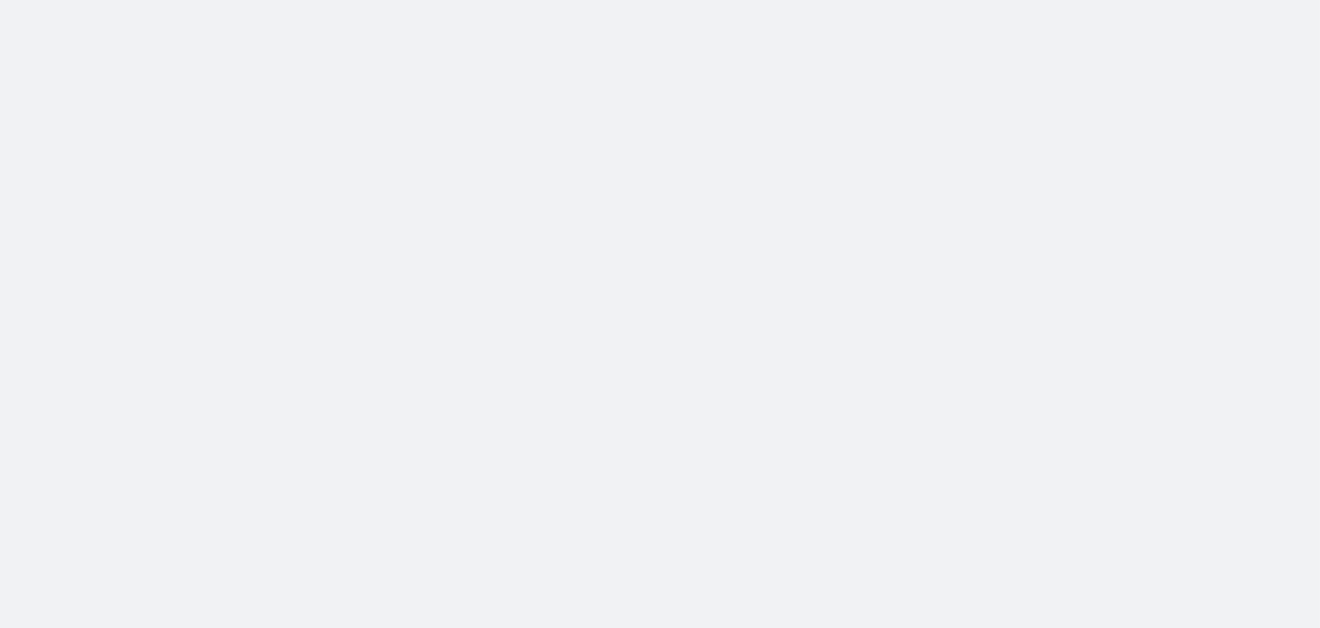 scroll, scrollTop: 0, scrollLeft: 0, axis: both 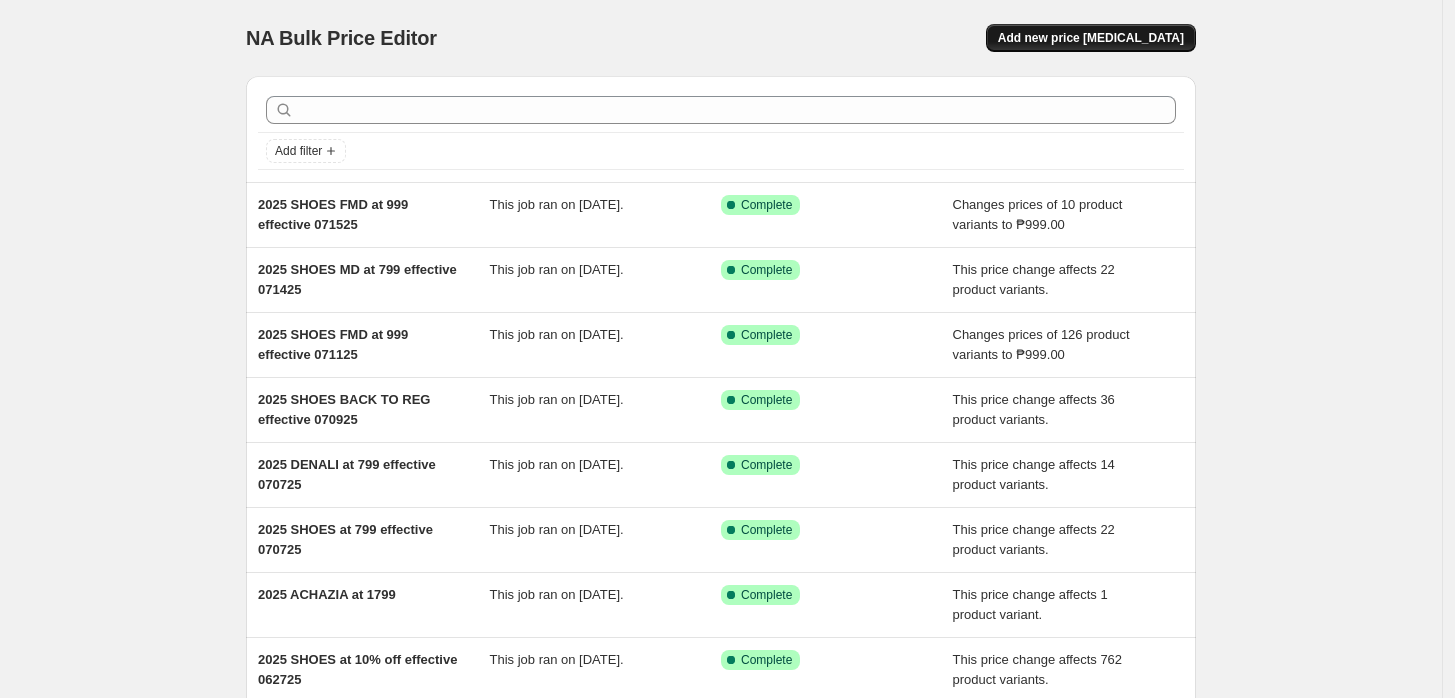 click on "Add new price [MEDICAL_DATA]" at bounding box center [1091, 38] 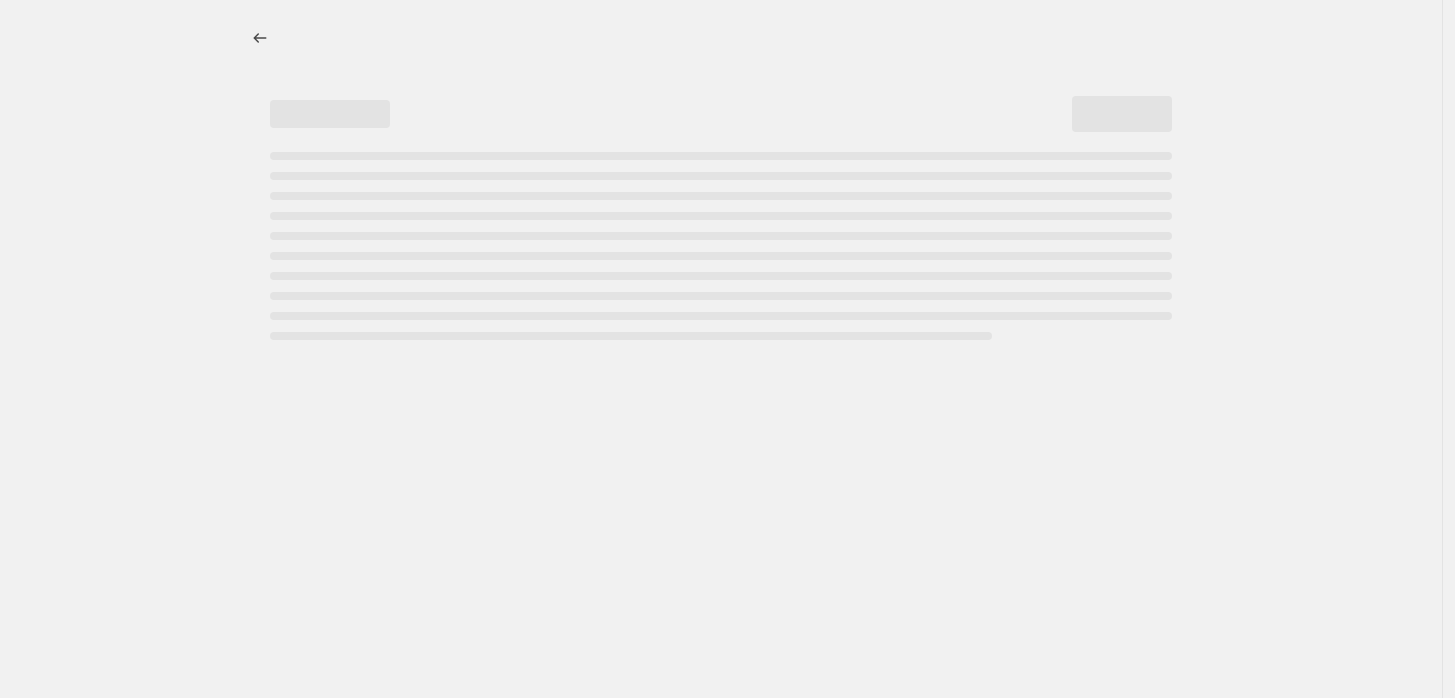 select on "percentage" 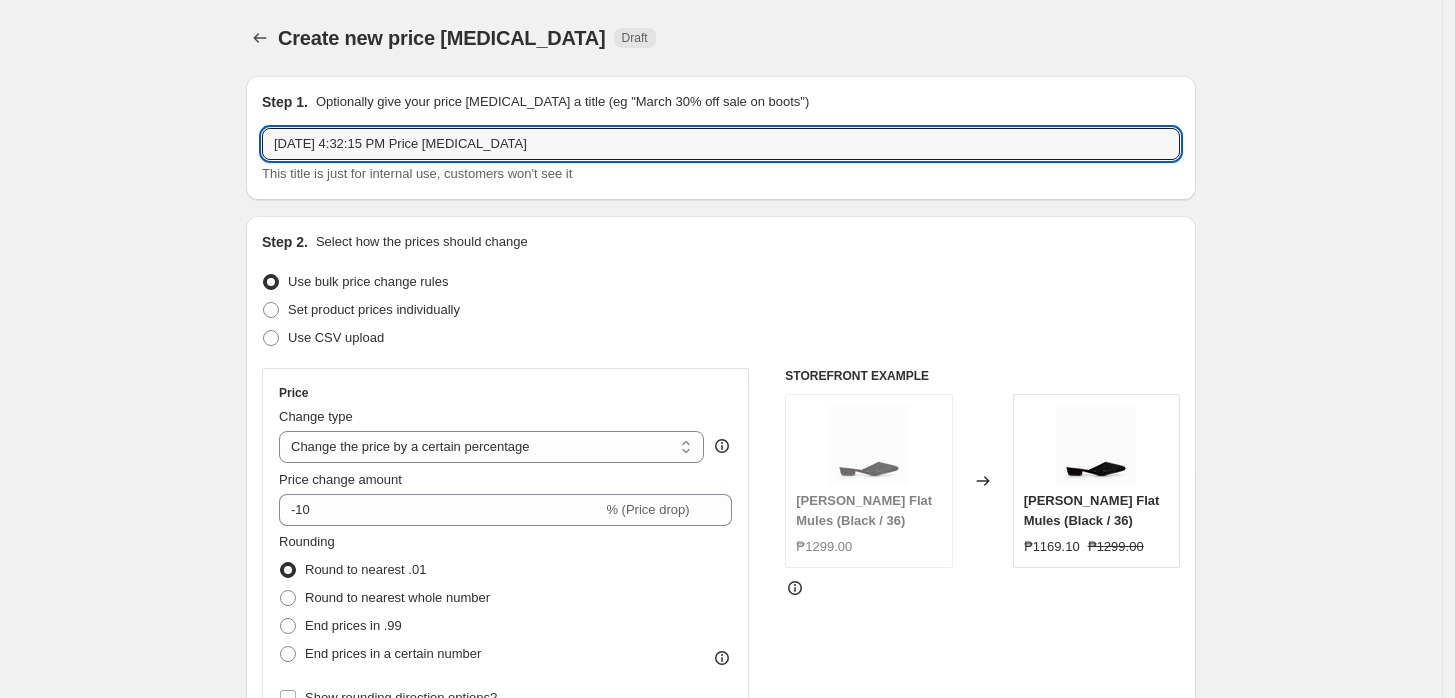 drag, startPoint x: 546, startPoint y: 144, endPoint x: -180, endPoint y: 137, distance: 726.03375 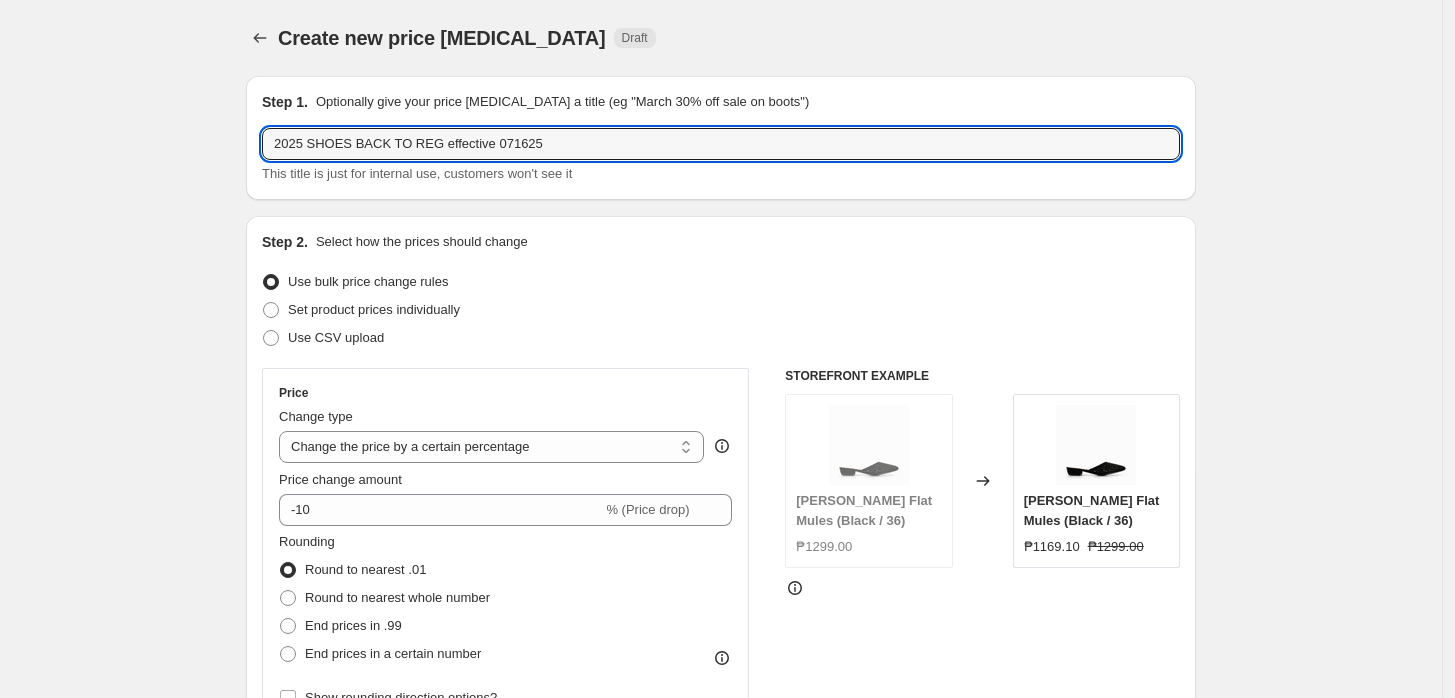 type on "2025 SHOES BACK TO REG effective 071625" 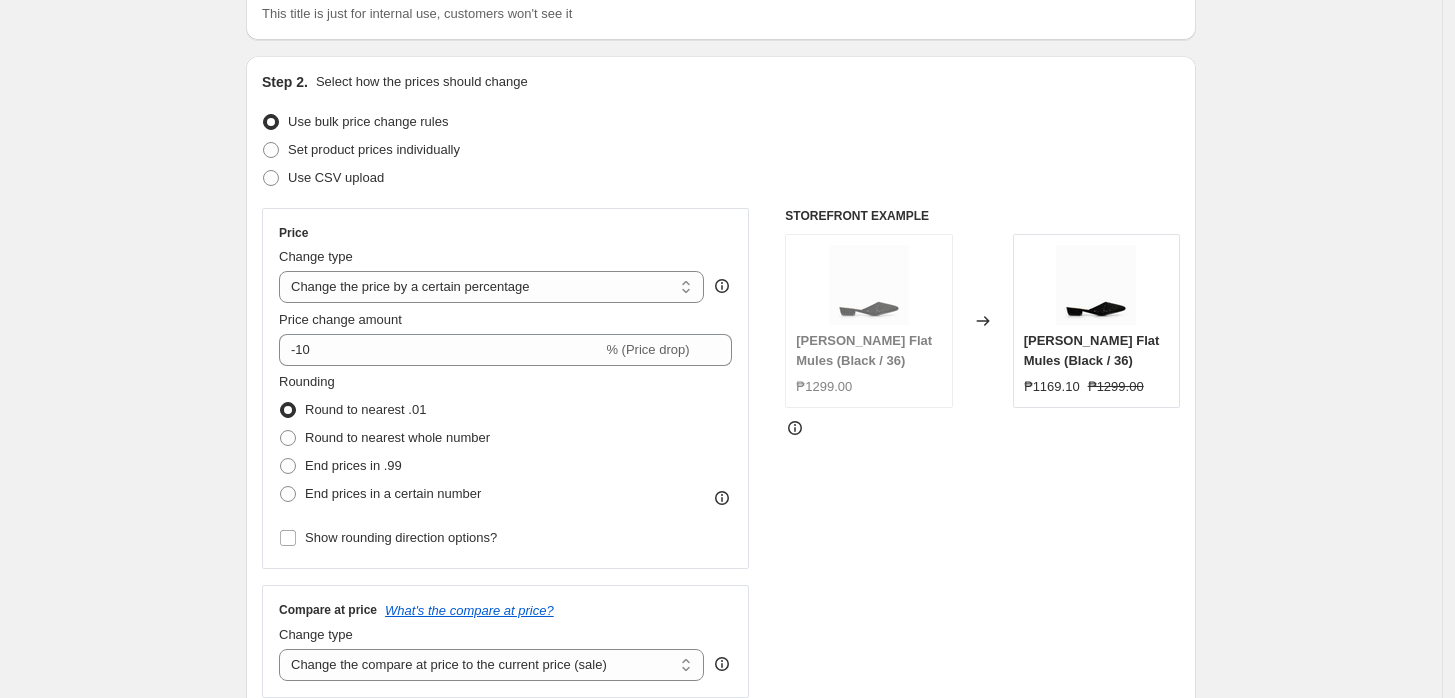 scroll, scrollTop: 222, scrollLeft: 0, axis: vertical 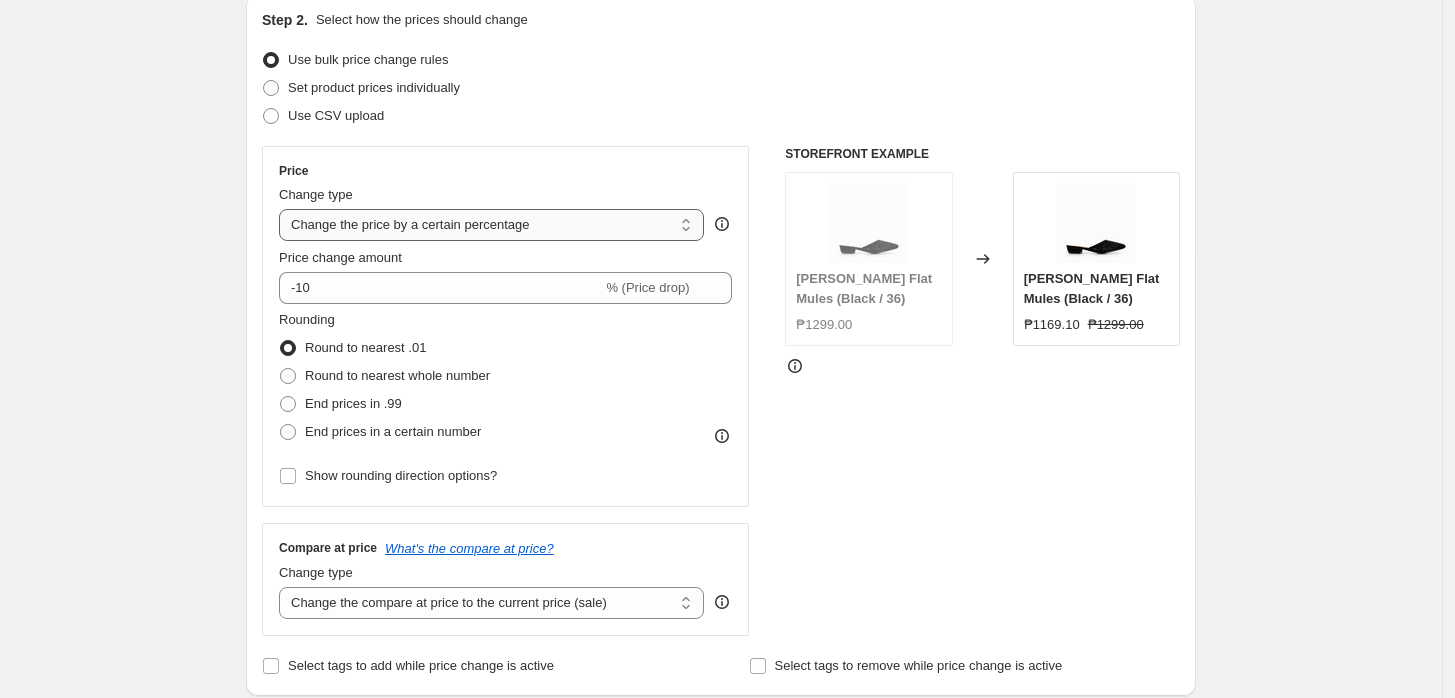 click on "Change the price to a certain amount Change the price by a certain amount Change the price by a certain percentage Change the price to the current compare at price (price before sale) Change the price by a certain amount relative to the compare at price Change the price by a certain percentage relative to the compare at price Don't change the price Change the price by a certain percentage relative to the cost per item Change price to certain cost margin" at bounding box center (491, 225) 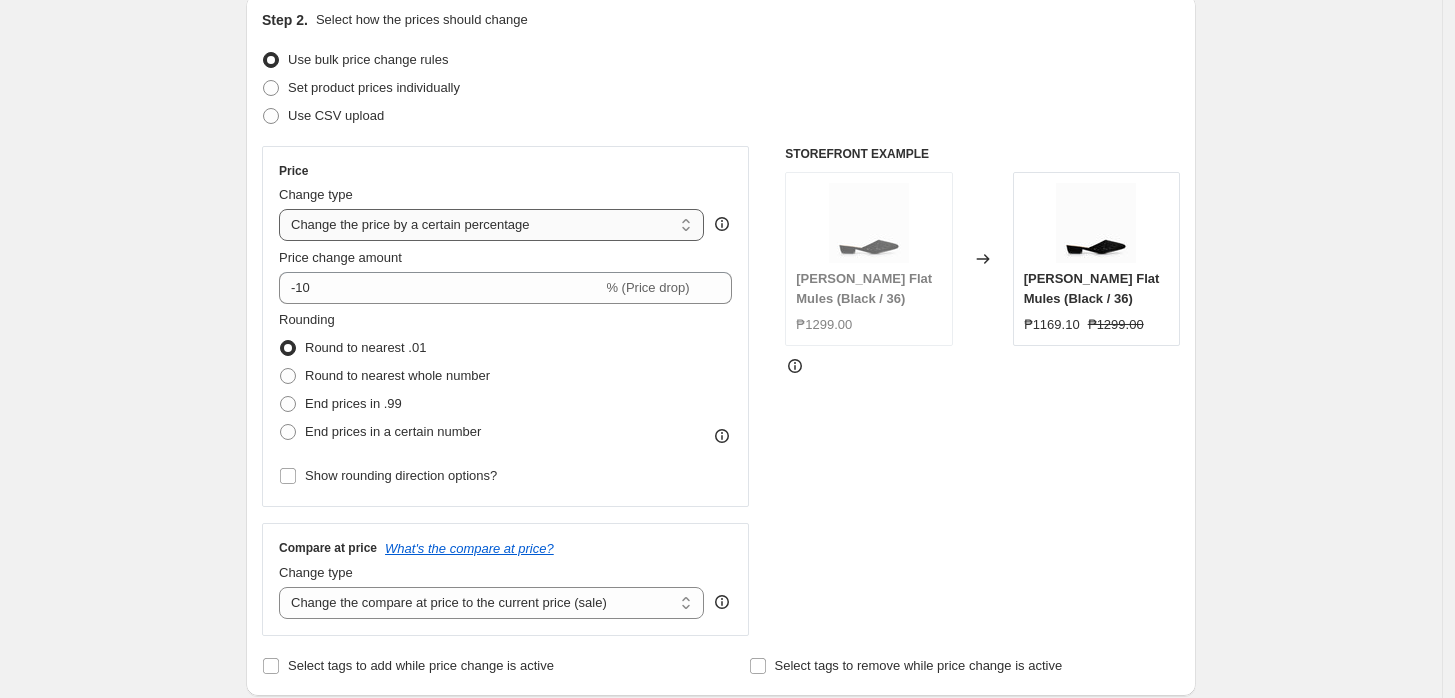 select on "ecap" 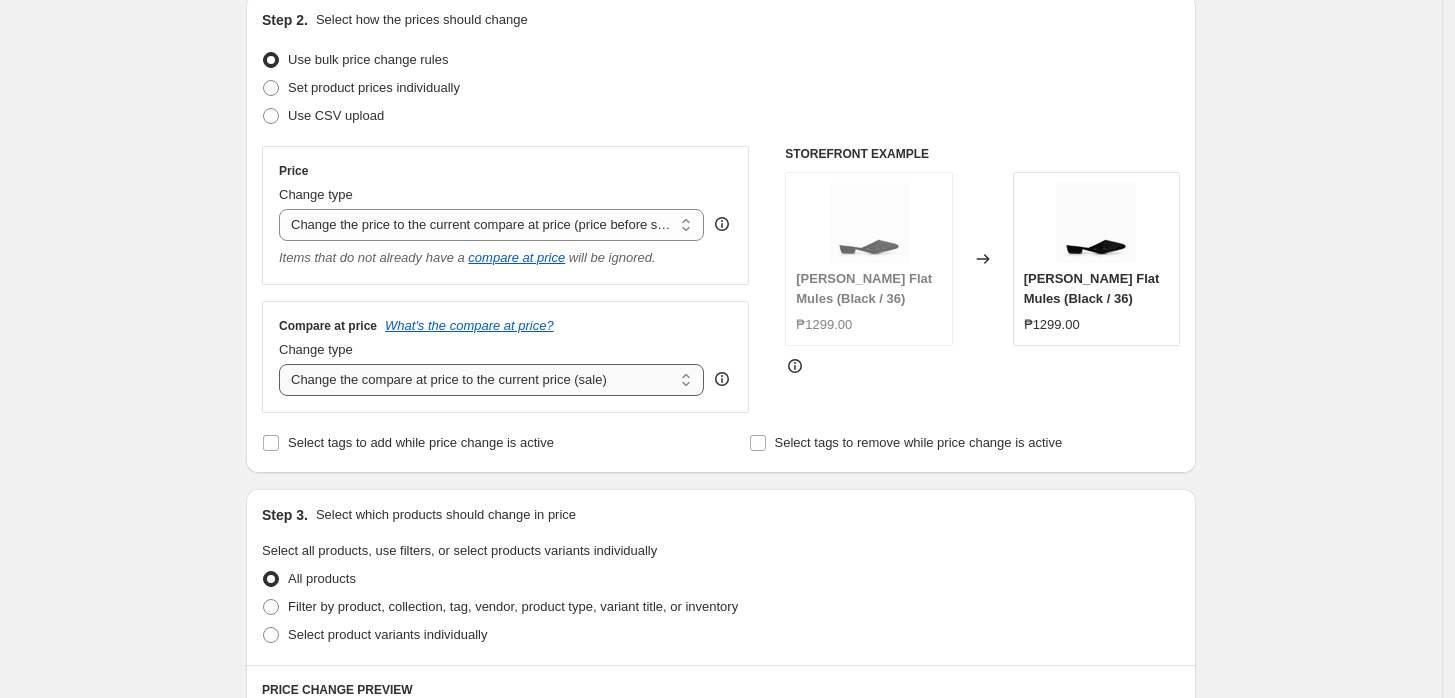 click on "Change the compare at price to the current price (sale) Change the compare at price to a certain amount Change the compare at price by a certain amount Change the compare at price by a certain percentage Change the compare at price by a certain amount relative to the actual price Change the compare at price by a certain percentage relative to the actual price Don't change the compare at price Remove the compare at price" at bounding box center (491, 380) 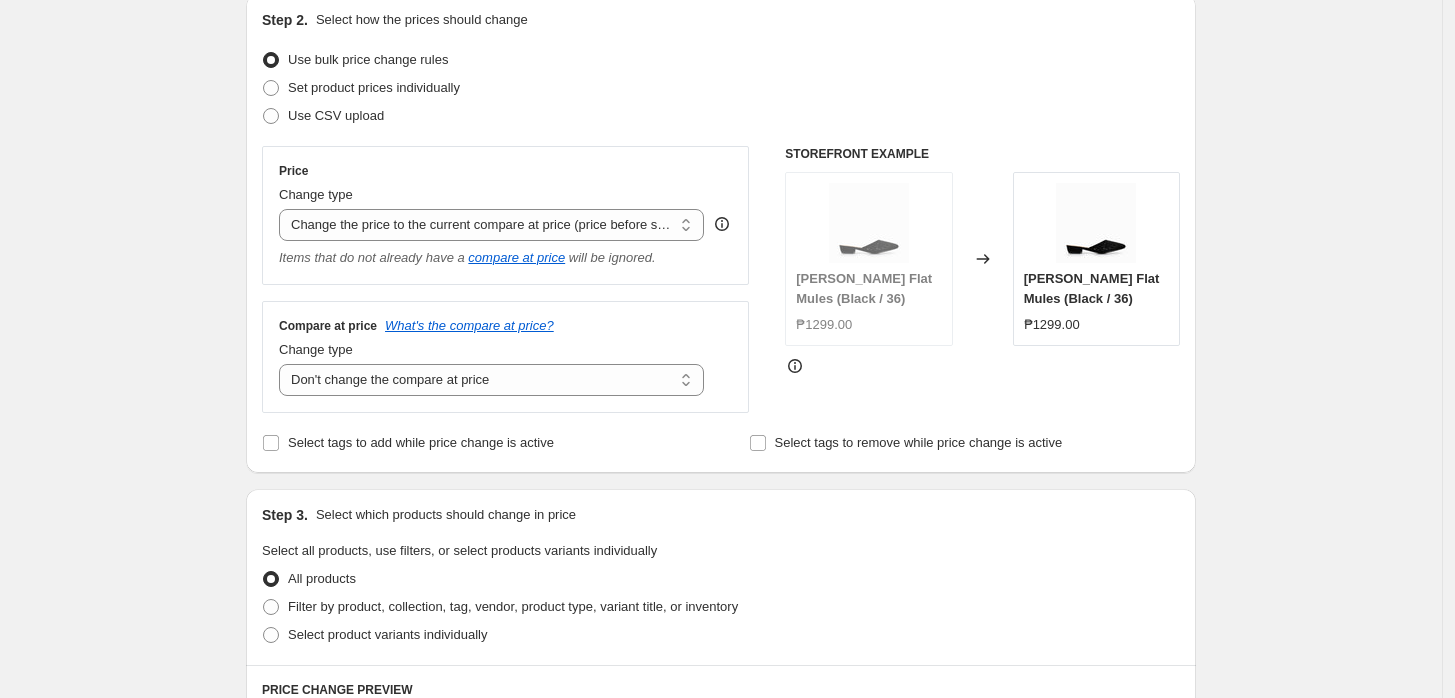 click on "Create new price [MEDICAL_DATA]. This page is ready Create new price [MEDICAL_DATA] Draft Step 1. Optionally give your price [MEDICAL_DATA] a title (eg "March 30% off sale on boots") 2025 SHOES BACK TO REG effective 071625 This title is just for internal use, customers won't see it Step 2. Select how the prices should change Use bulk price change rules Set product prices individually Use CSV upload Price Change type Change the price to a certain amount Change the price by a certain amount Change the price by a certain percentage Change the price to the current compare at price (price before sale) Change the price by a certain amount relative to the compare at price Change the price by a certain percentage relative to the compare at price Don't change the price Change the price by a certain percentage relative to the cost per item Change price to certain cost margin Change the price to the current compare at price (price before sale) Items that do not already have a   compare at price   will be ignored. Compare at price" at bounding box center (721, 666) 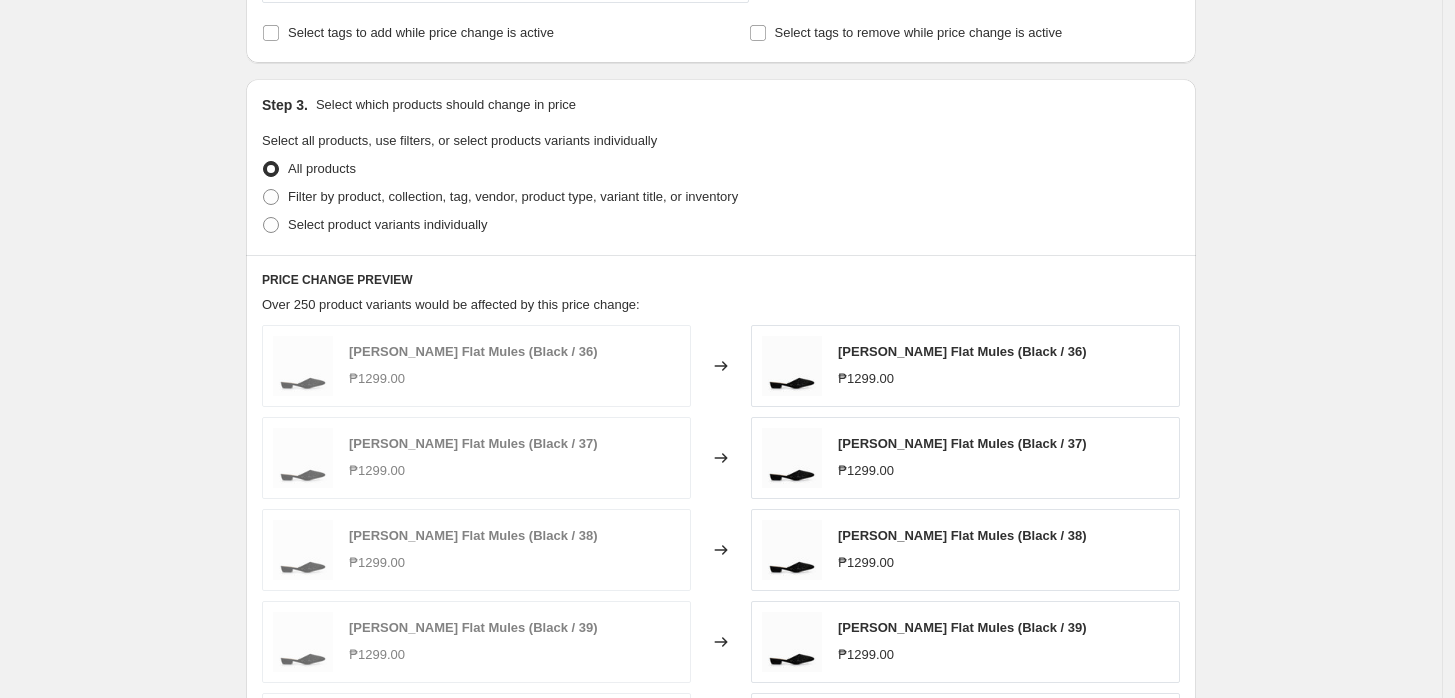 scroll, scrollTop: 666, scrollLeft: 0, axis: vertical 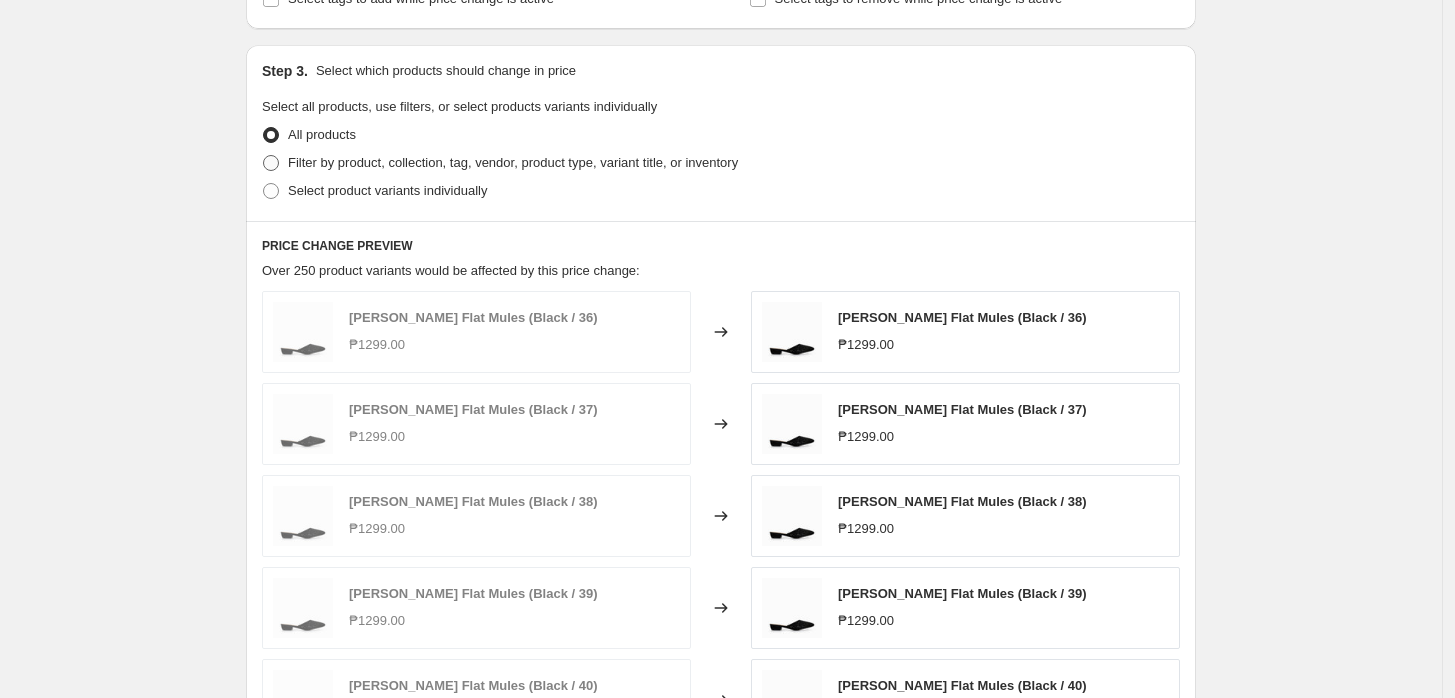 click on "Filter by product, collection, tag, vendor, product type, variant title, or inventory" at bounding box center (513, 162) 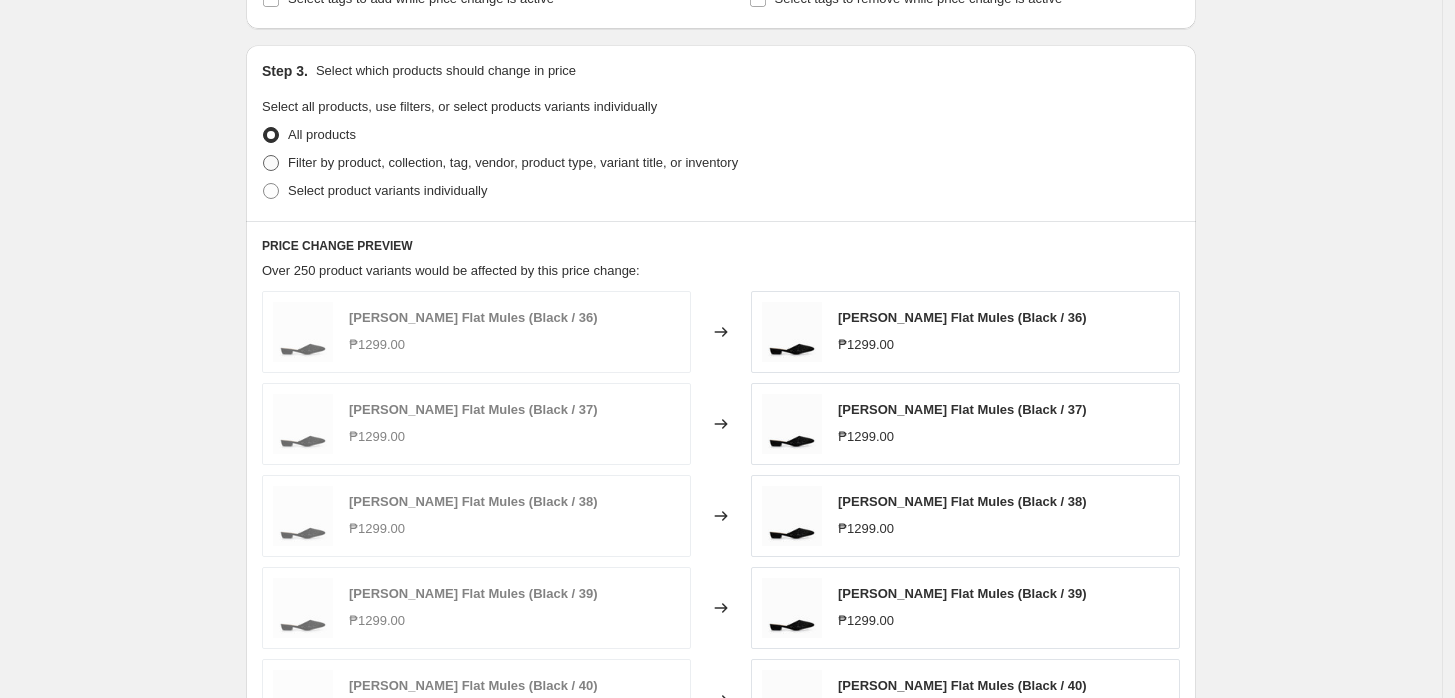 radio on "true" 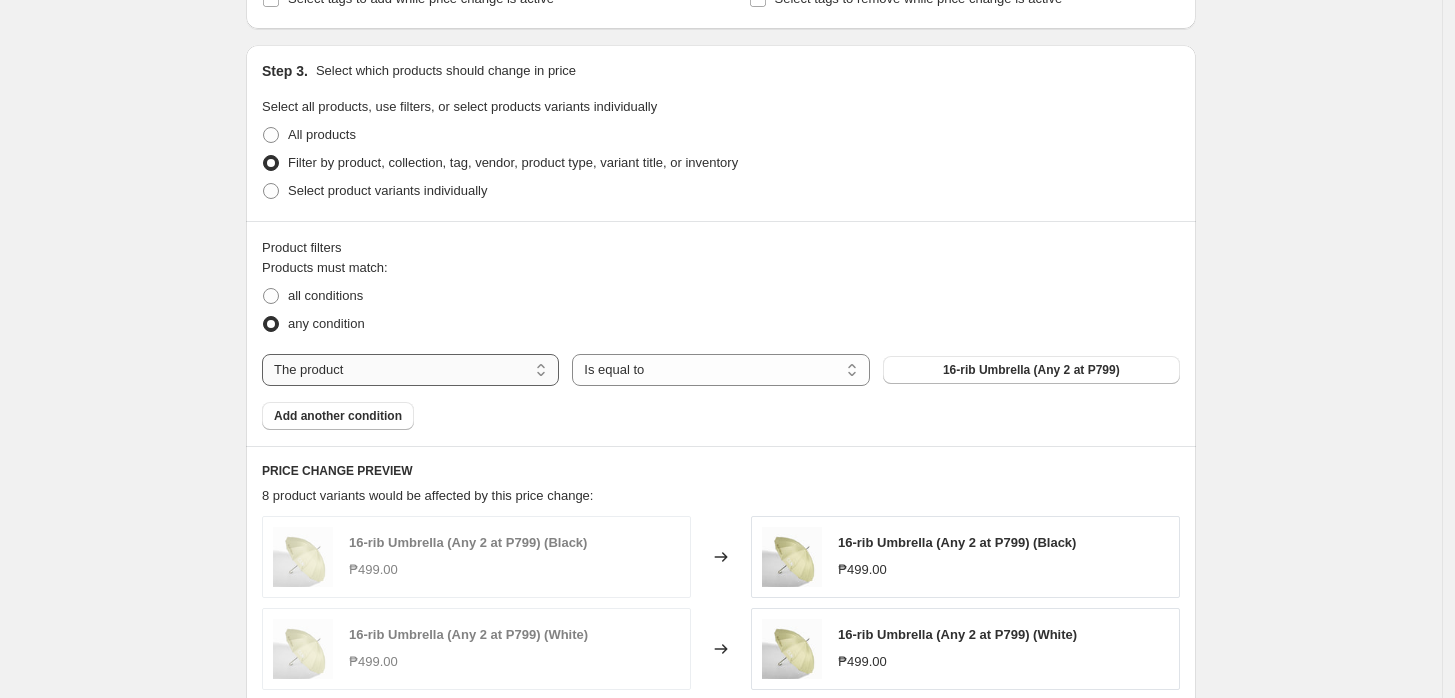 click on "The product The product's collection The product's tag The product's vendor The product's type The product's status The variant's title Inventory quantity" at bounding box center [410, 370] 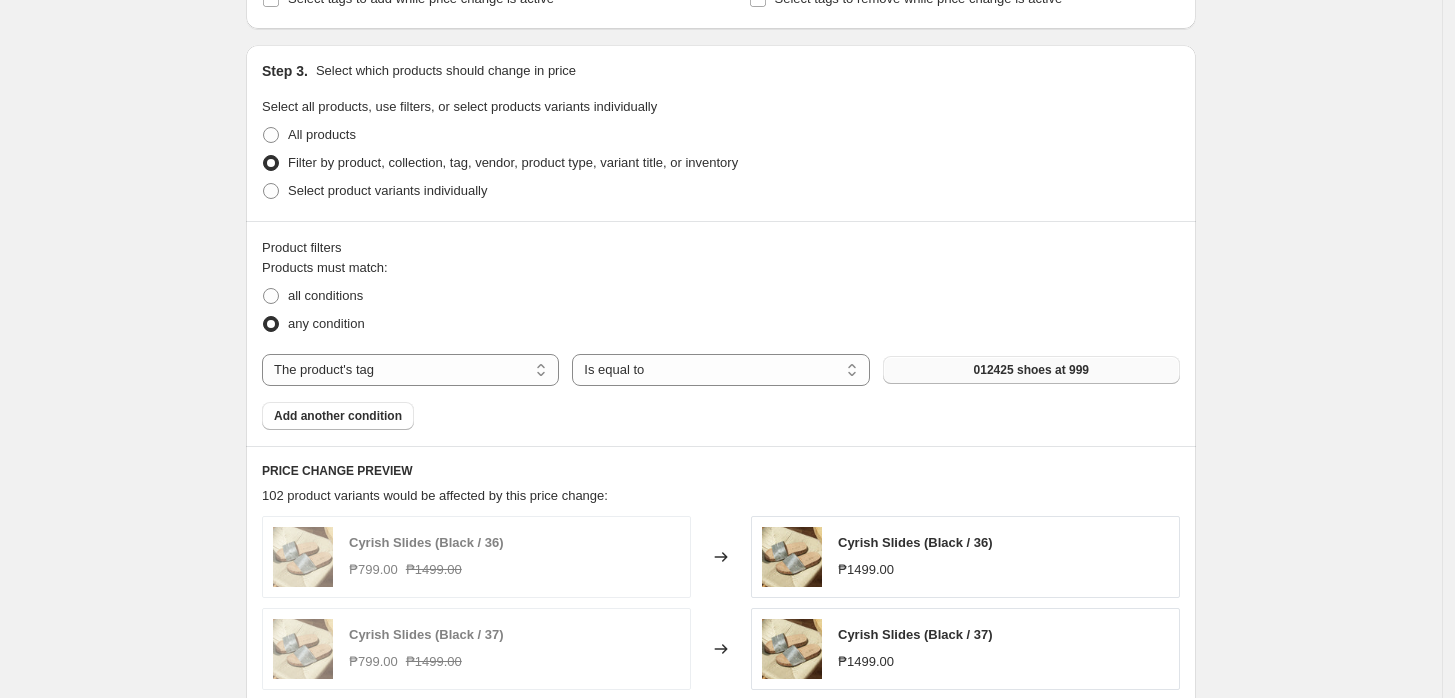 click on "012425 shoes at 999" at bounding box center [1031, 370] 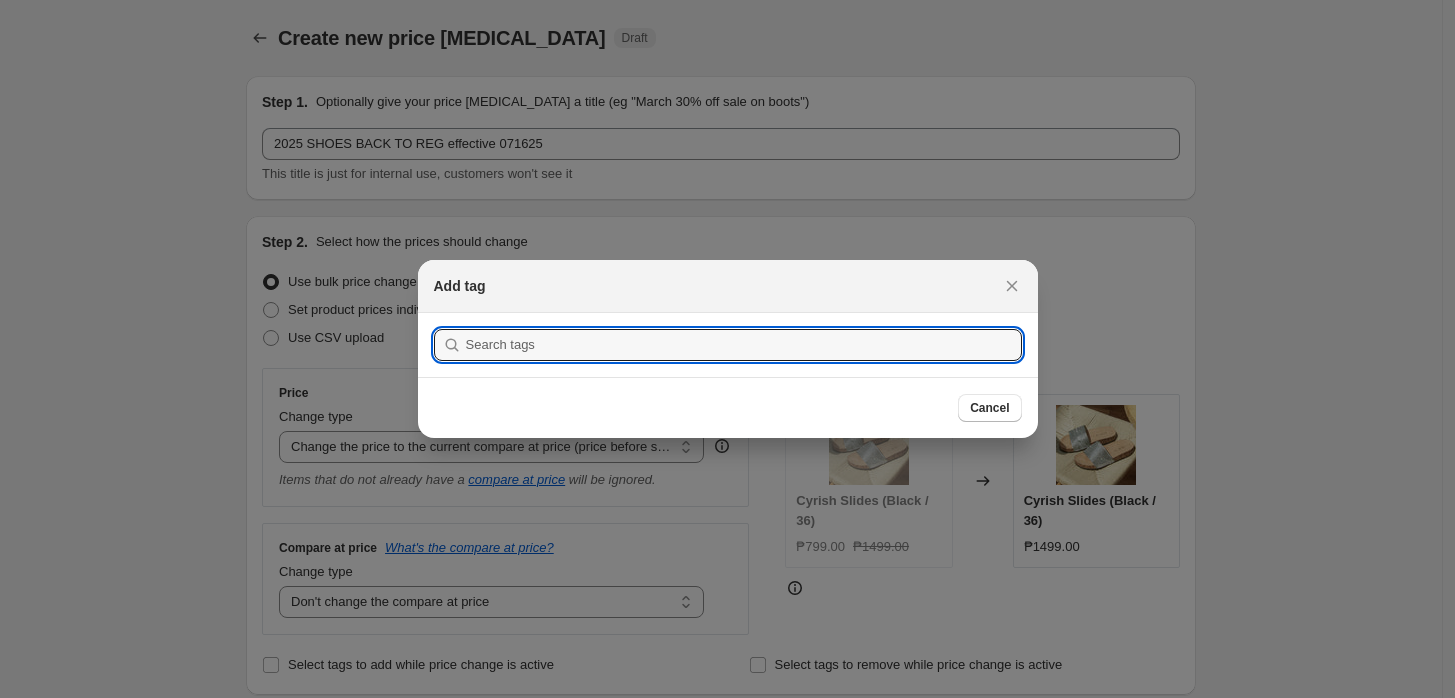 scroll, scrollTop: 666, scrollLeft: 0, axis: vertical 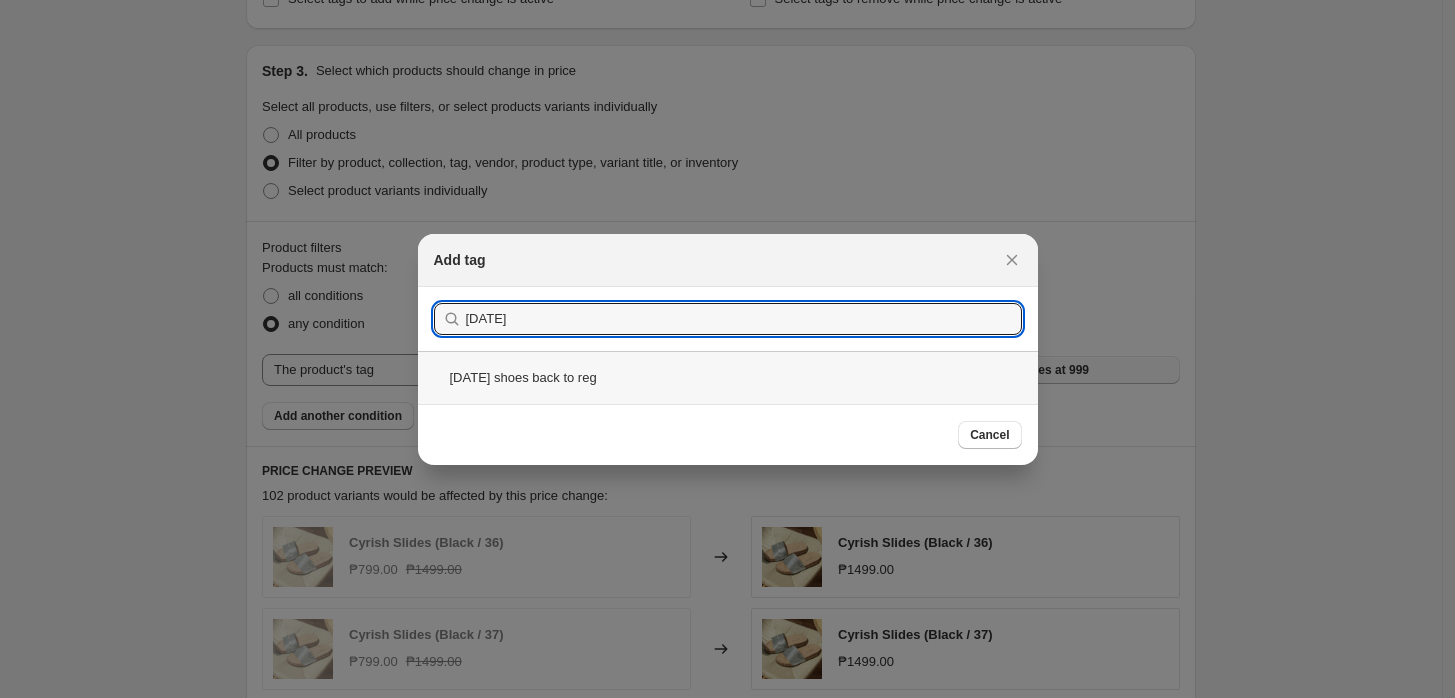 type on "[DATE]" 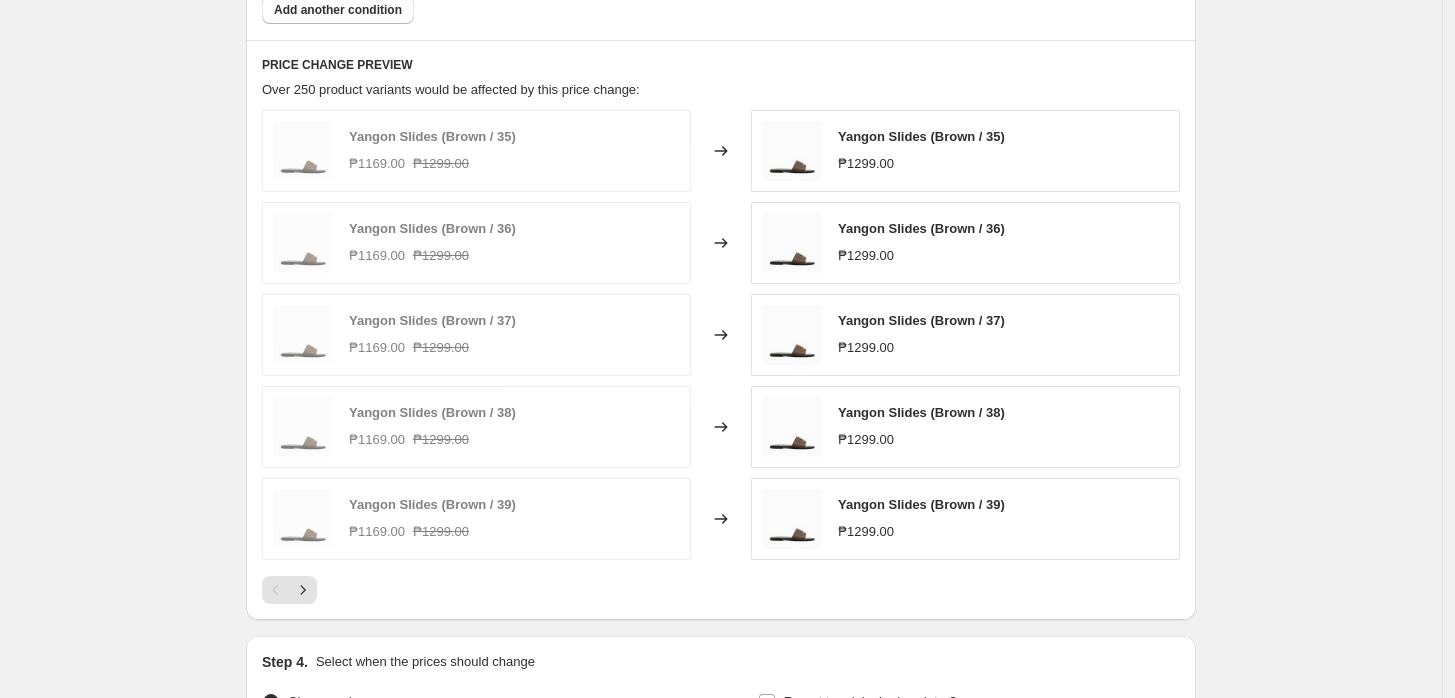 scroll, scrollTop: 1111, scrollLeft: 0, axis: vertical 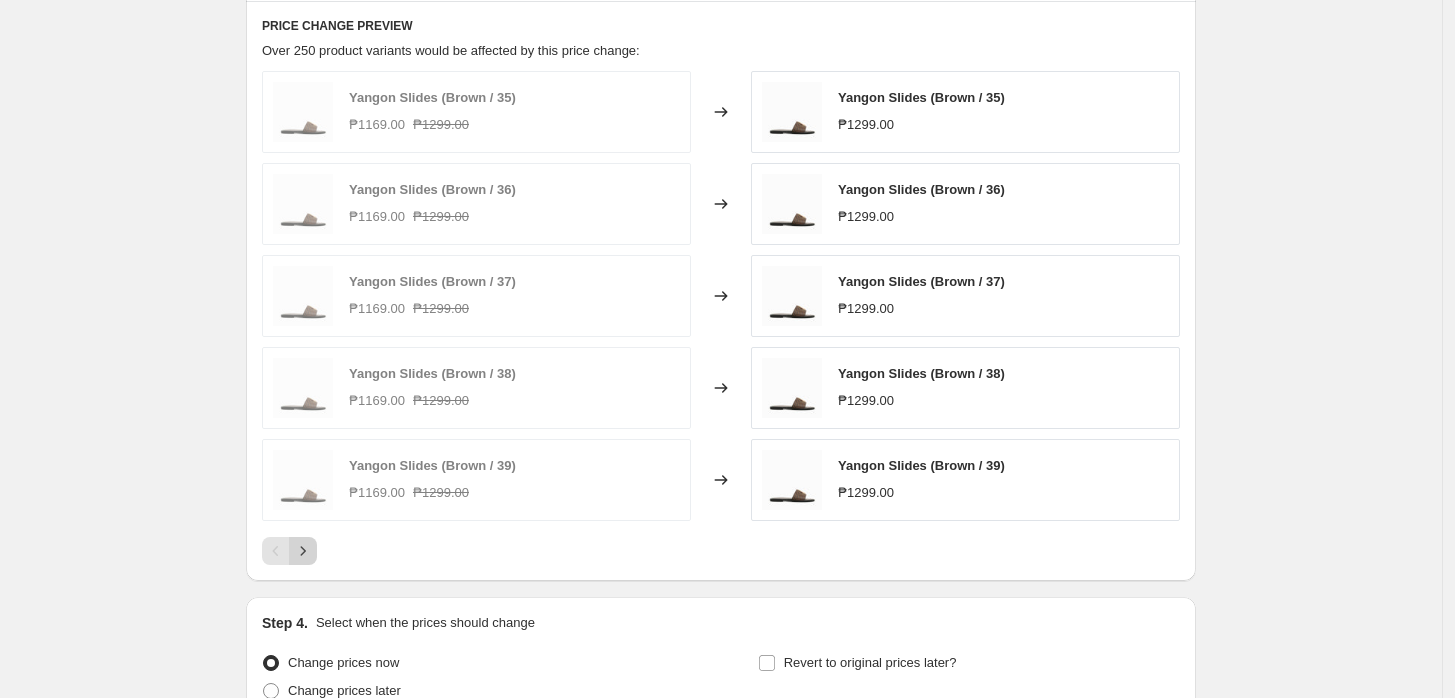 click 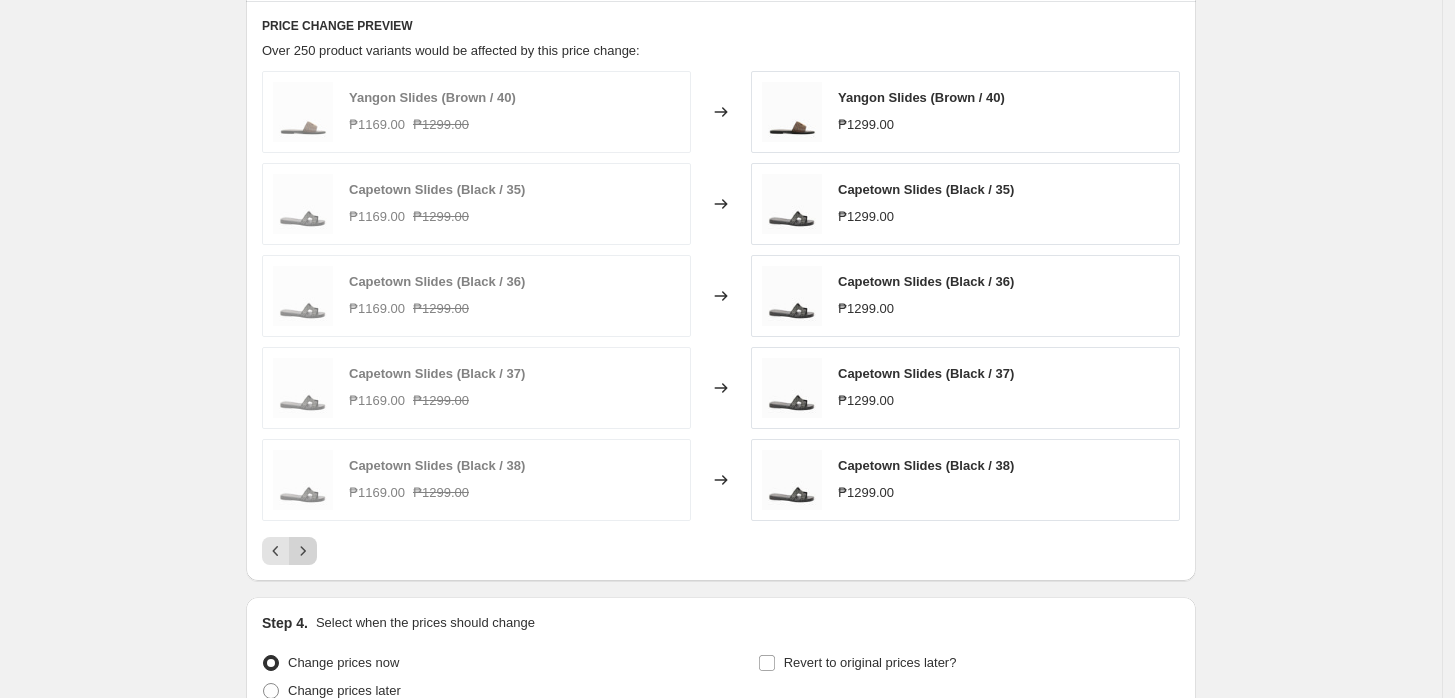 click 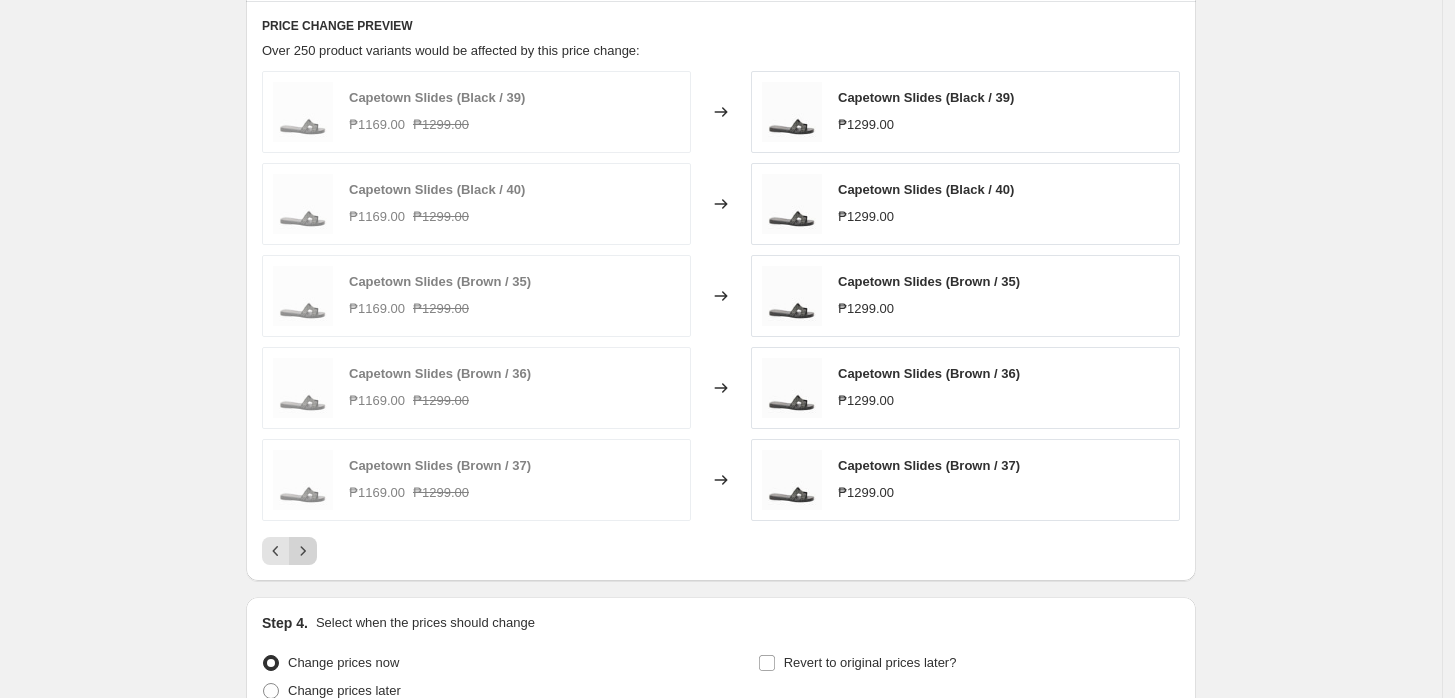 click 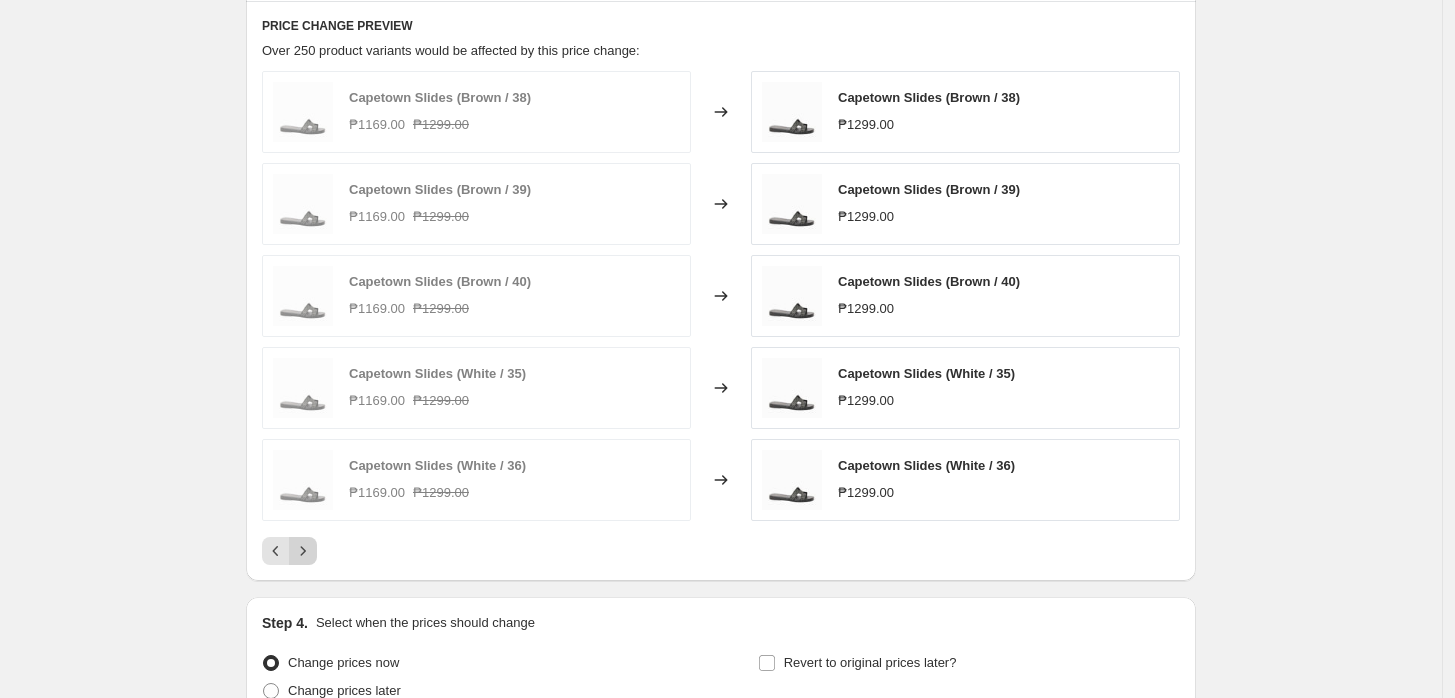 click 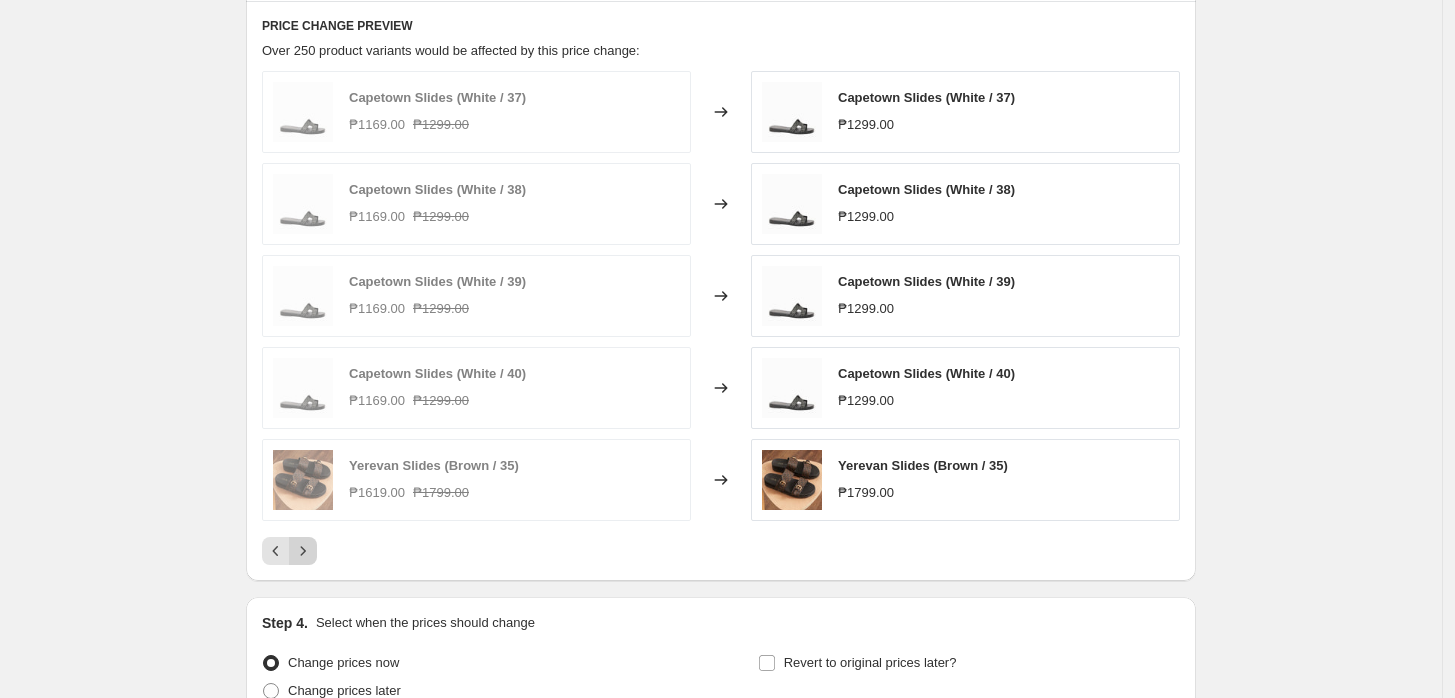 click 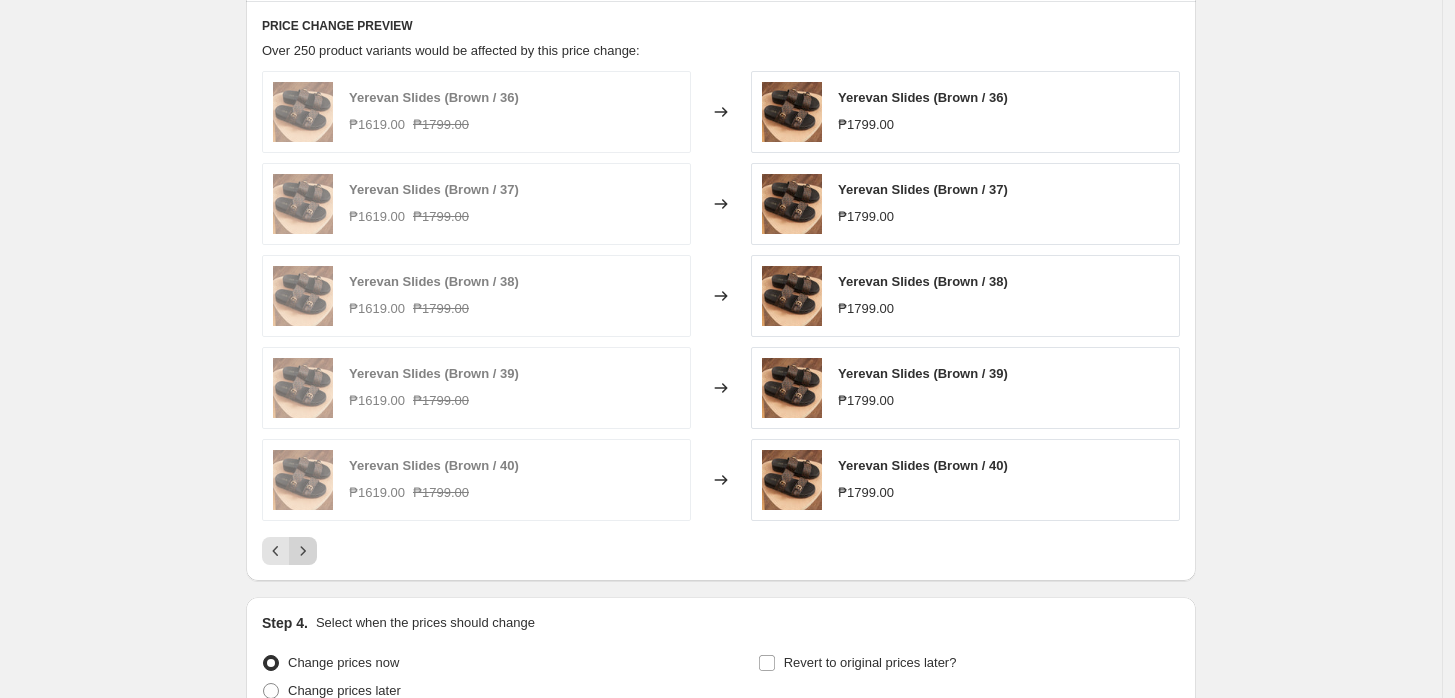 click 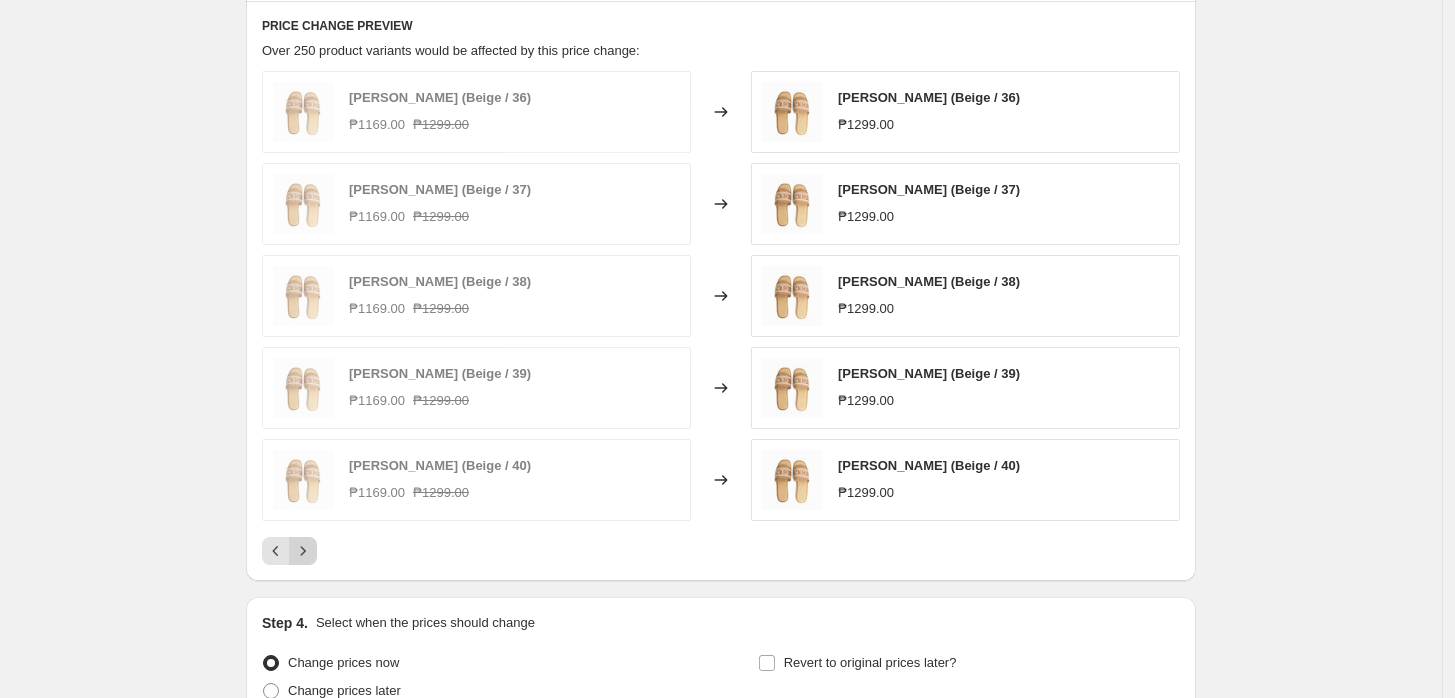 click 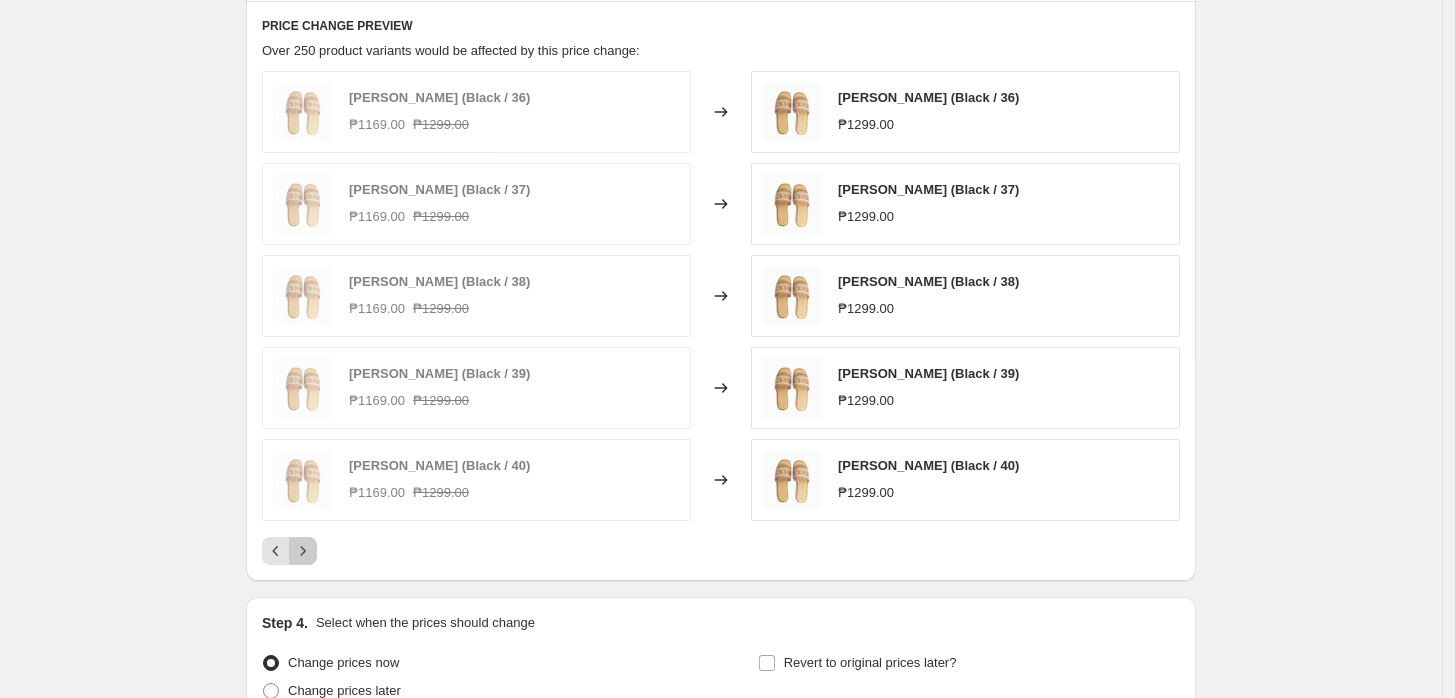 click 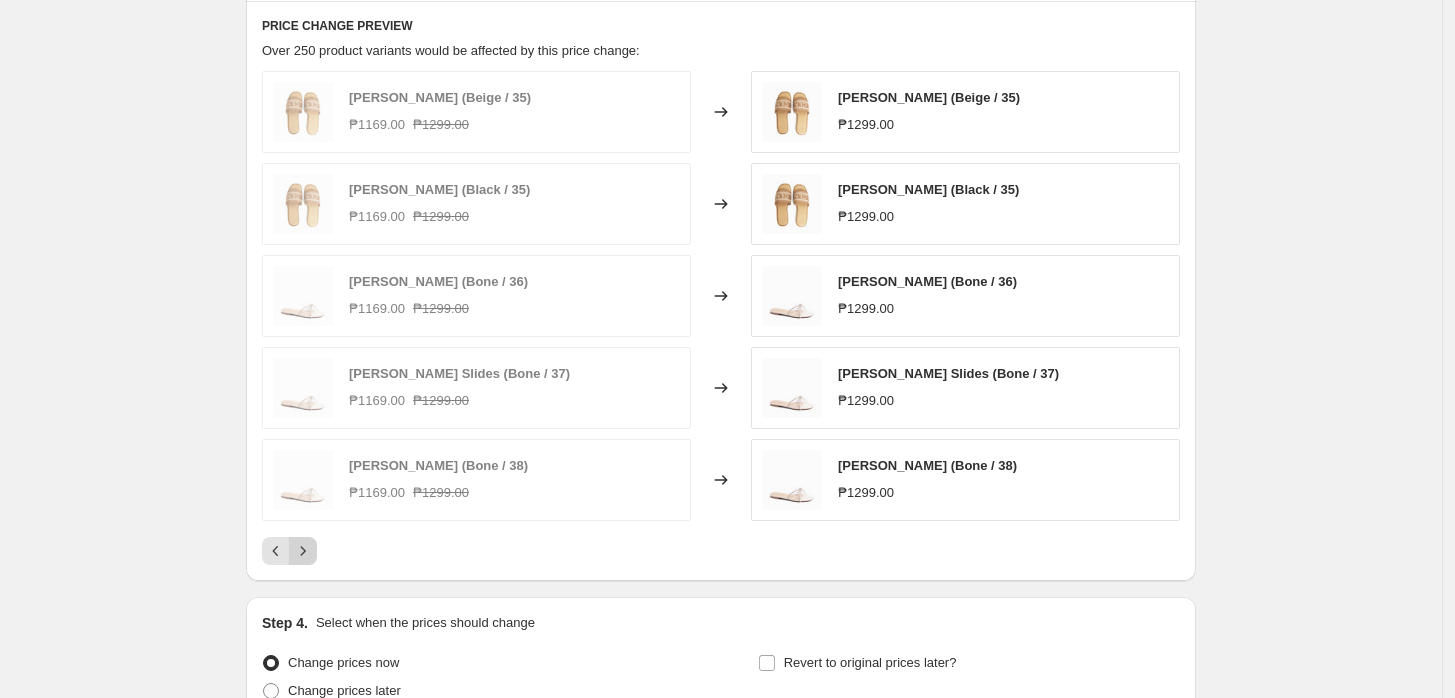 click 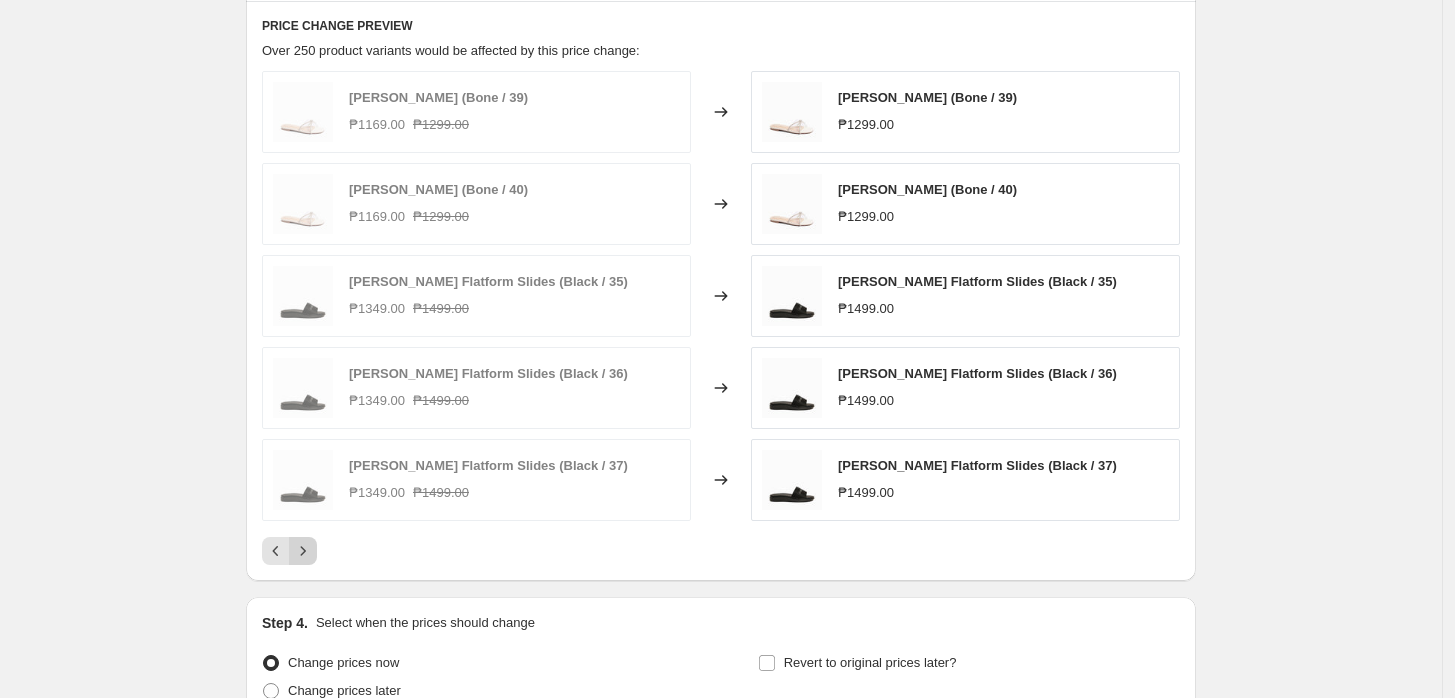 click 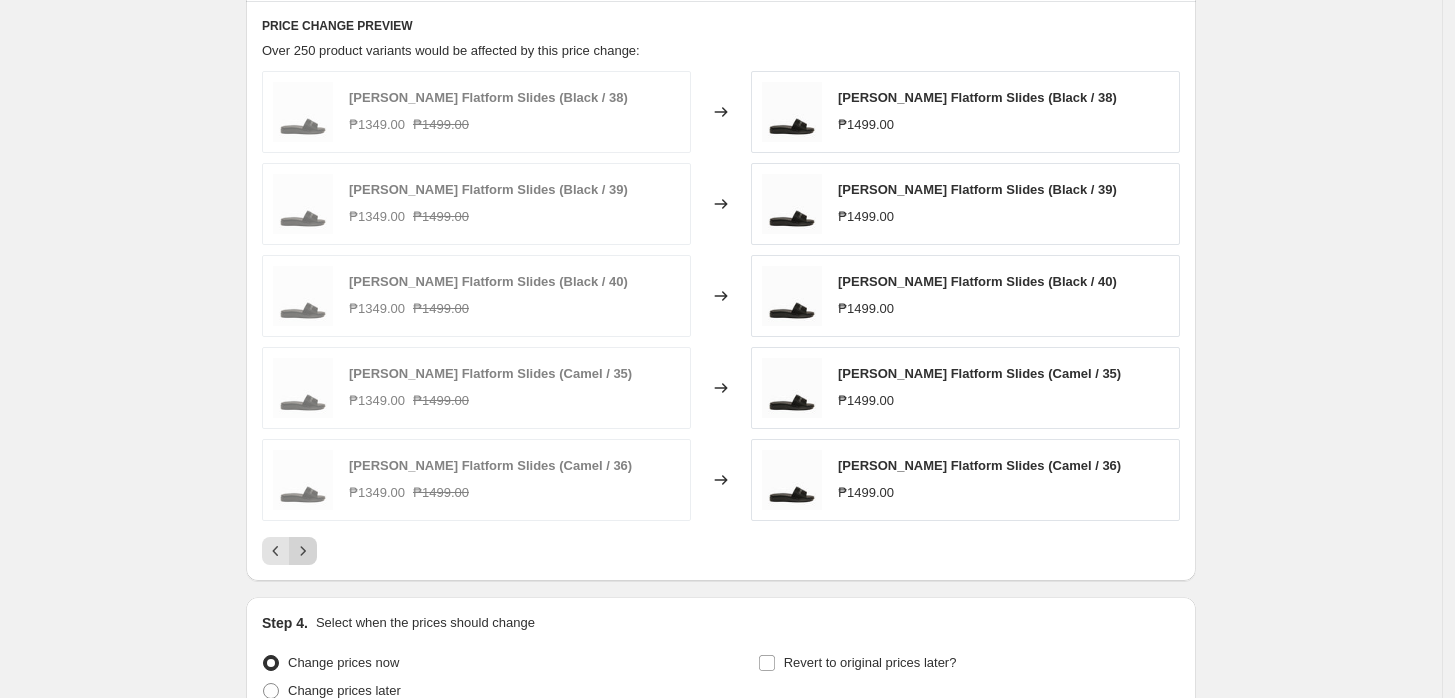 click 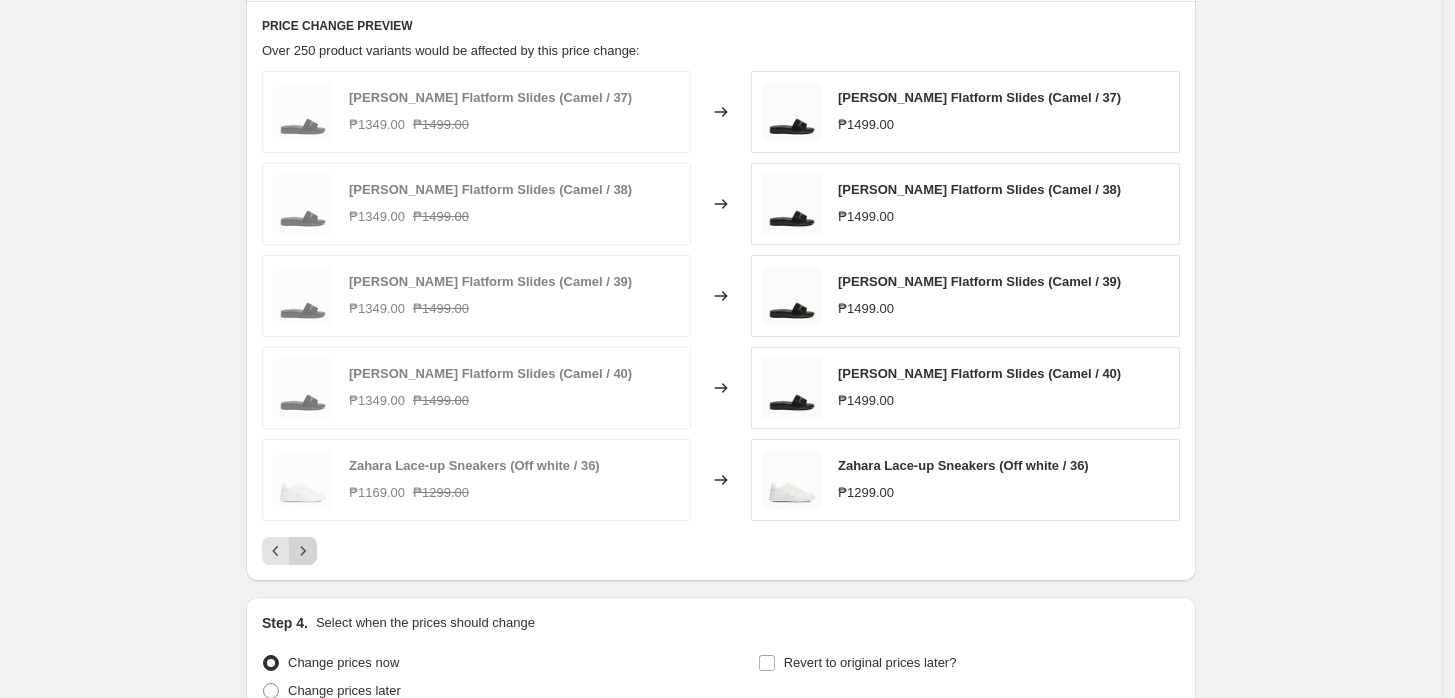 click 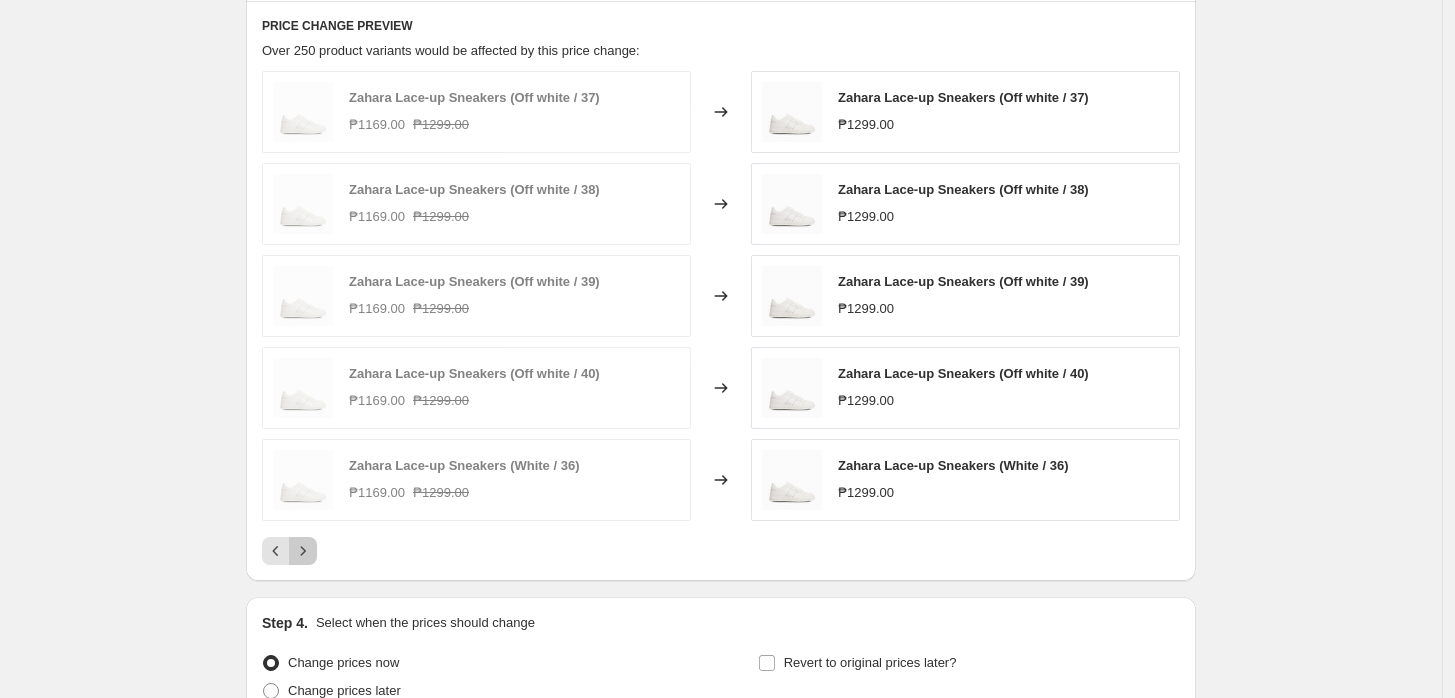 click 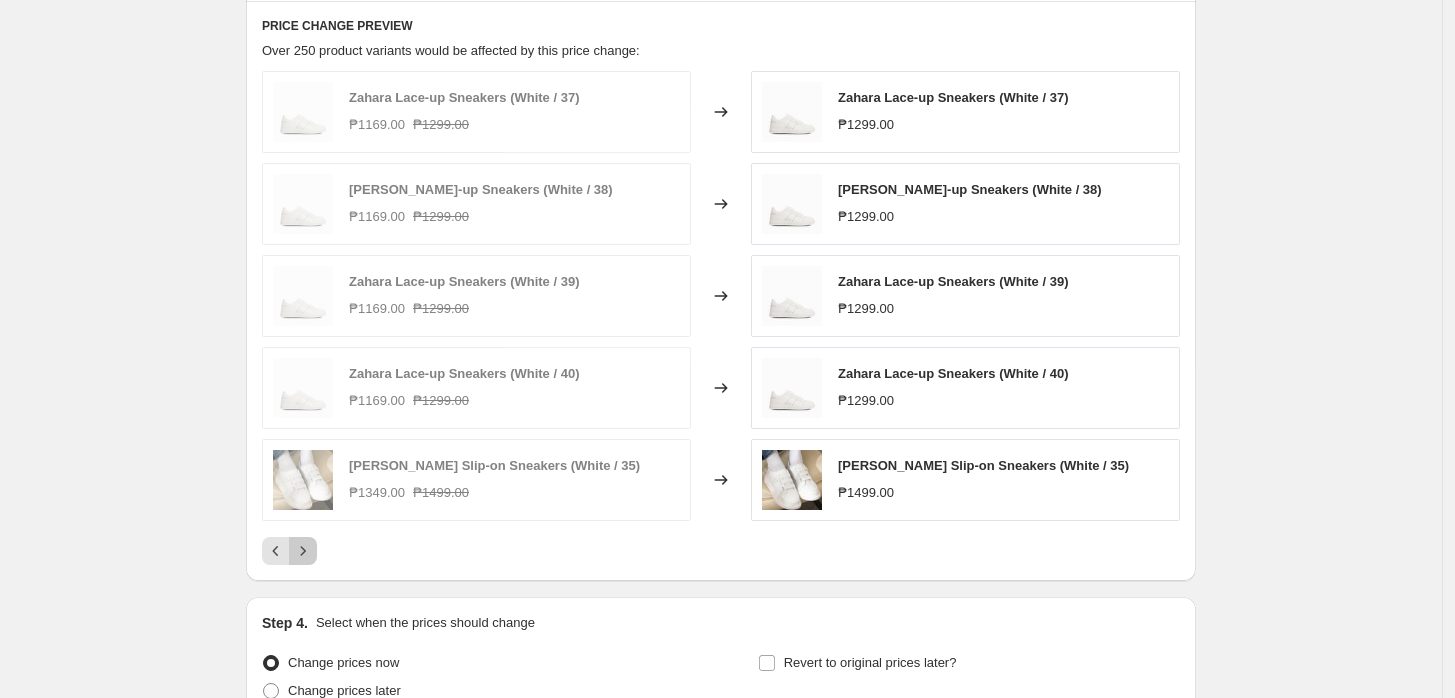 click 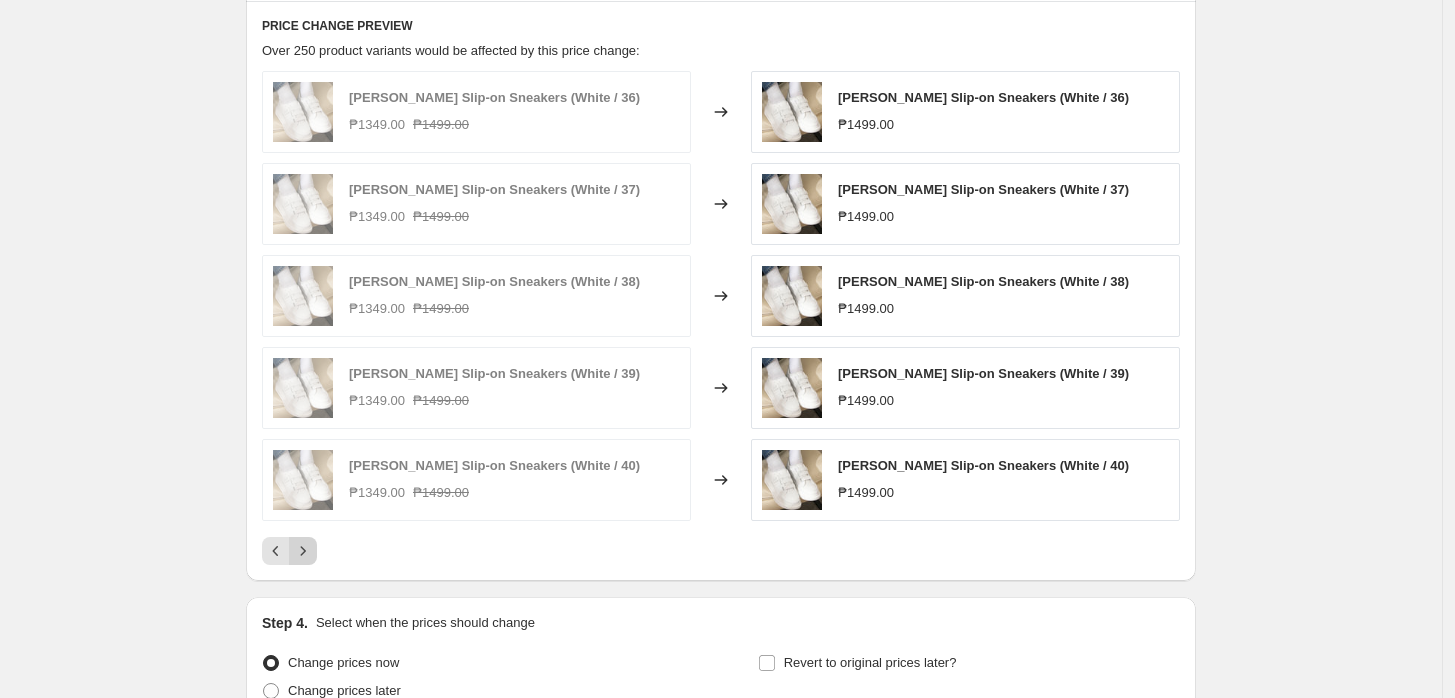 click 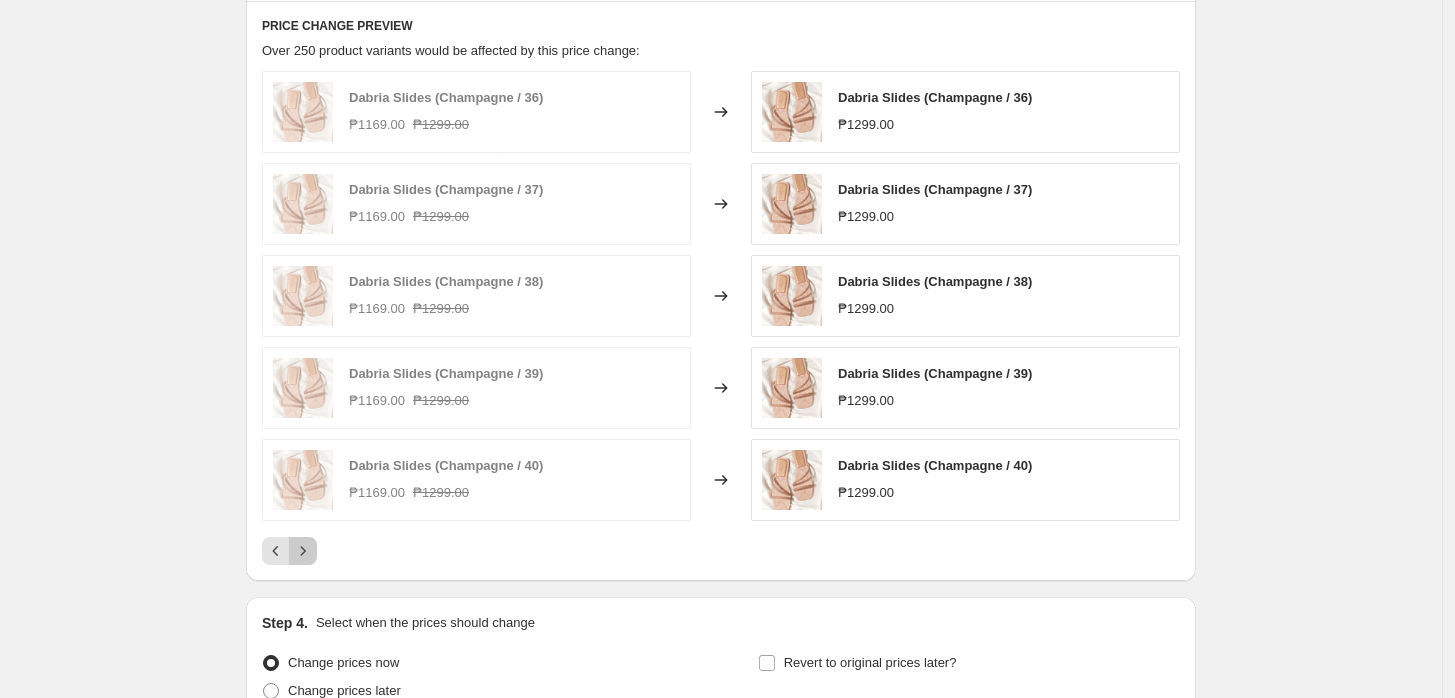 click 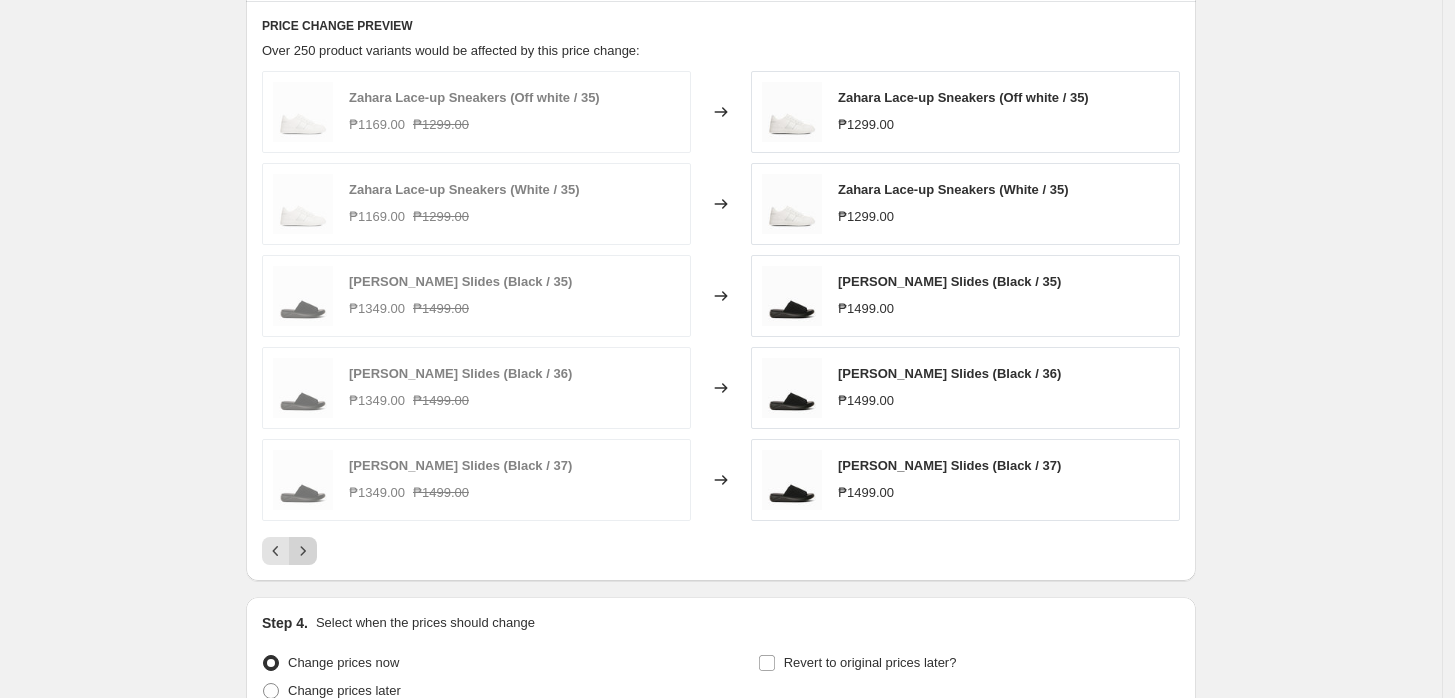 click 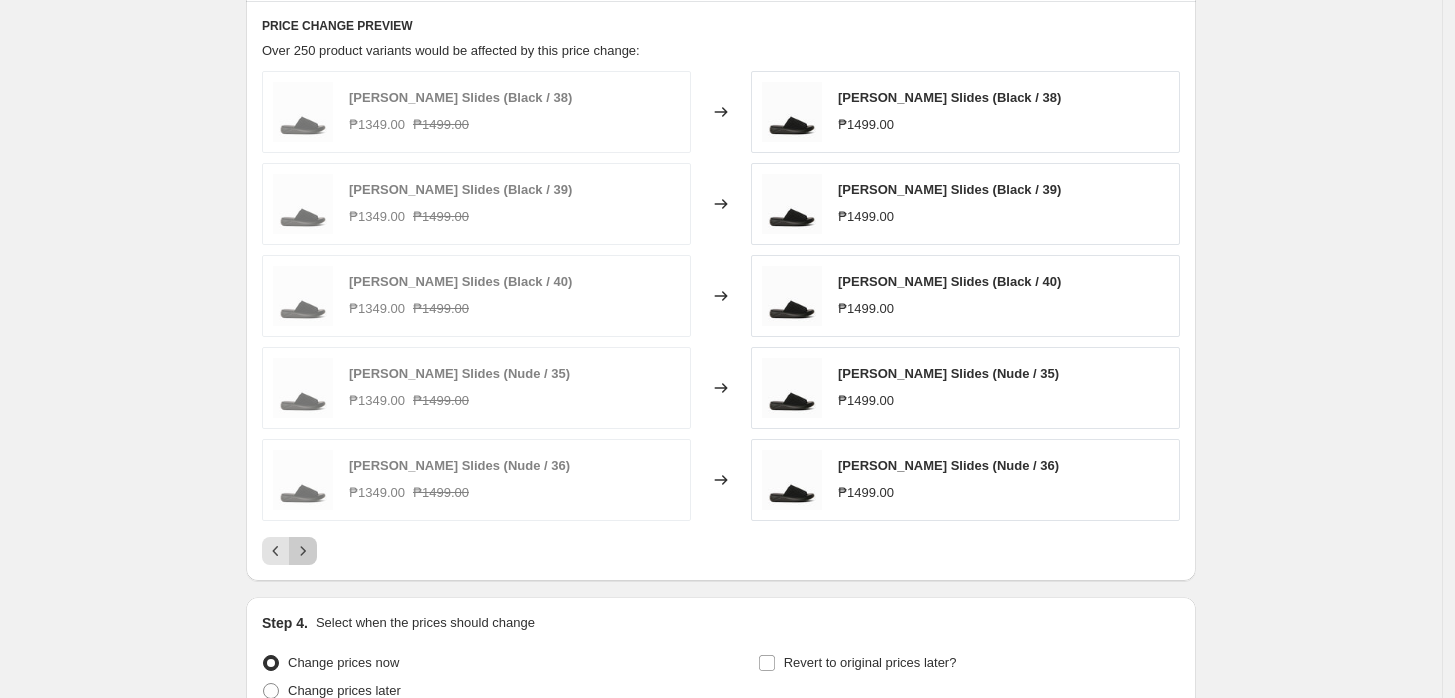 click 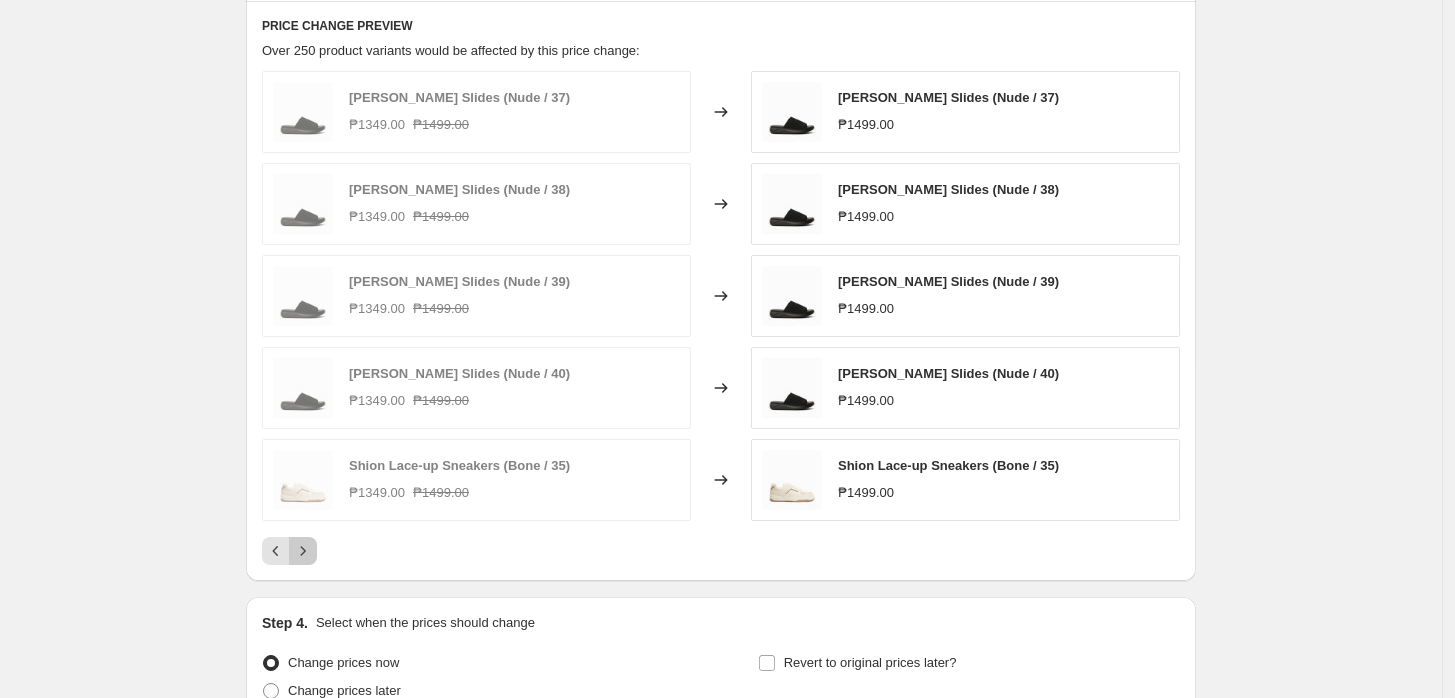 click 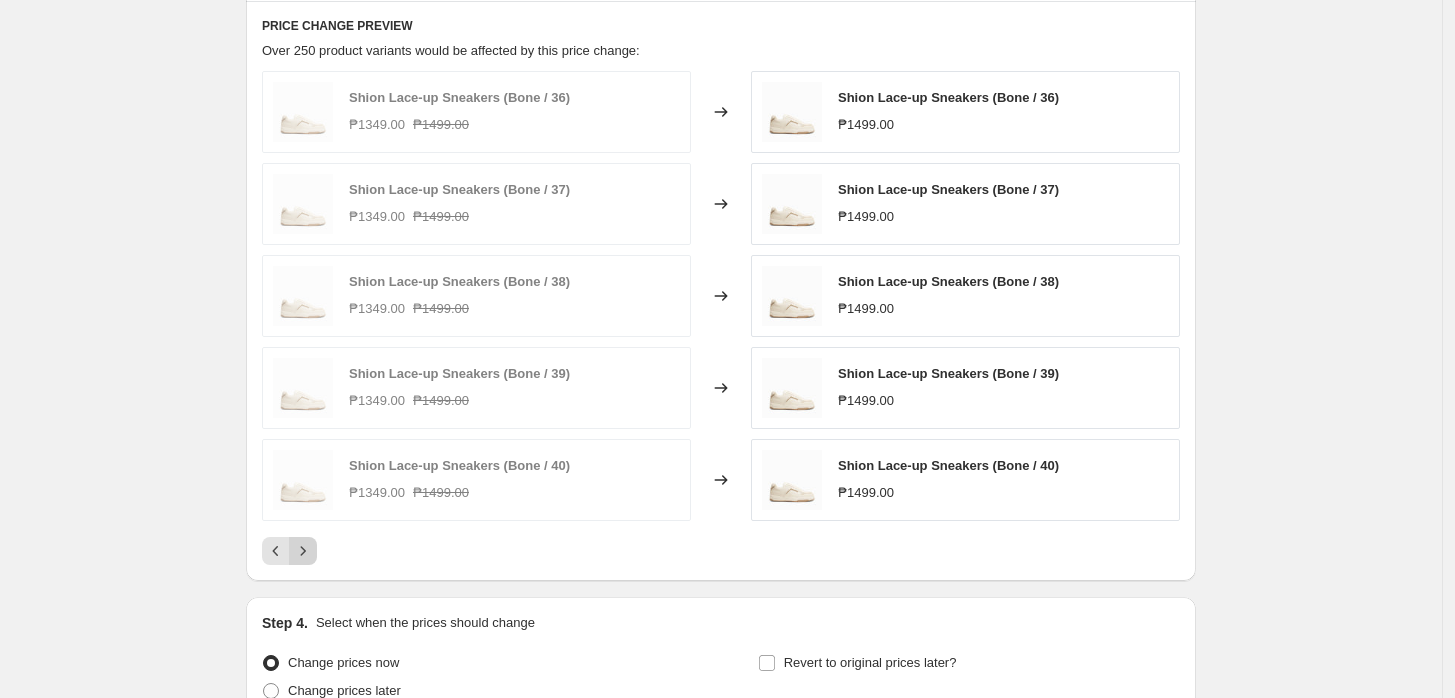 click 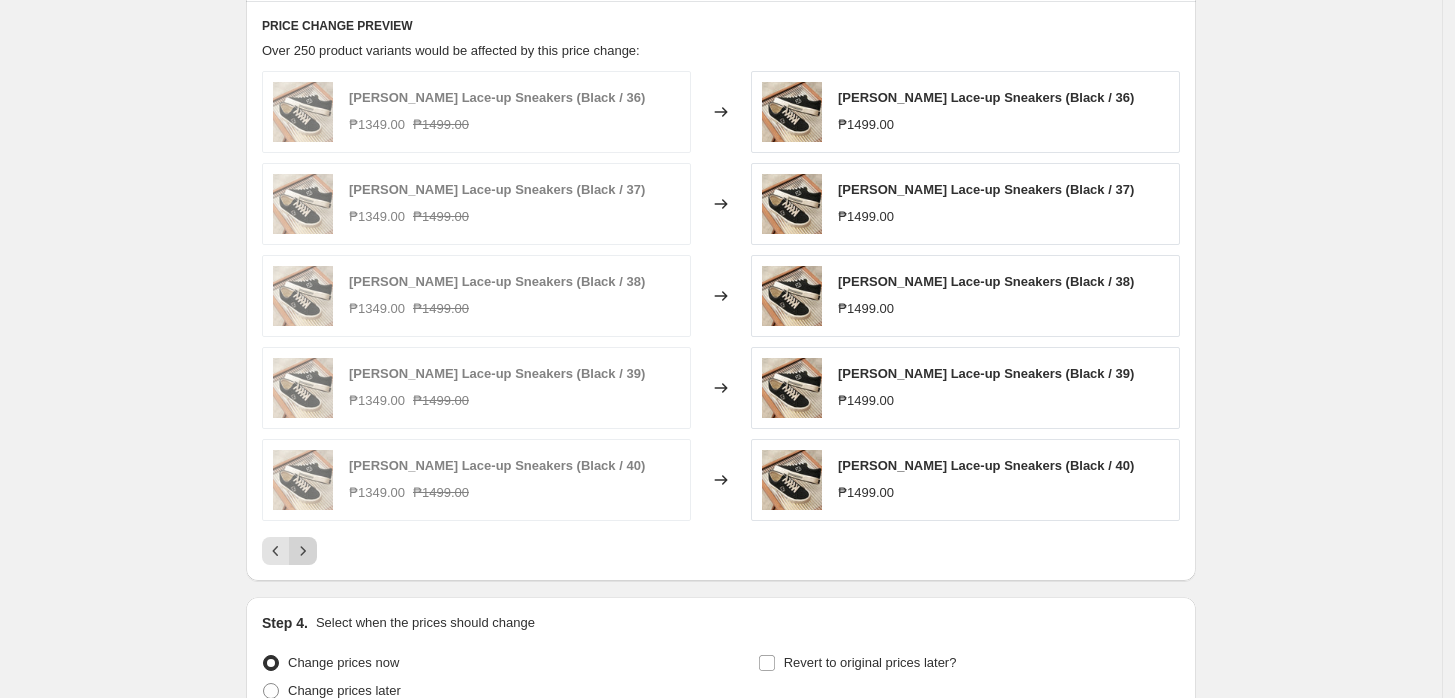 click 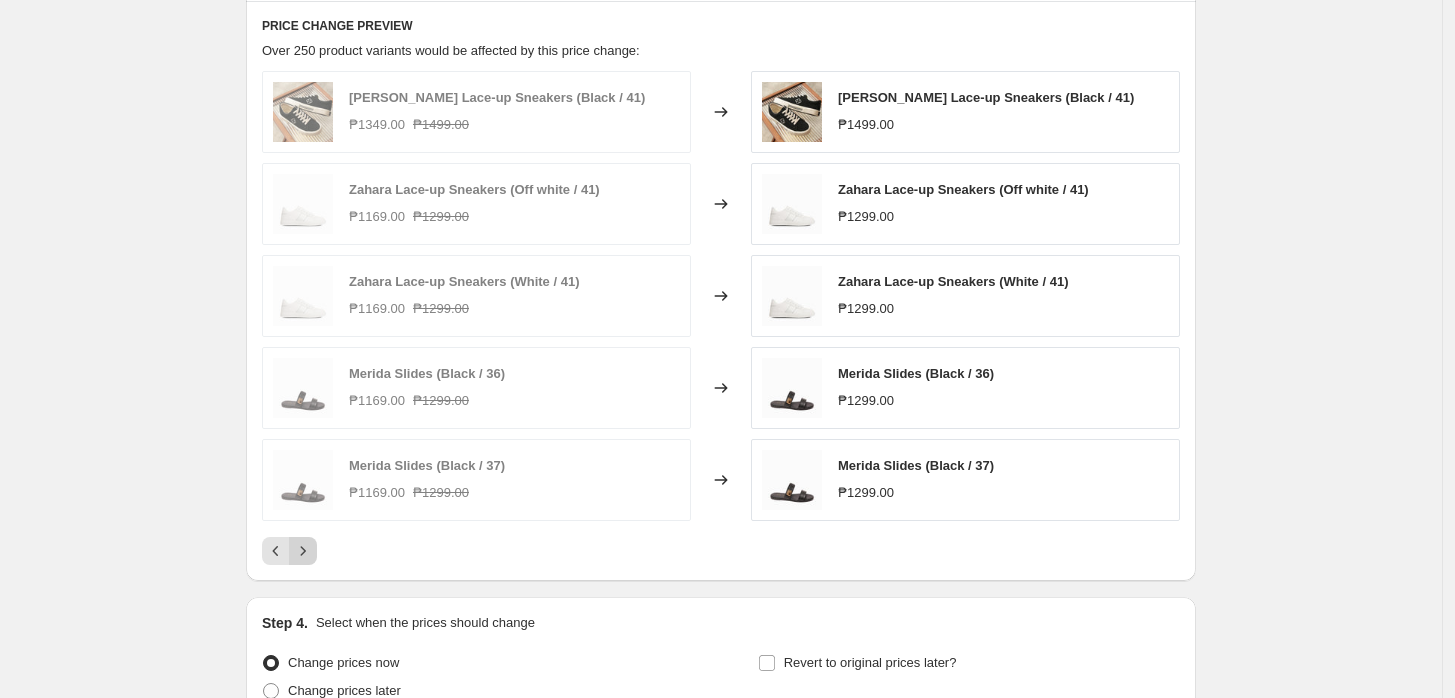 click 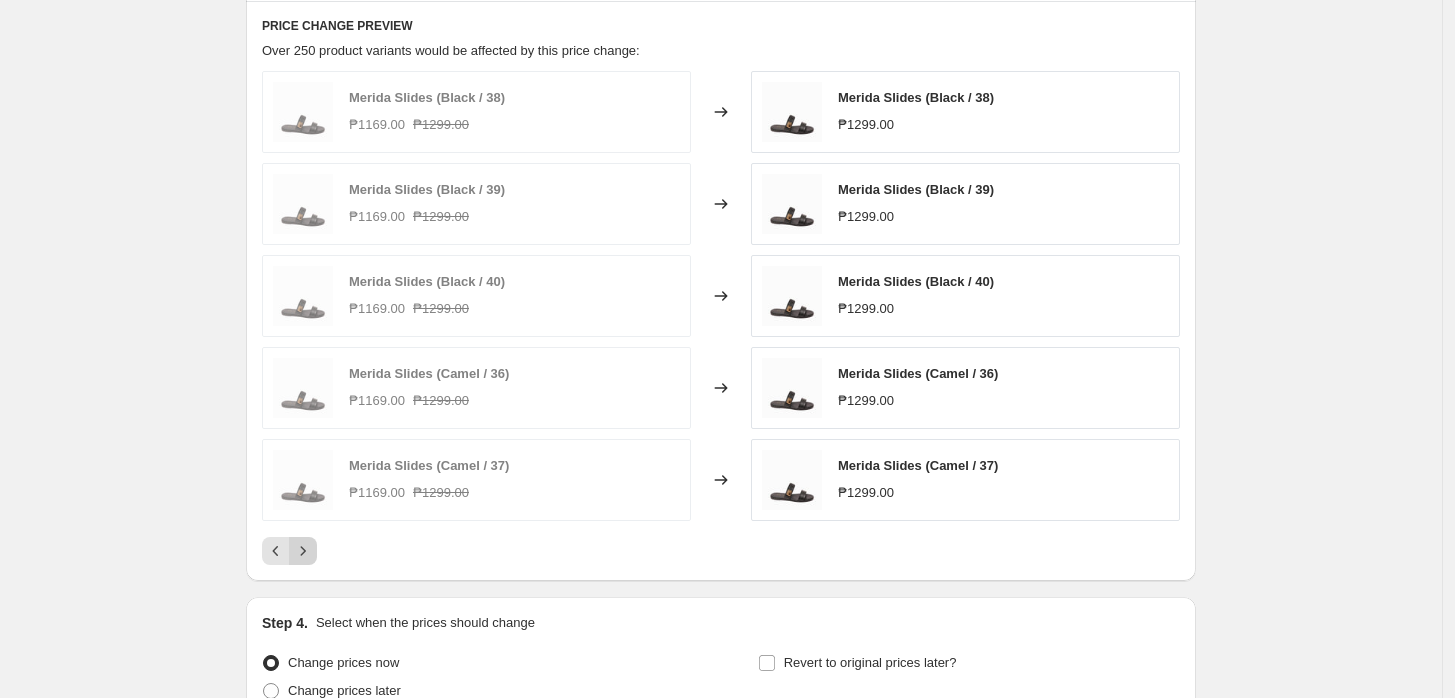 click 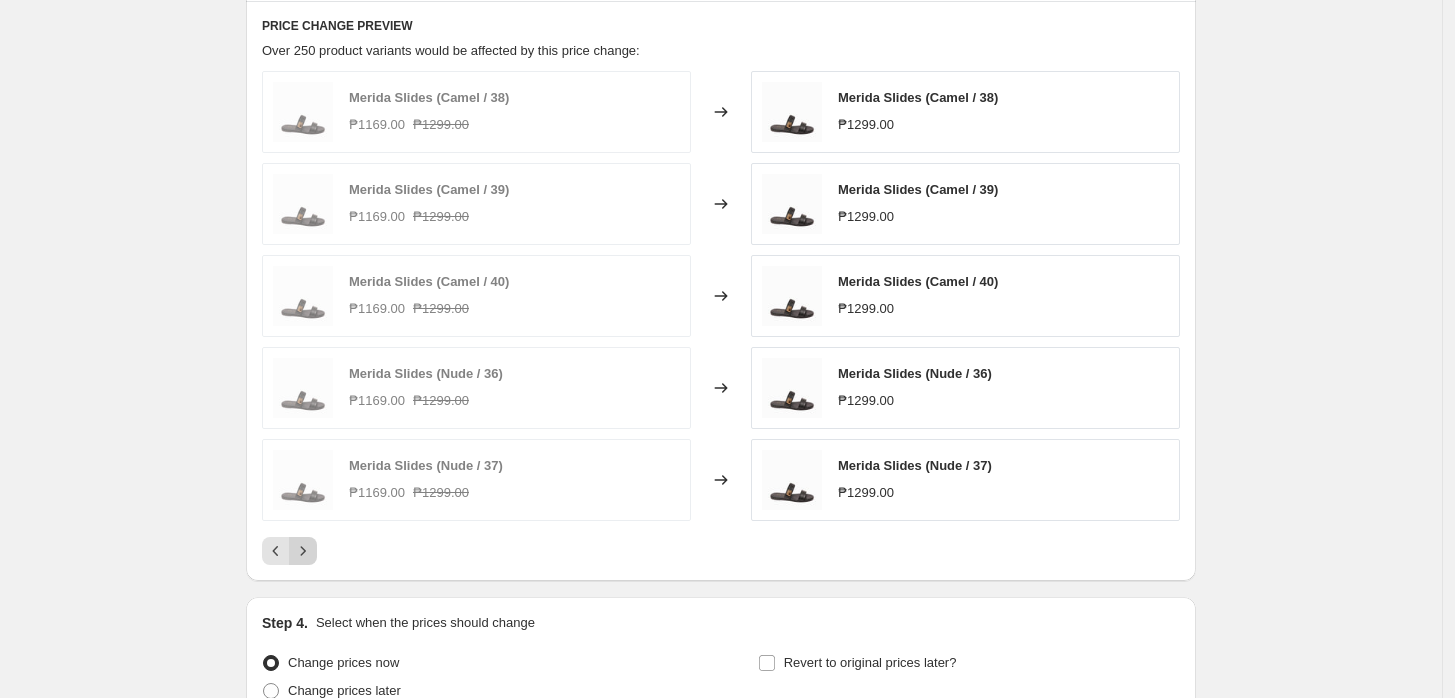 click 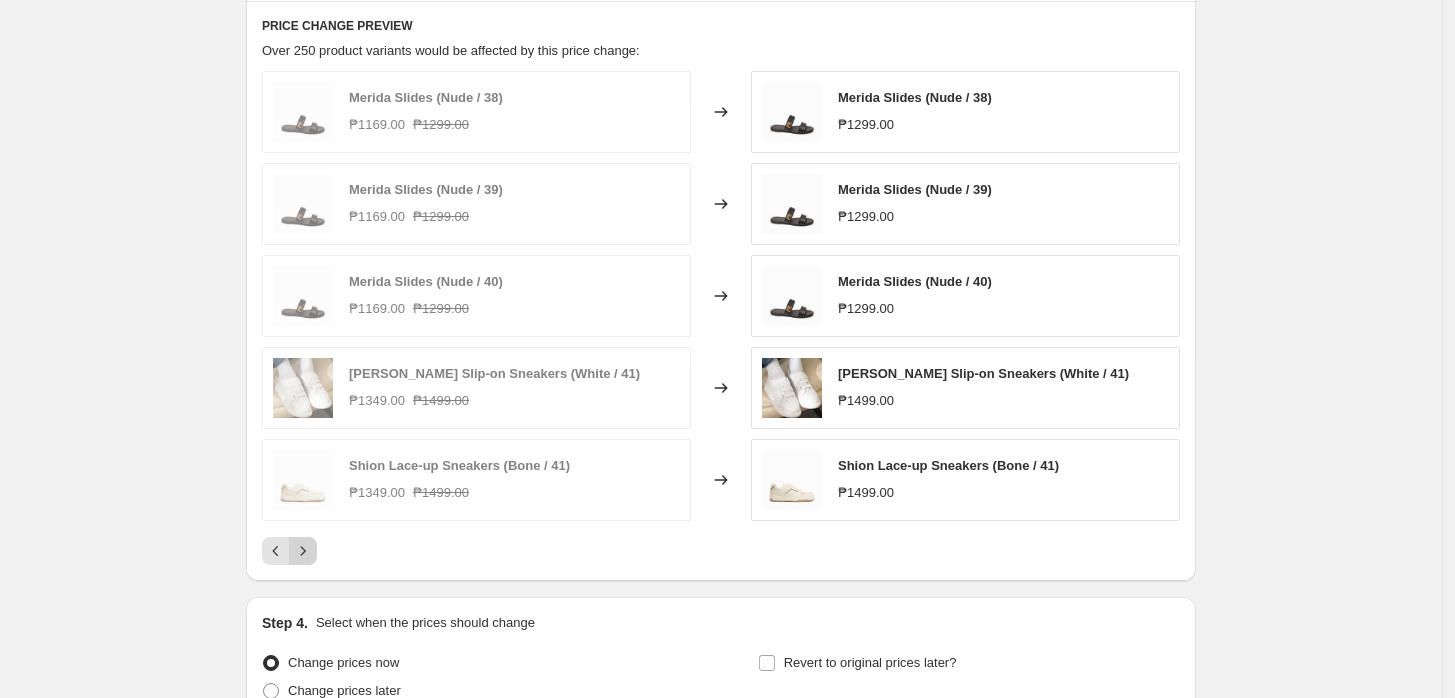 click 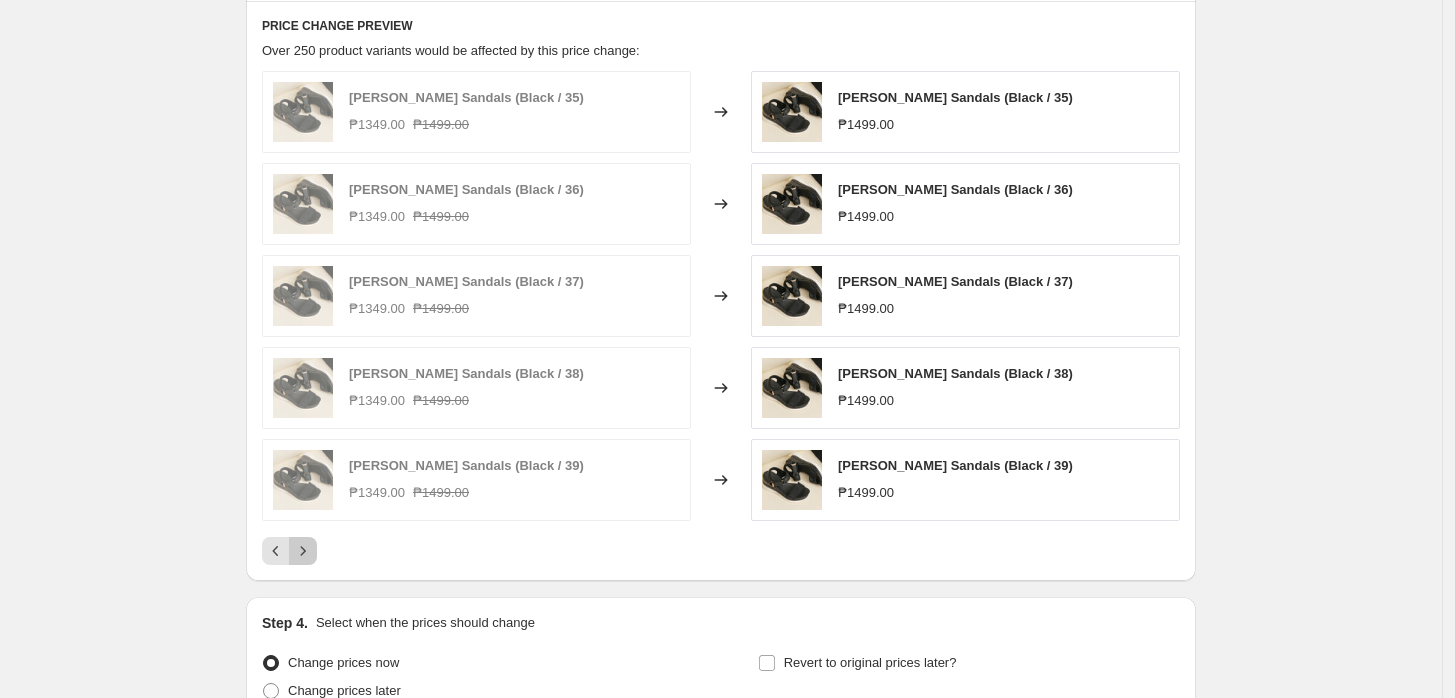 click 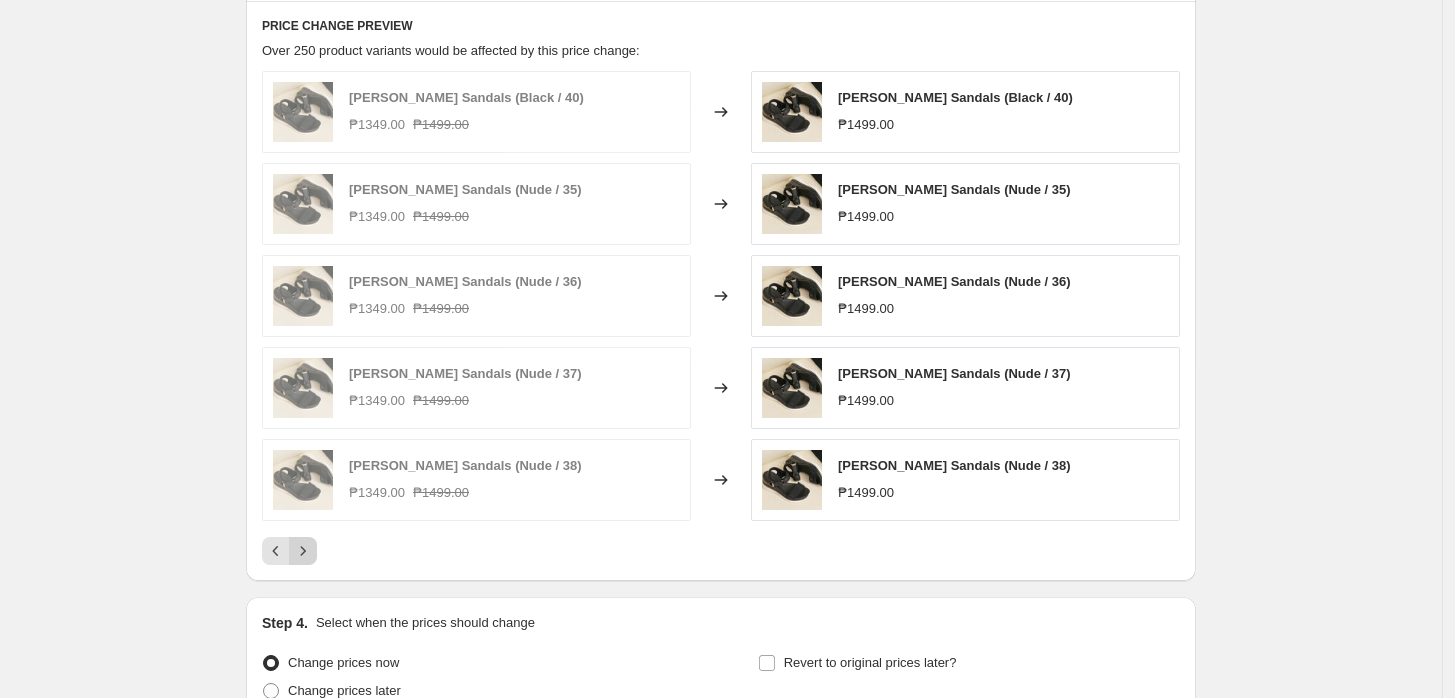 click 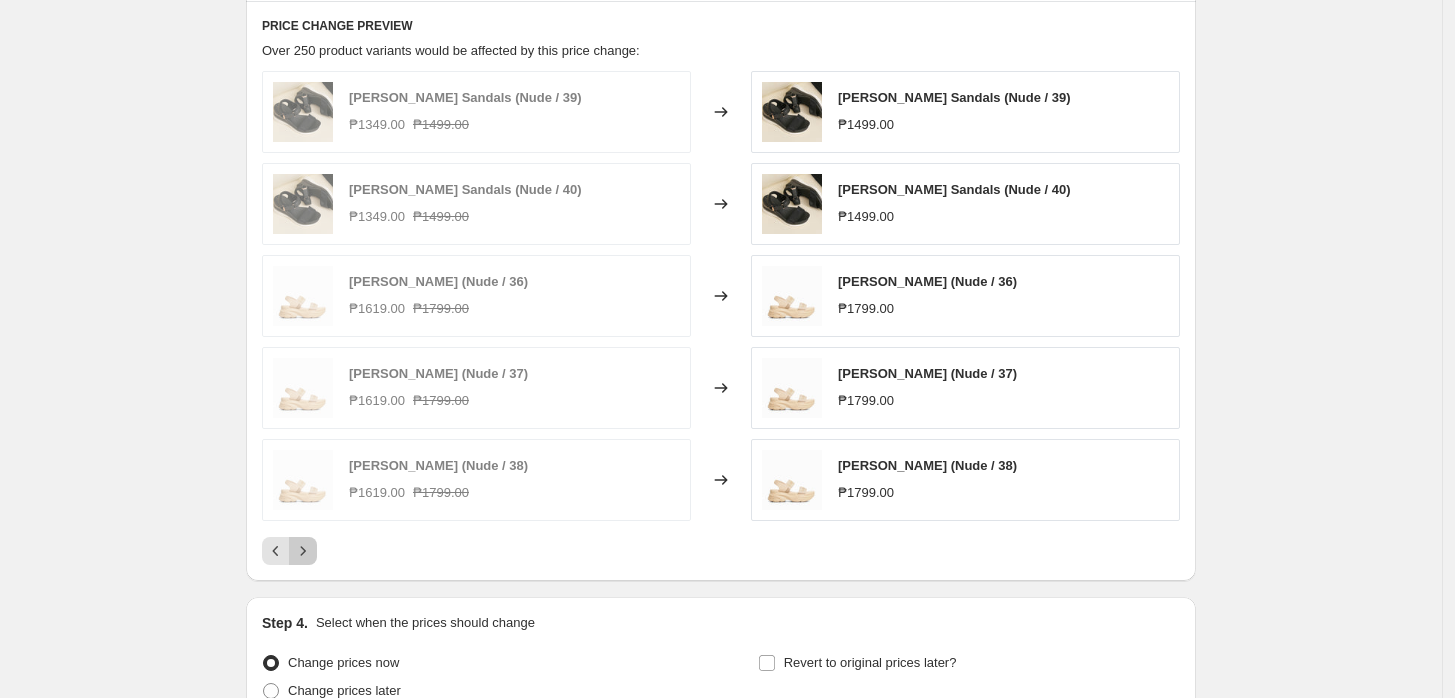 click 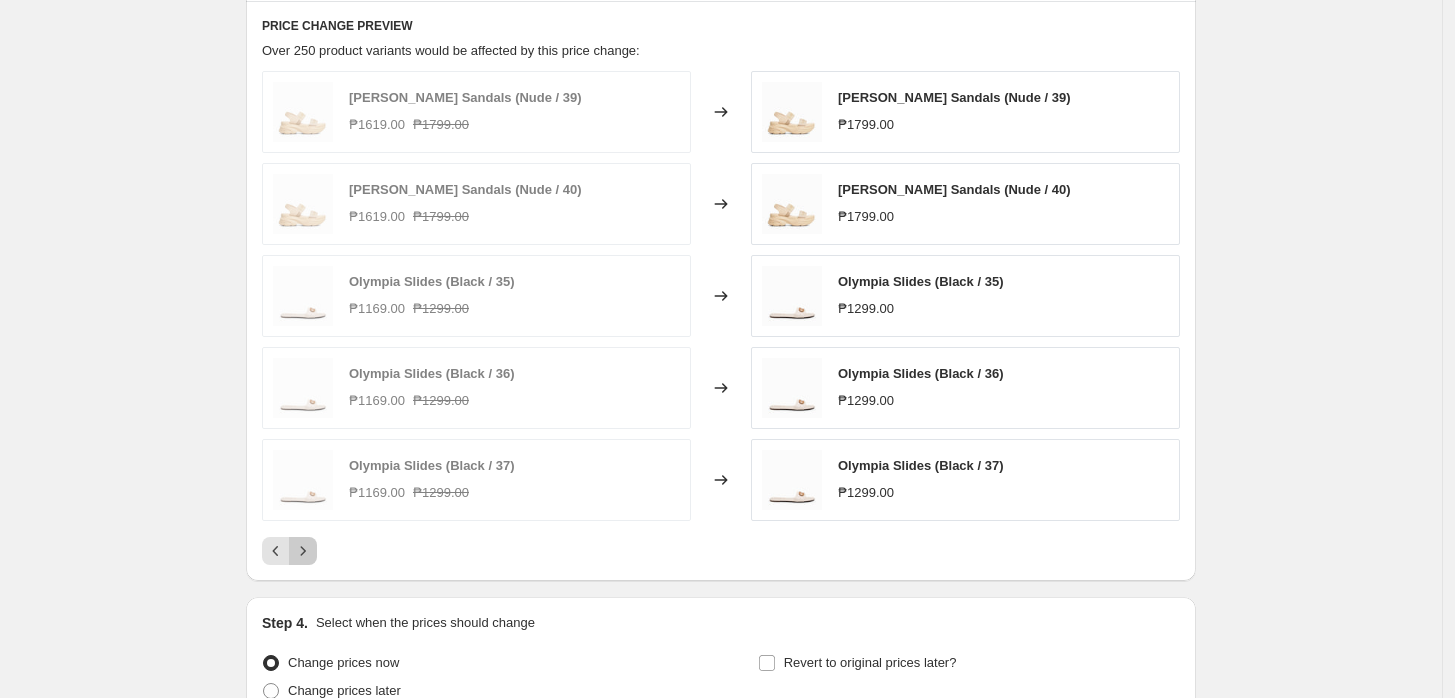 click 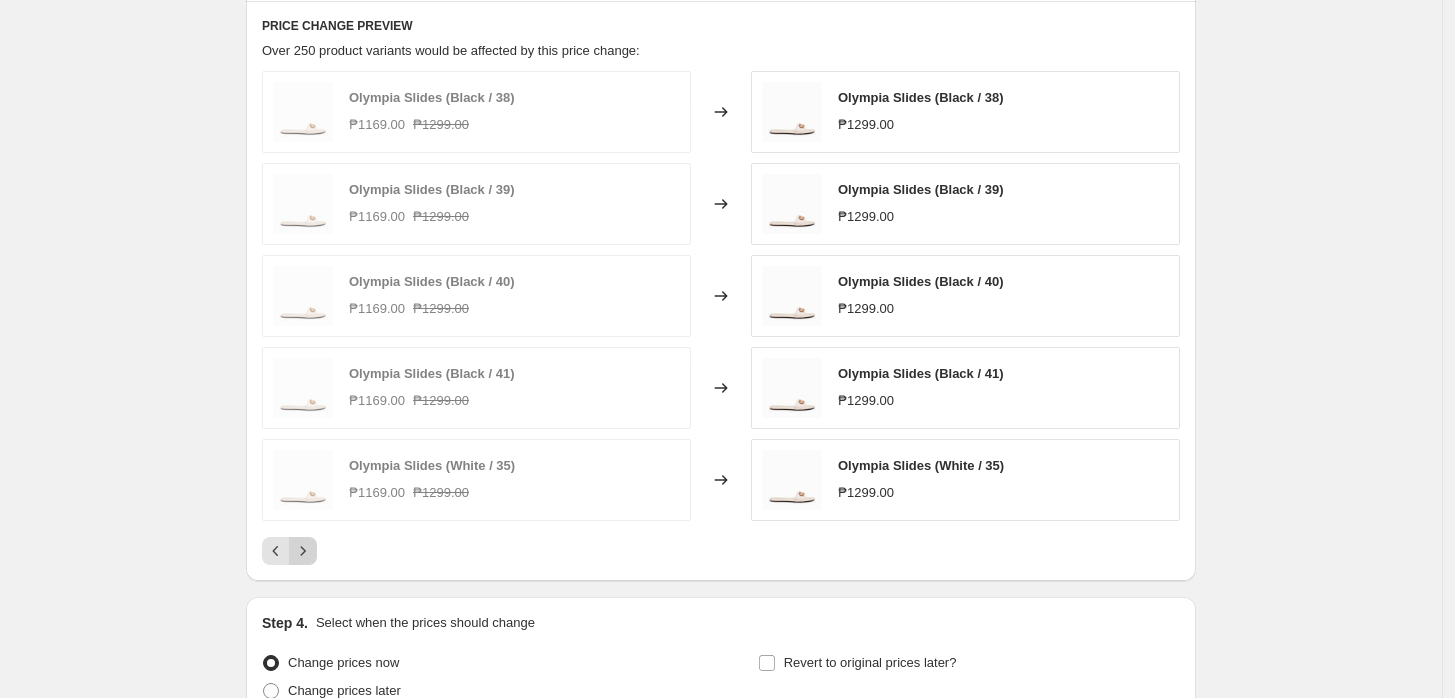 click 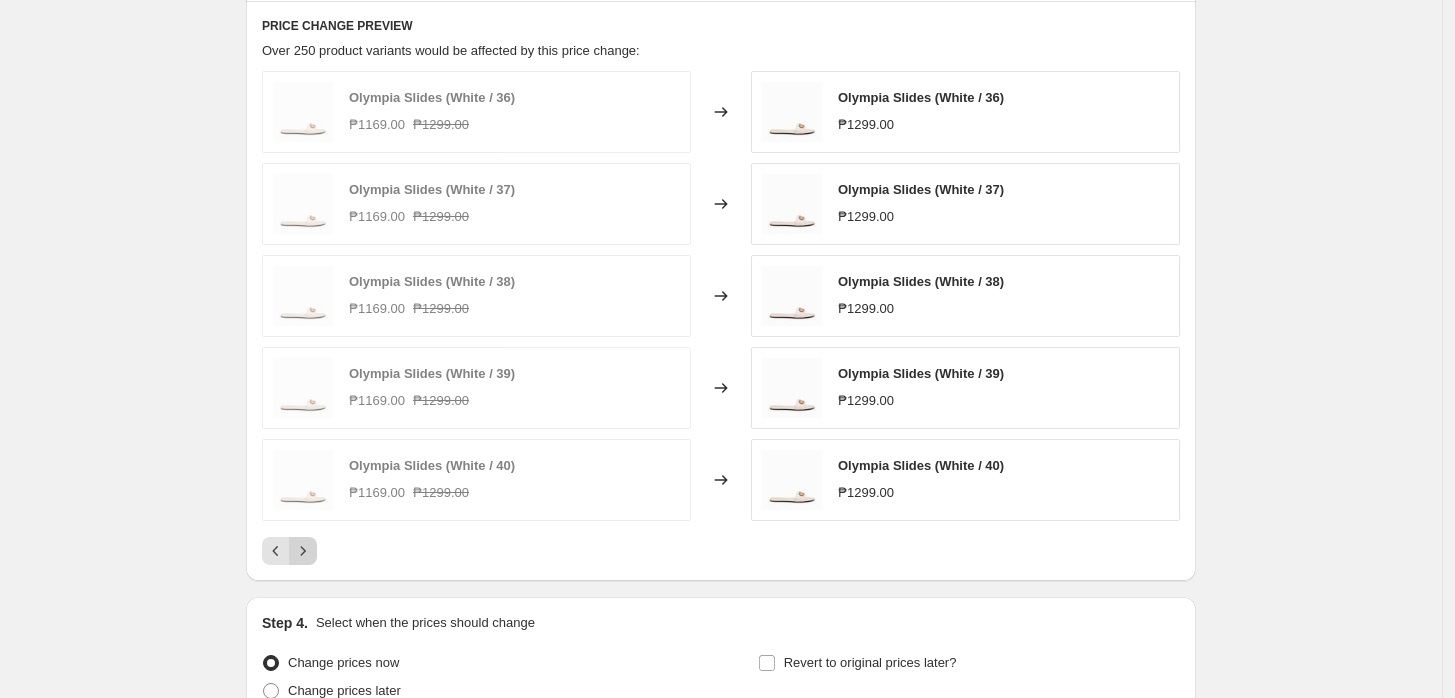click 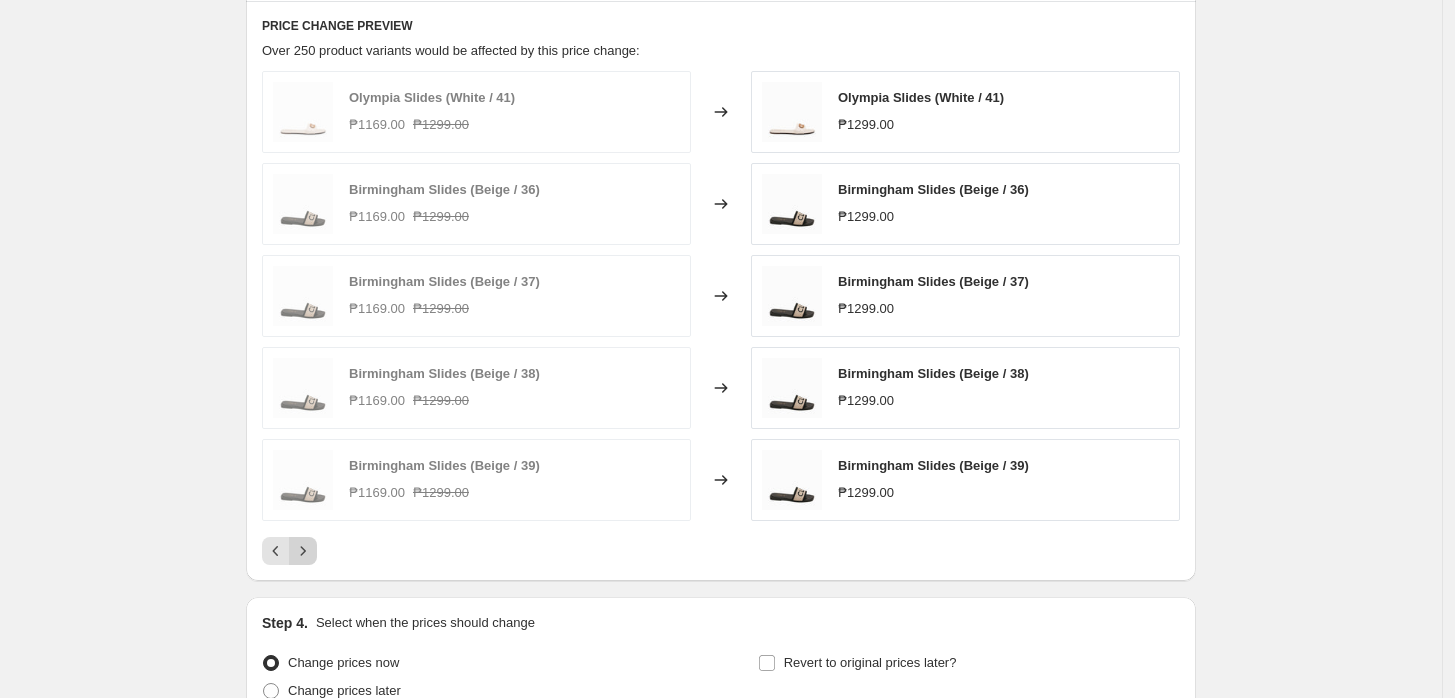 click 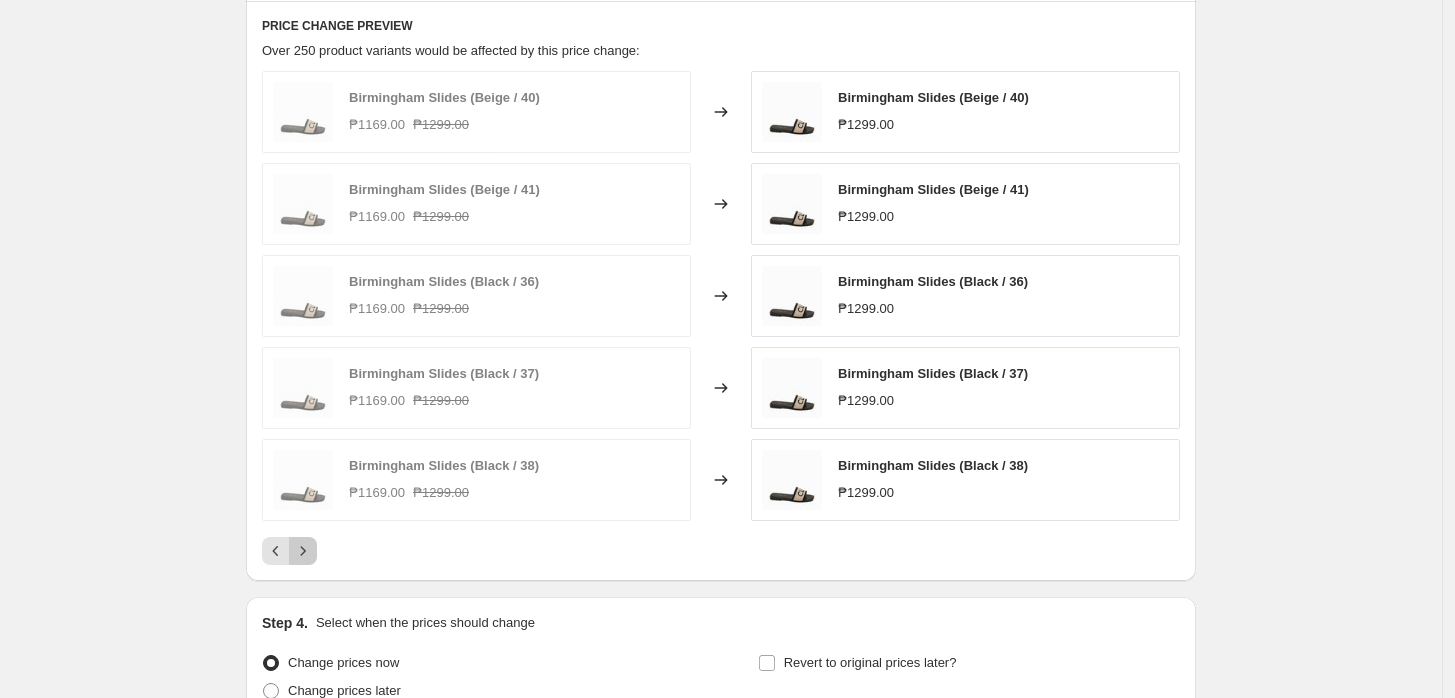 click 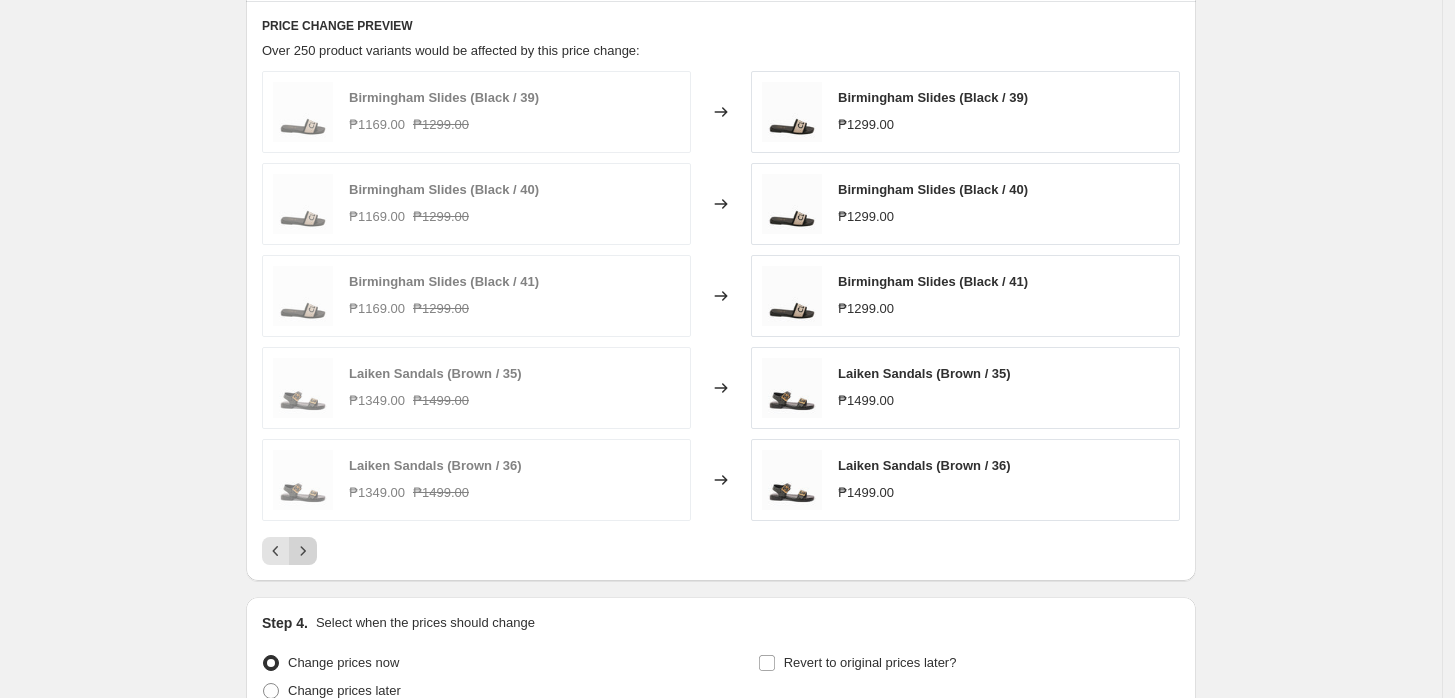 click 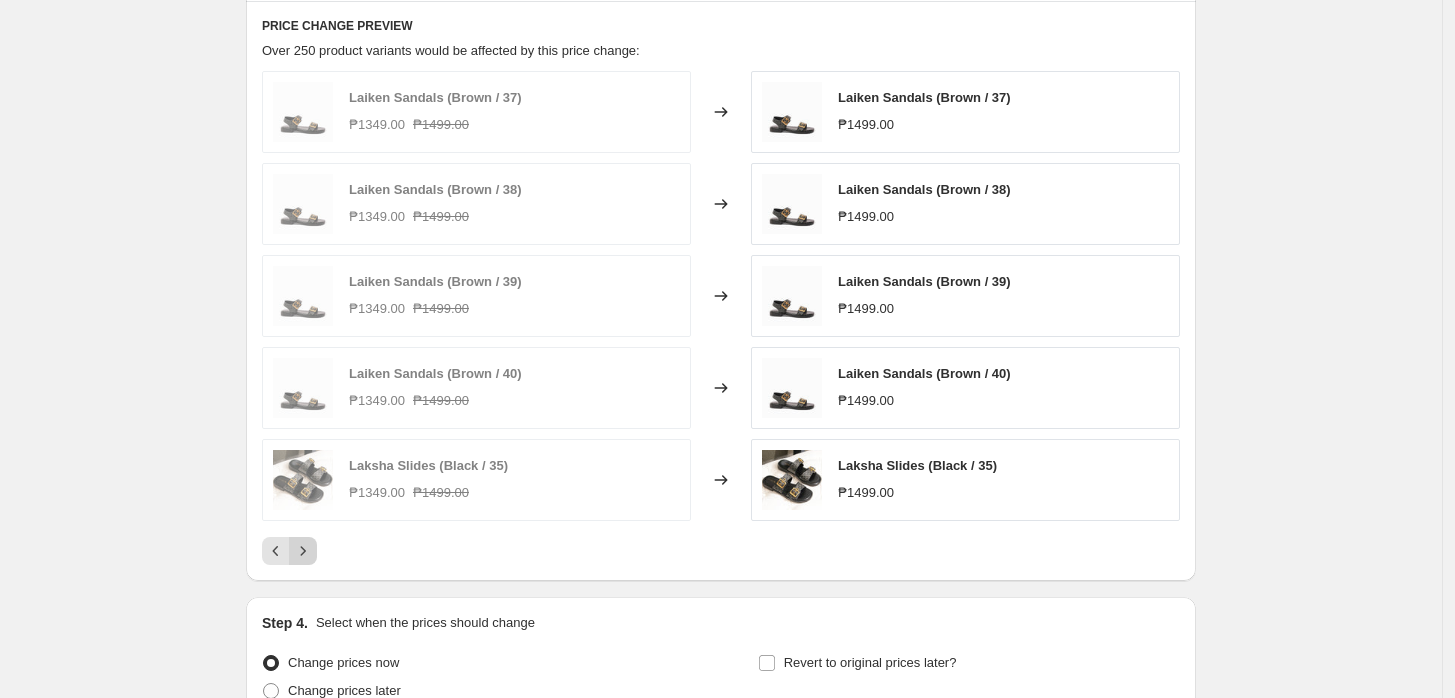 click 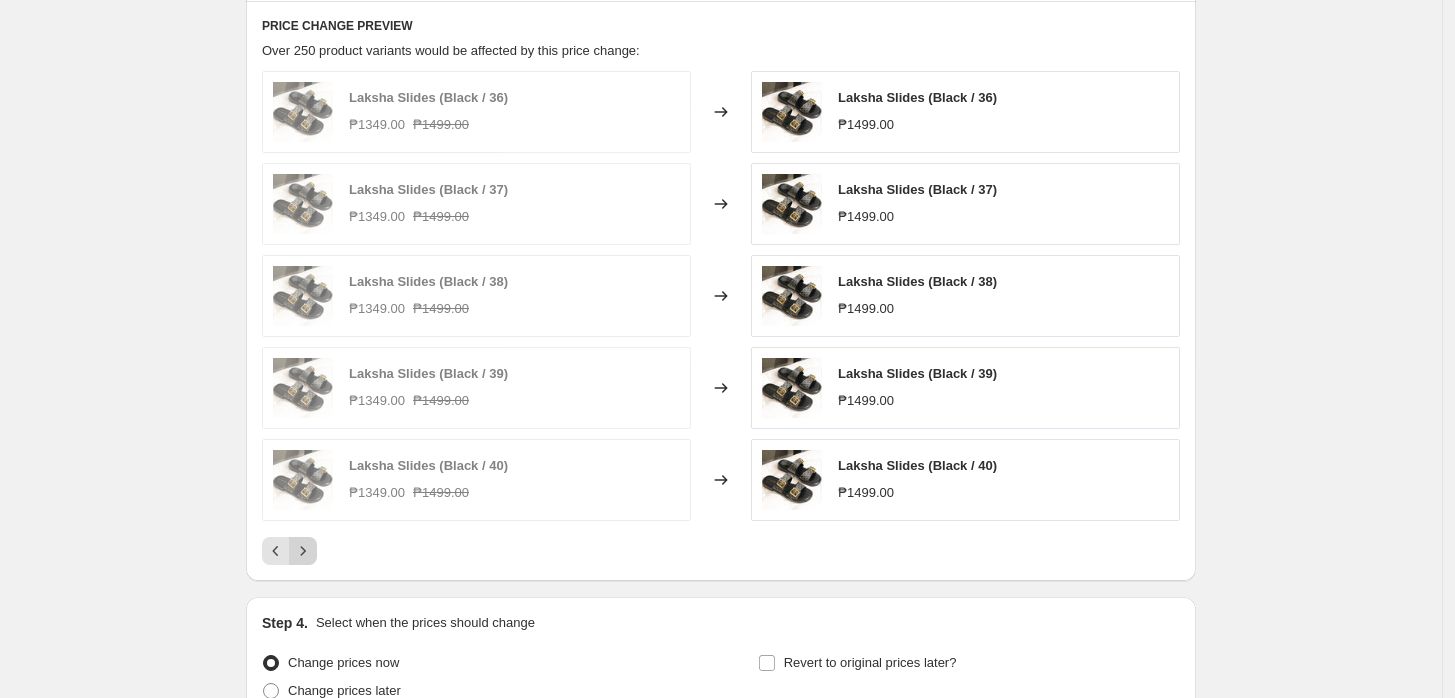click 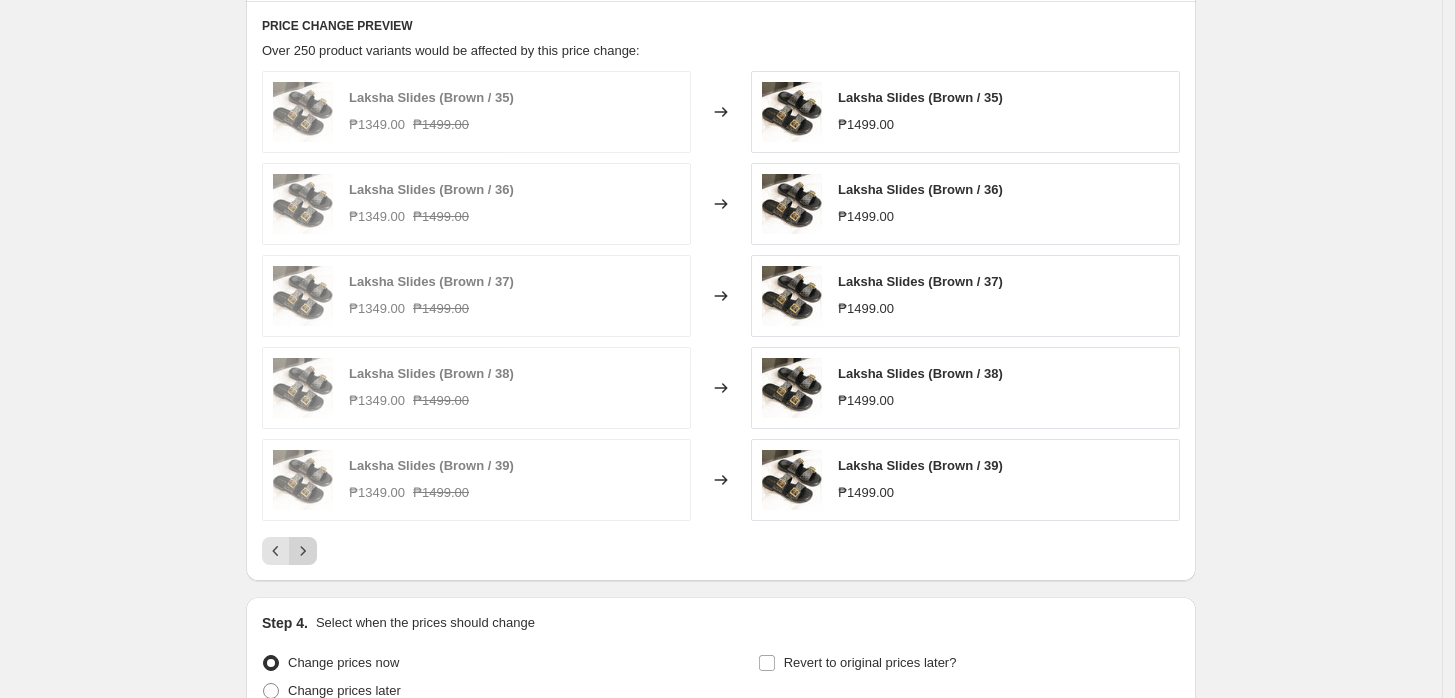 click 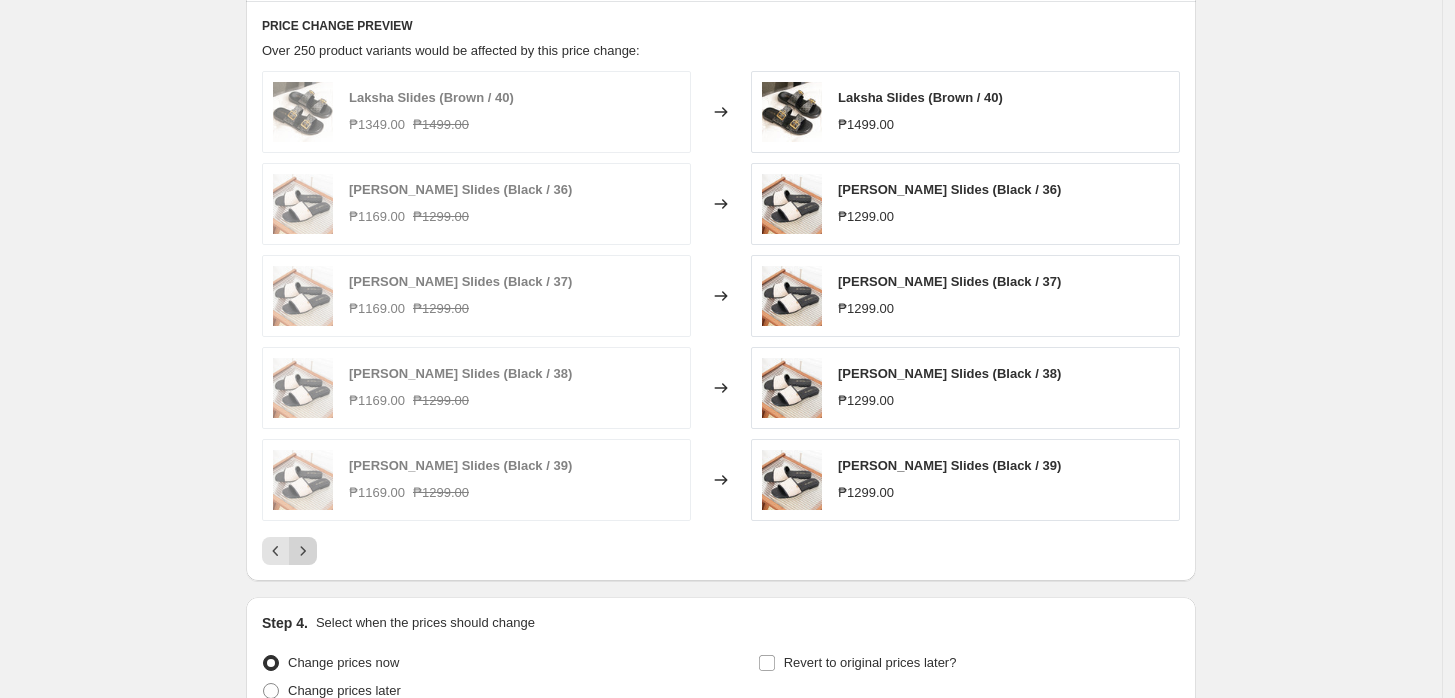click 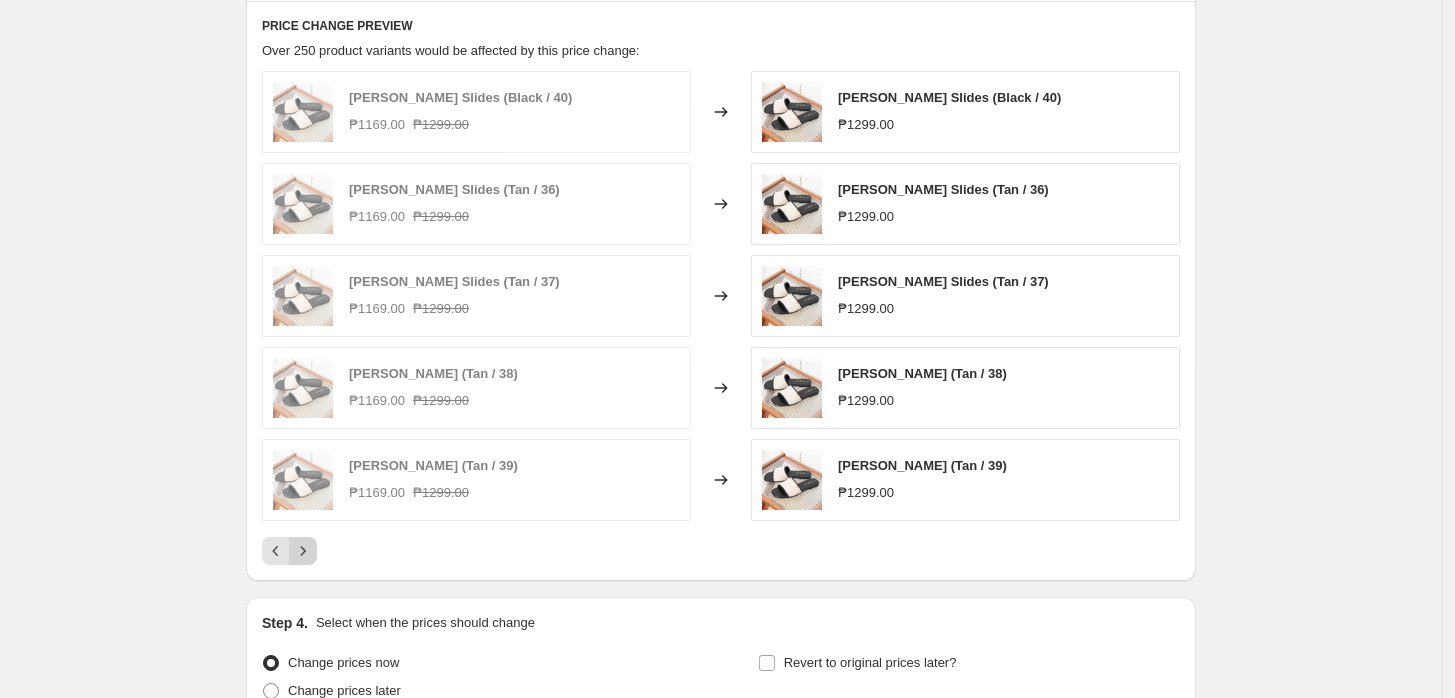 click 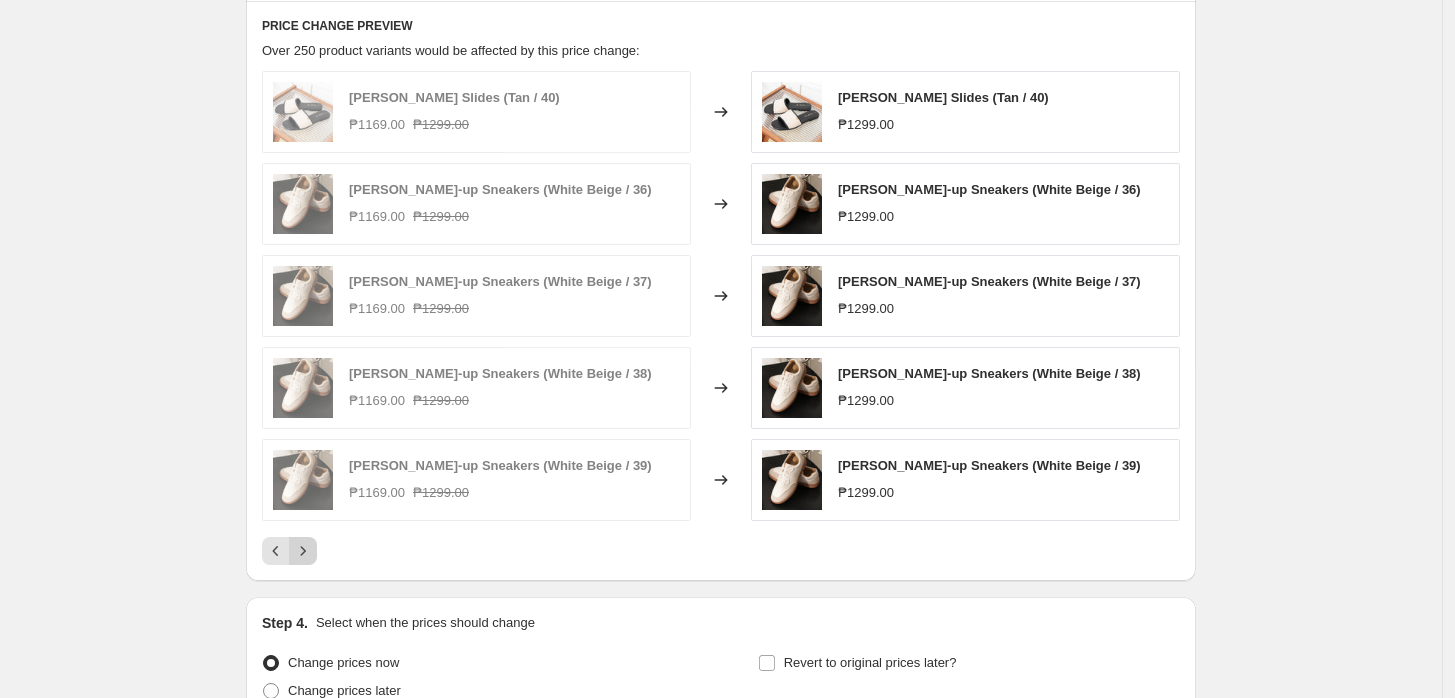 click 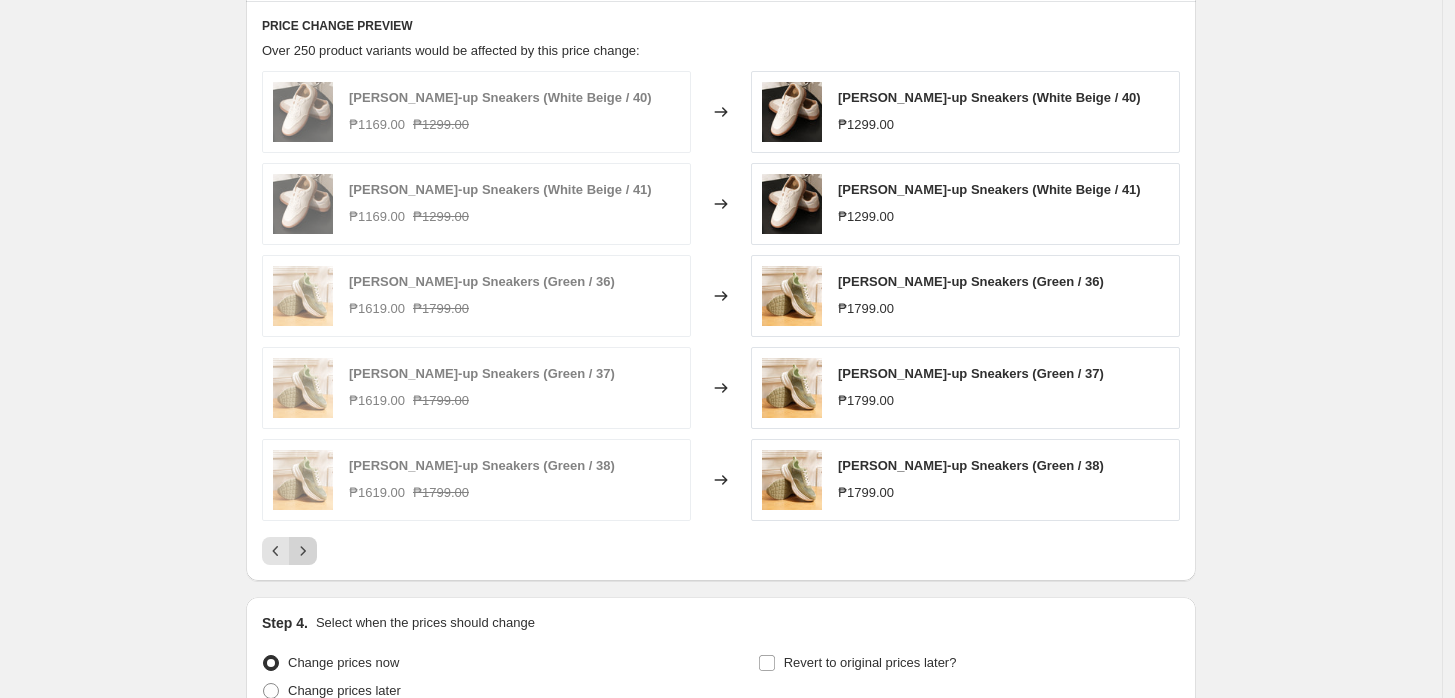 click 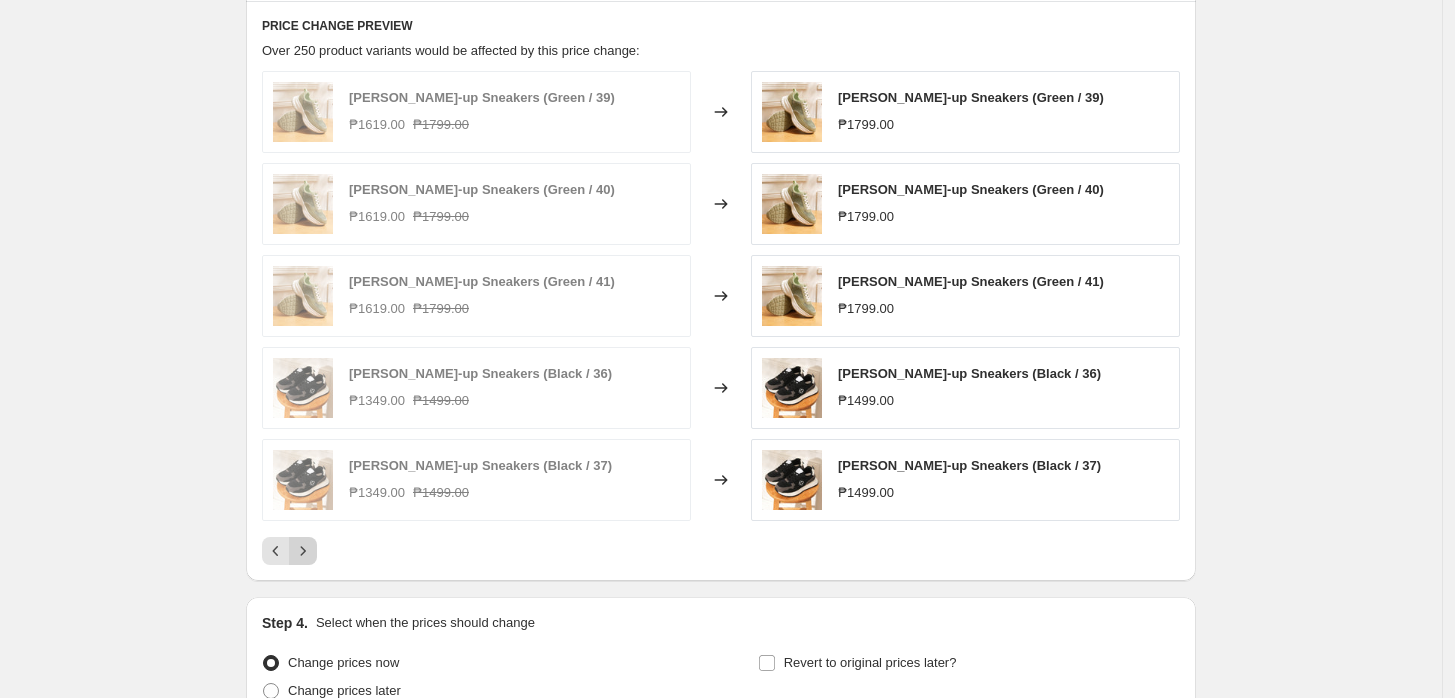 click 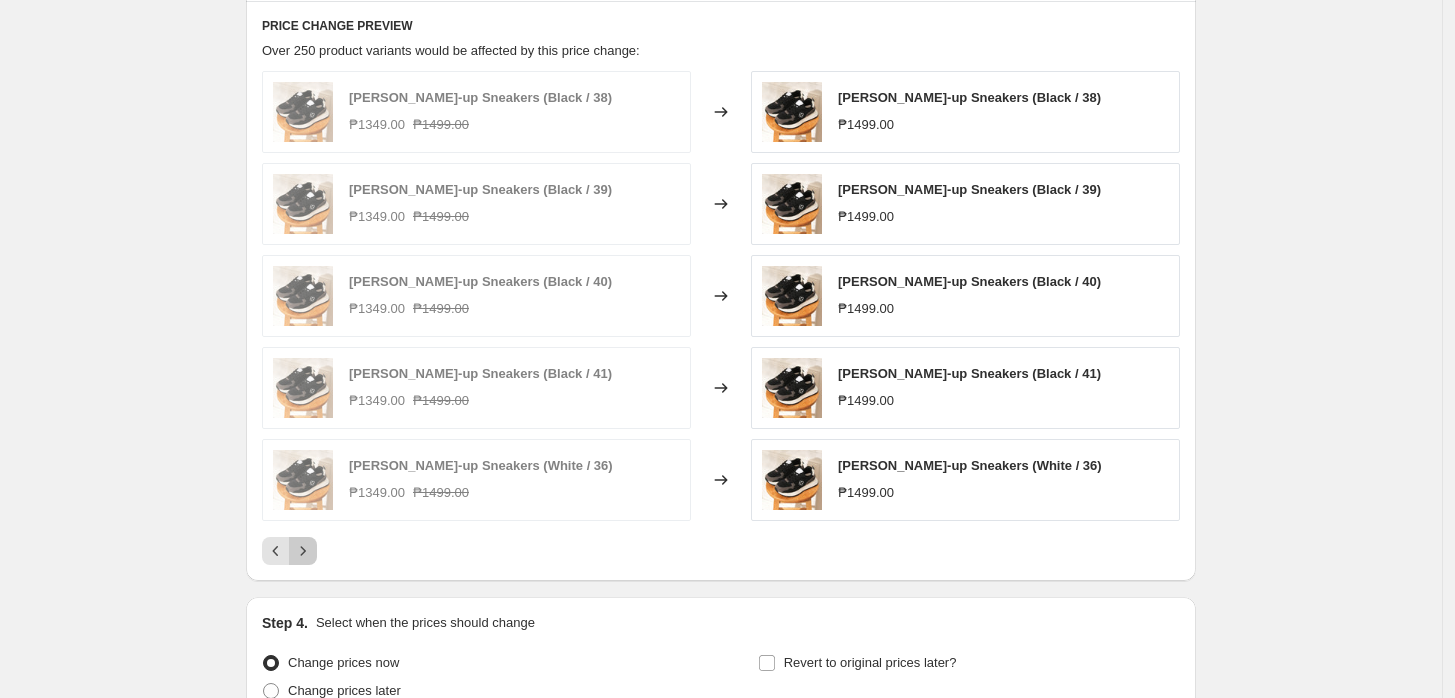 click 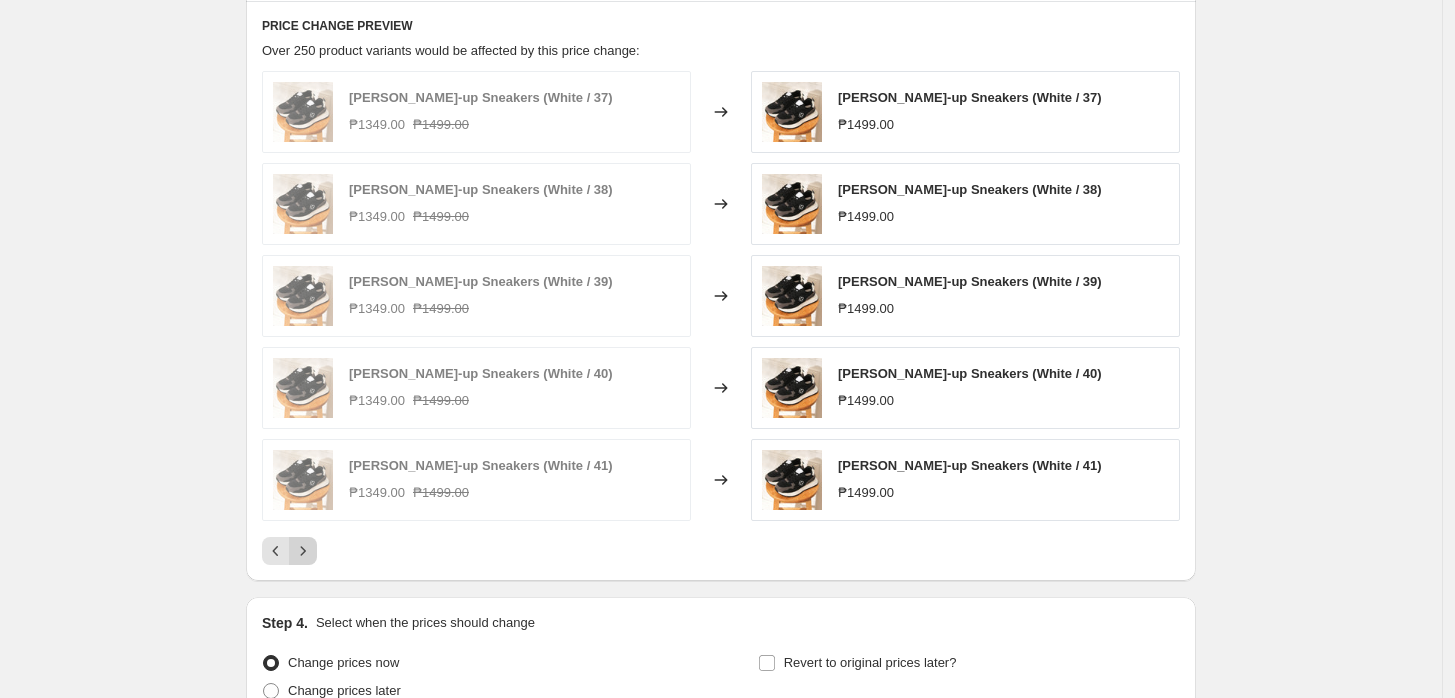 click 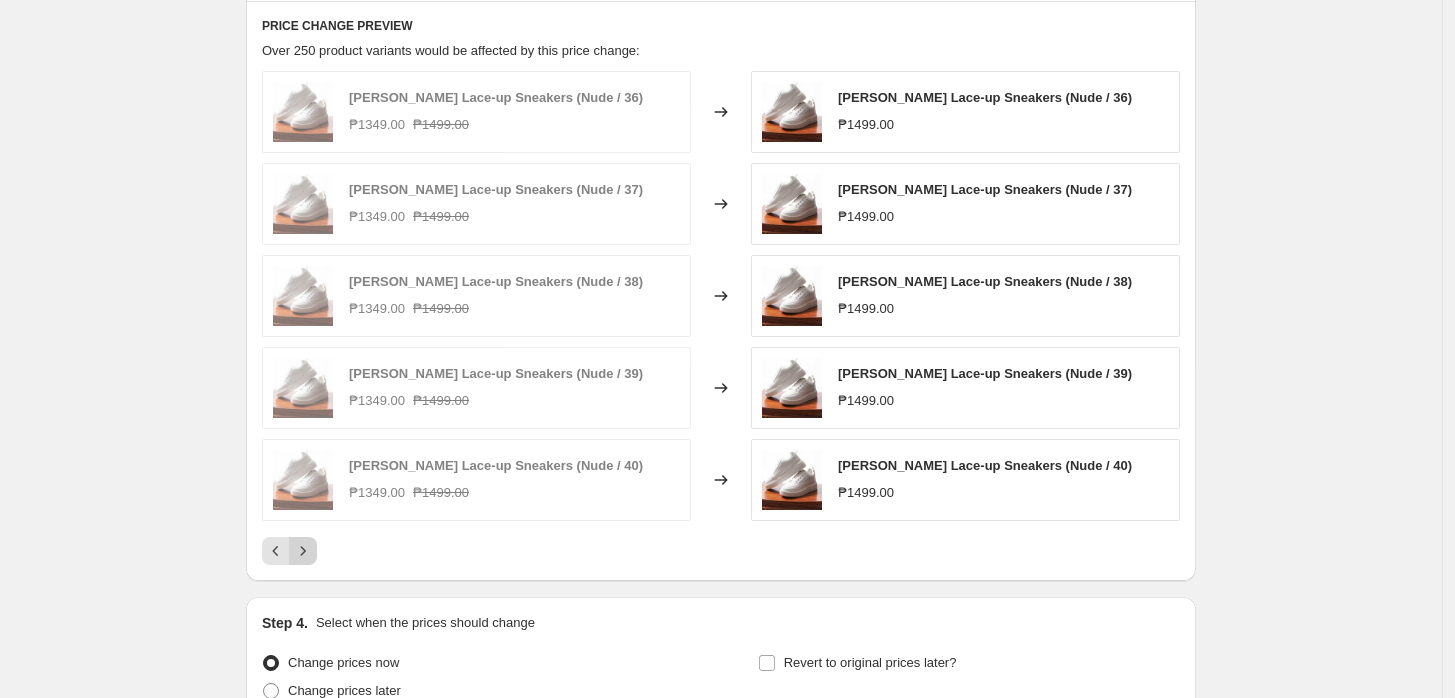 click 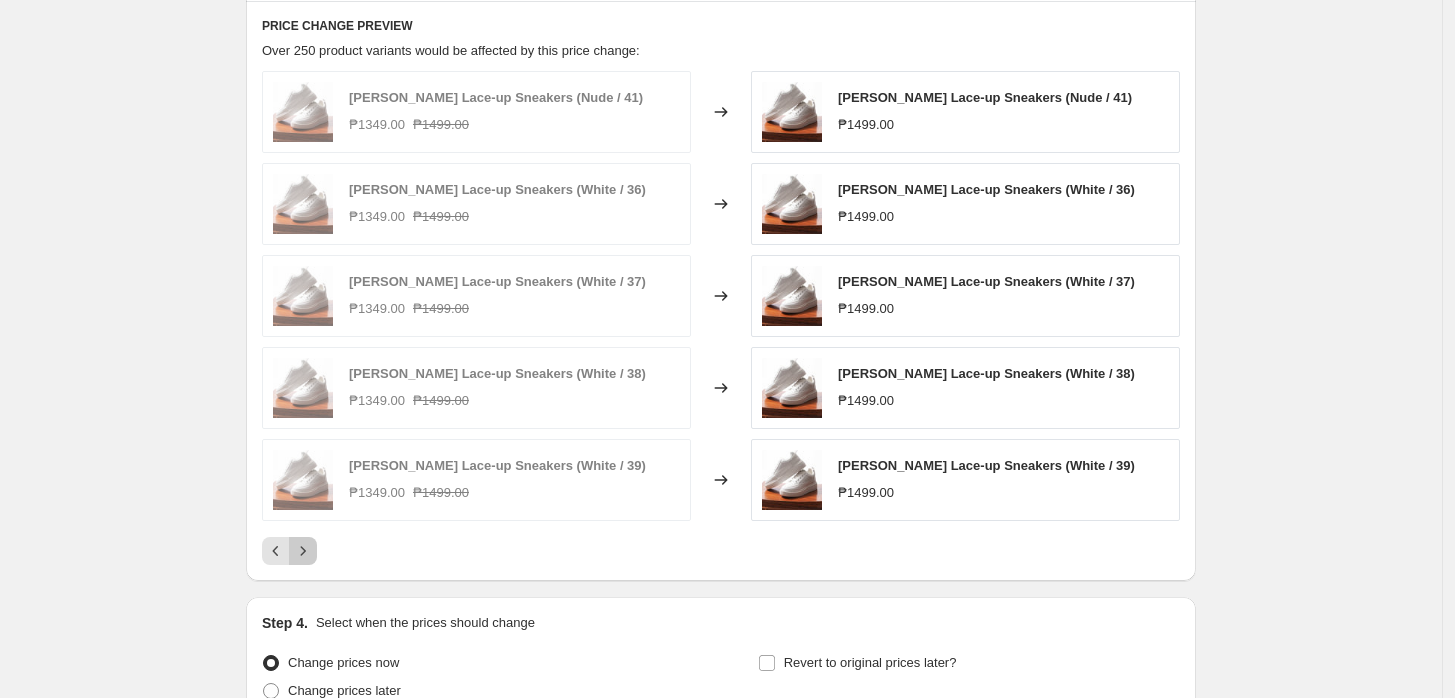 click 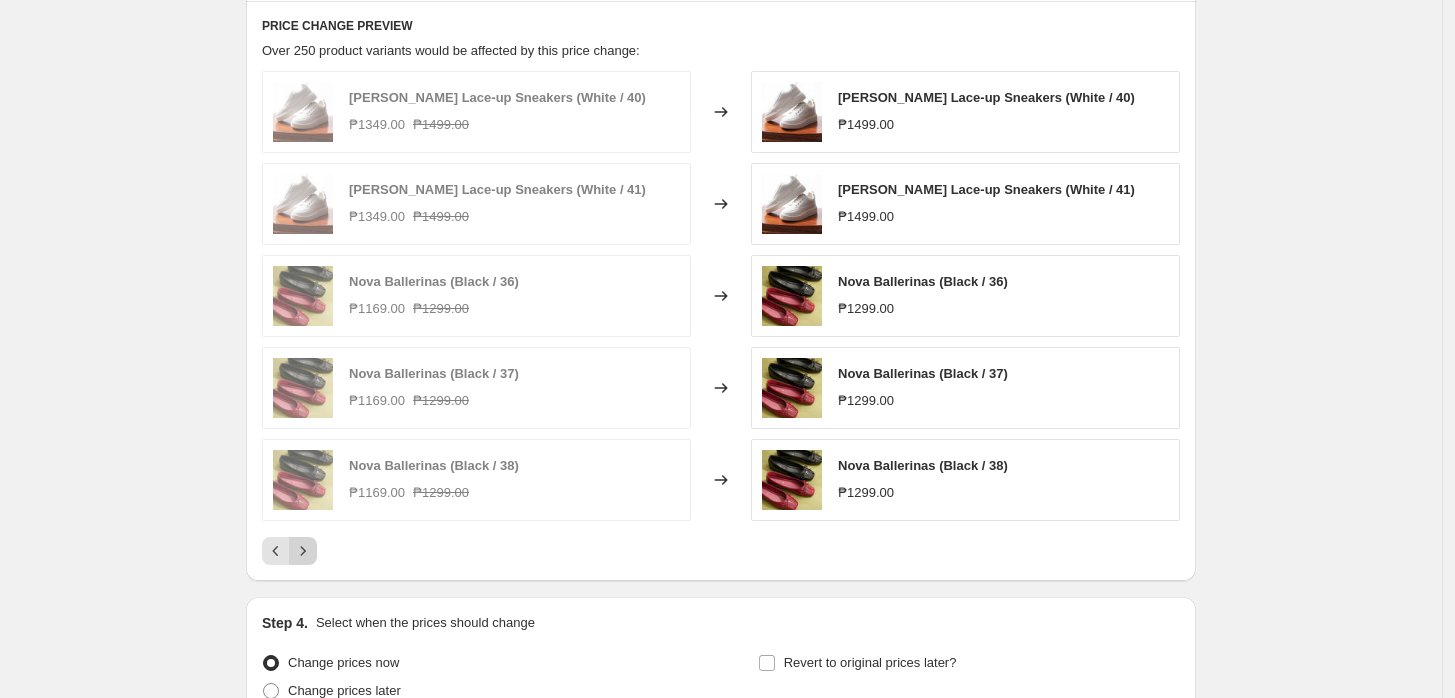 click 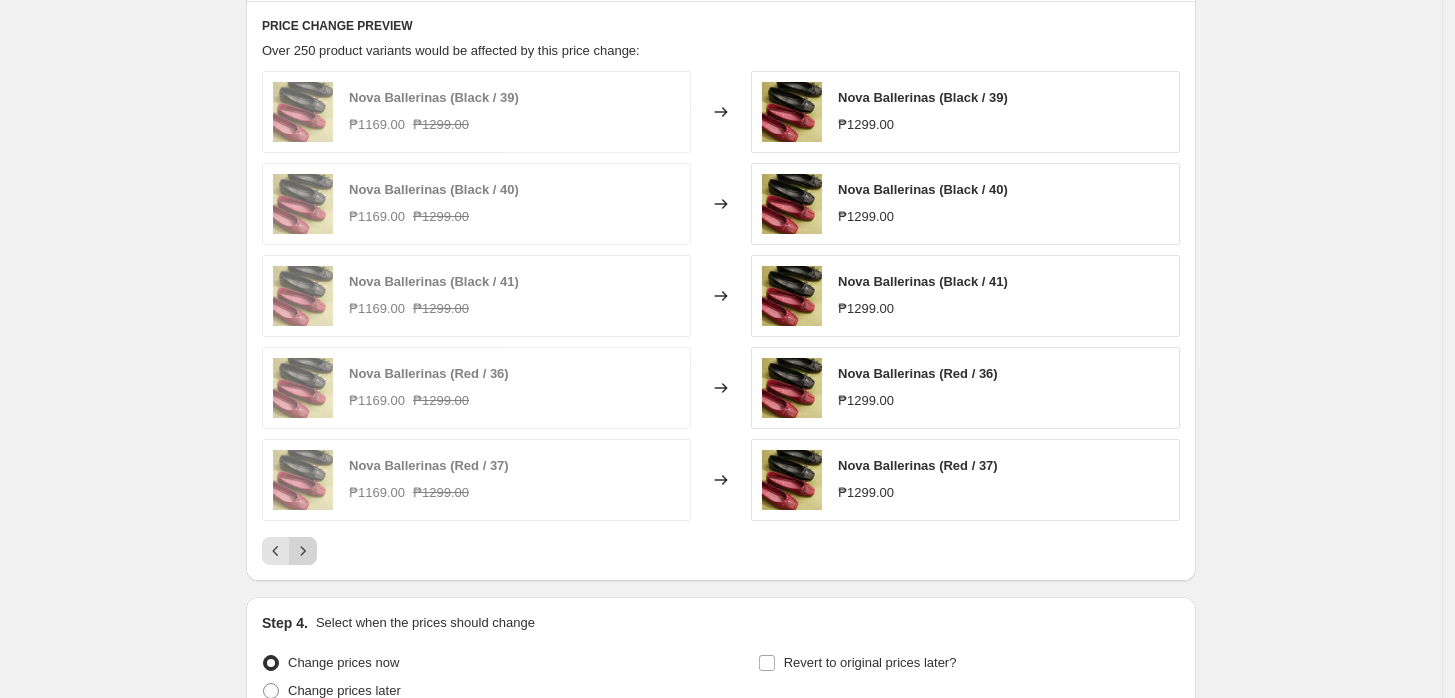 click 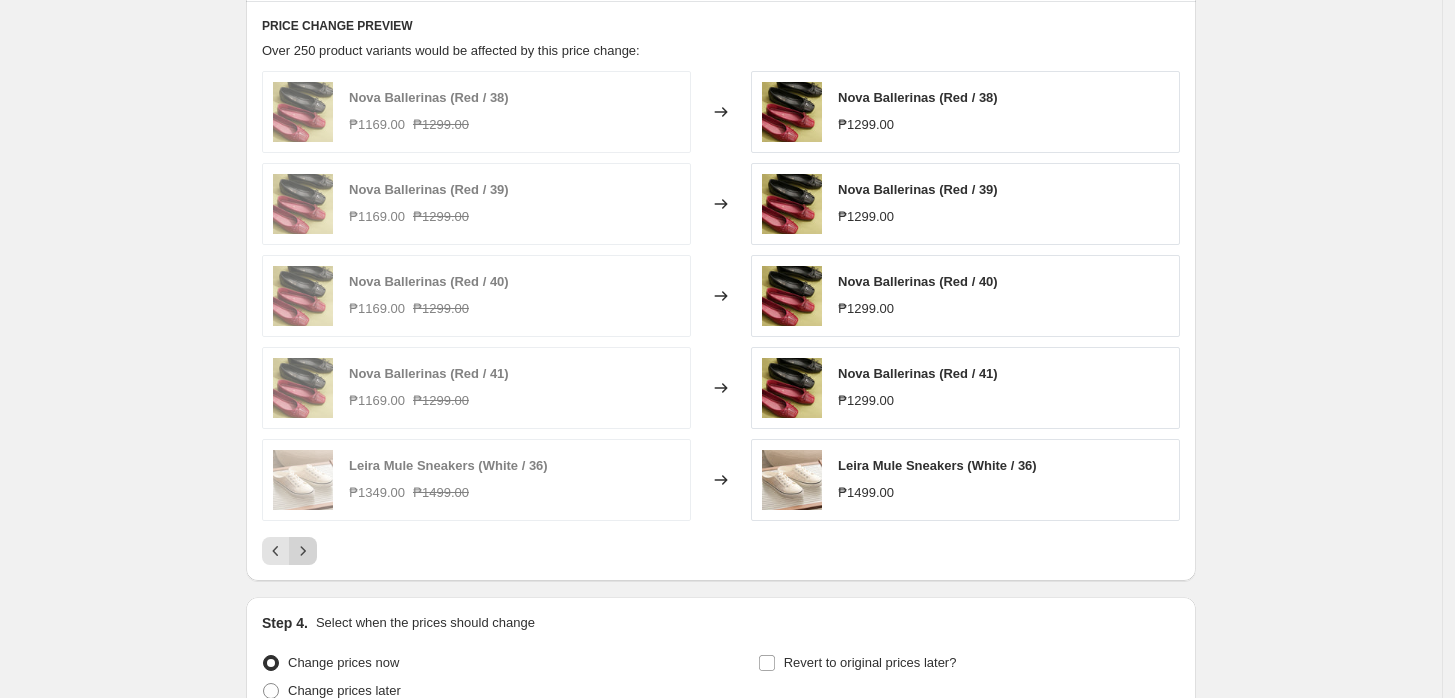 click 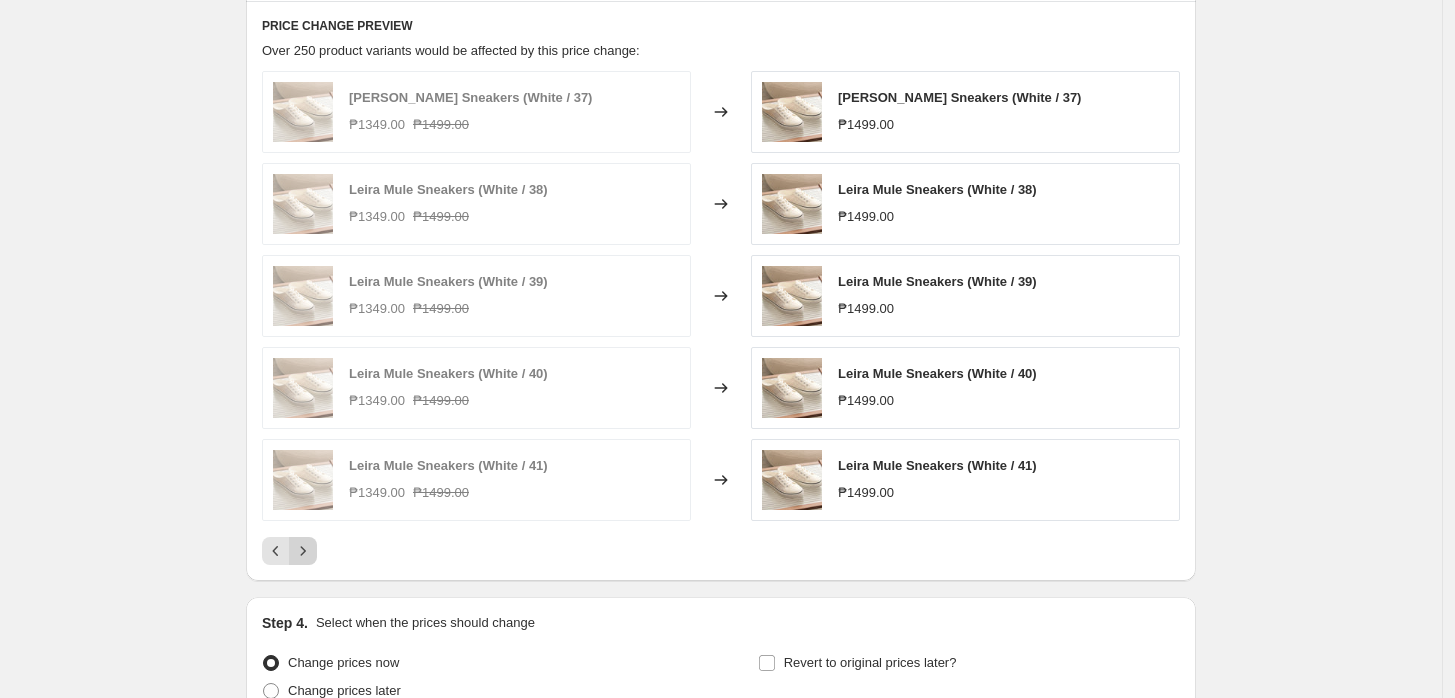 click 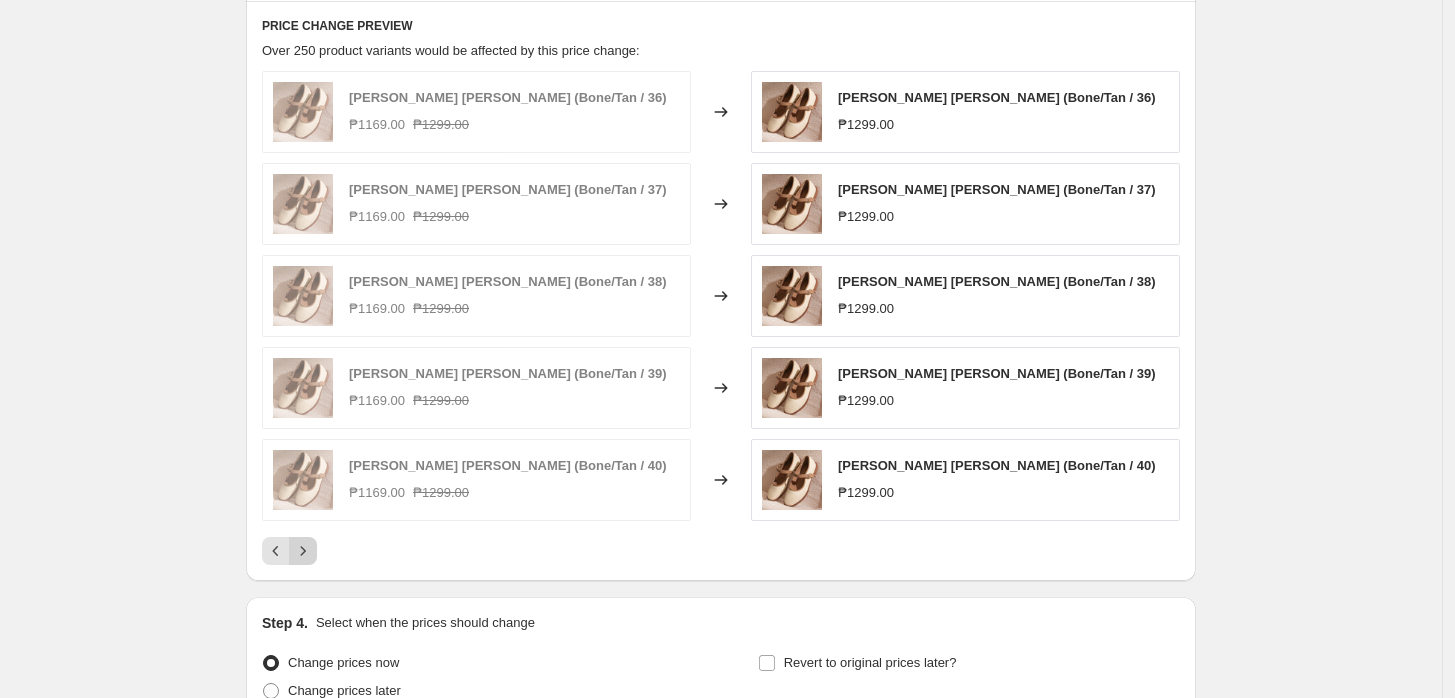 click 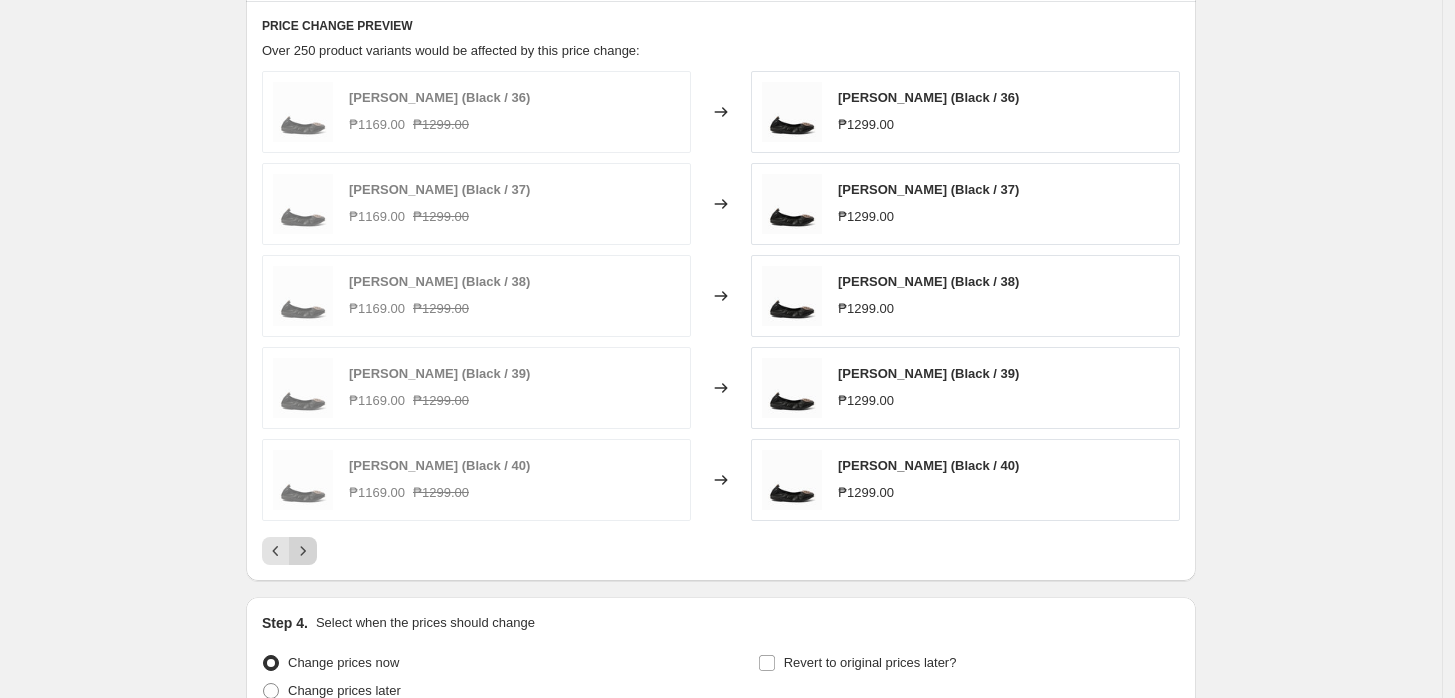 click 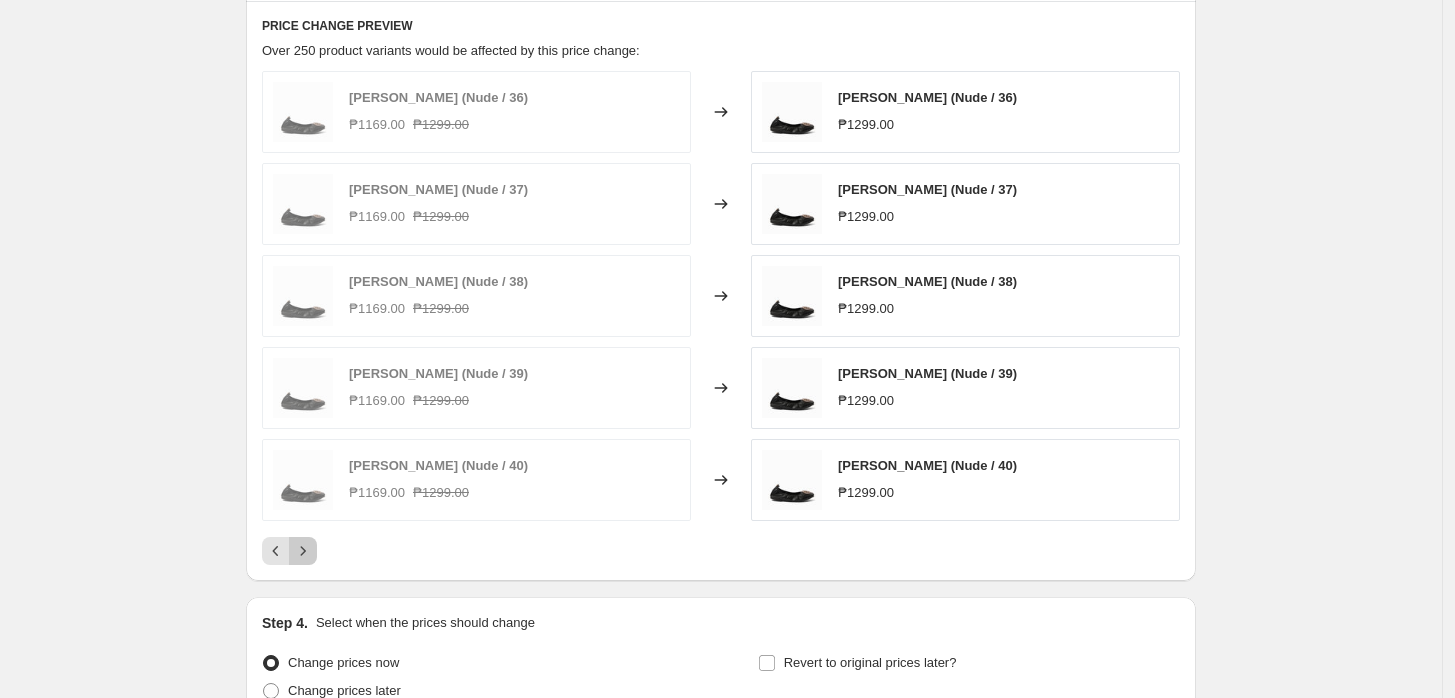 click 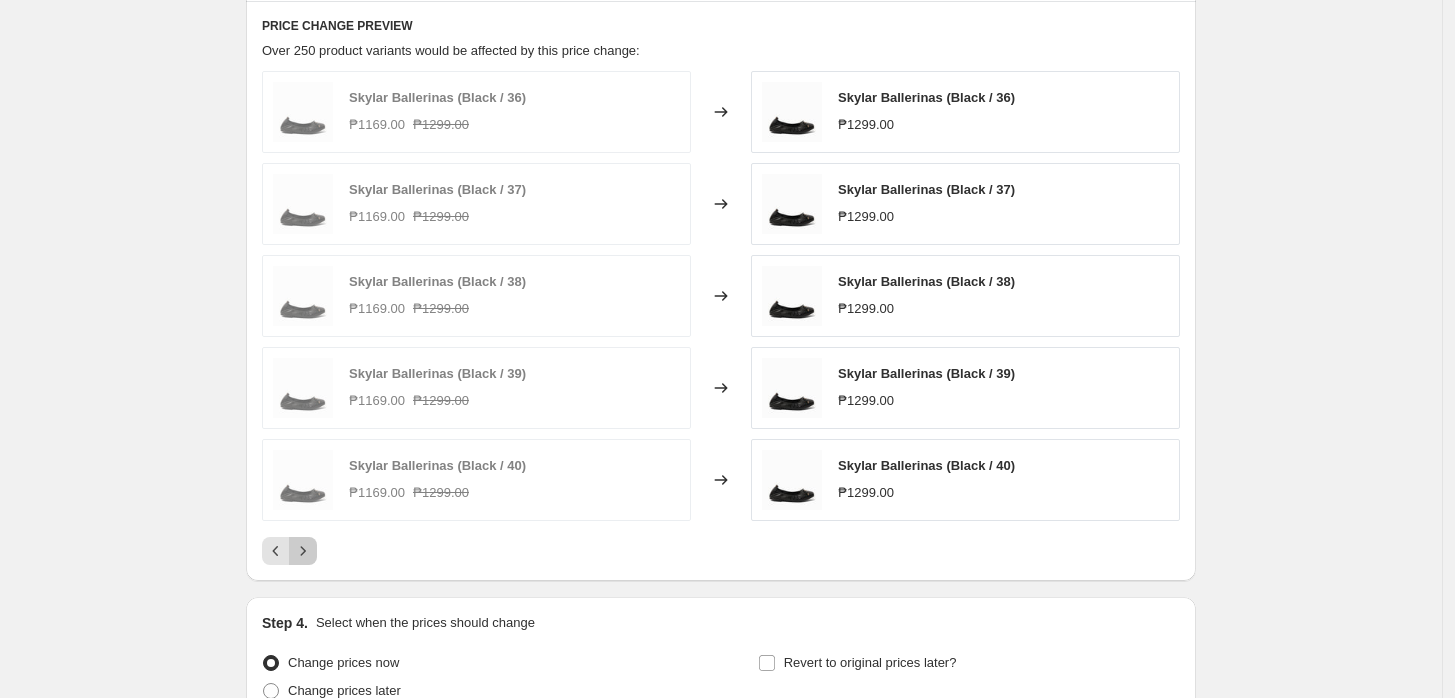 click 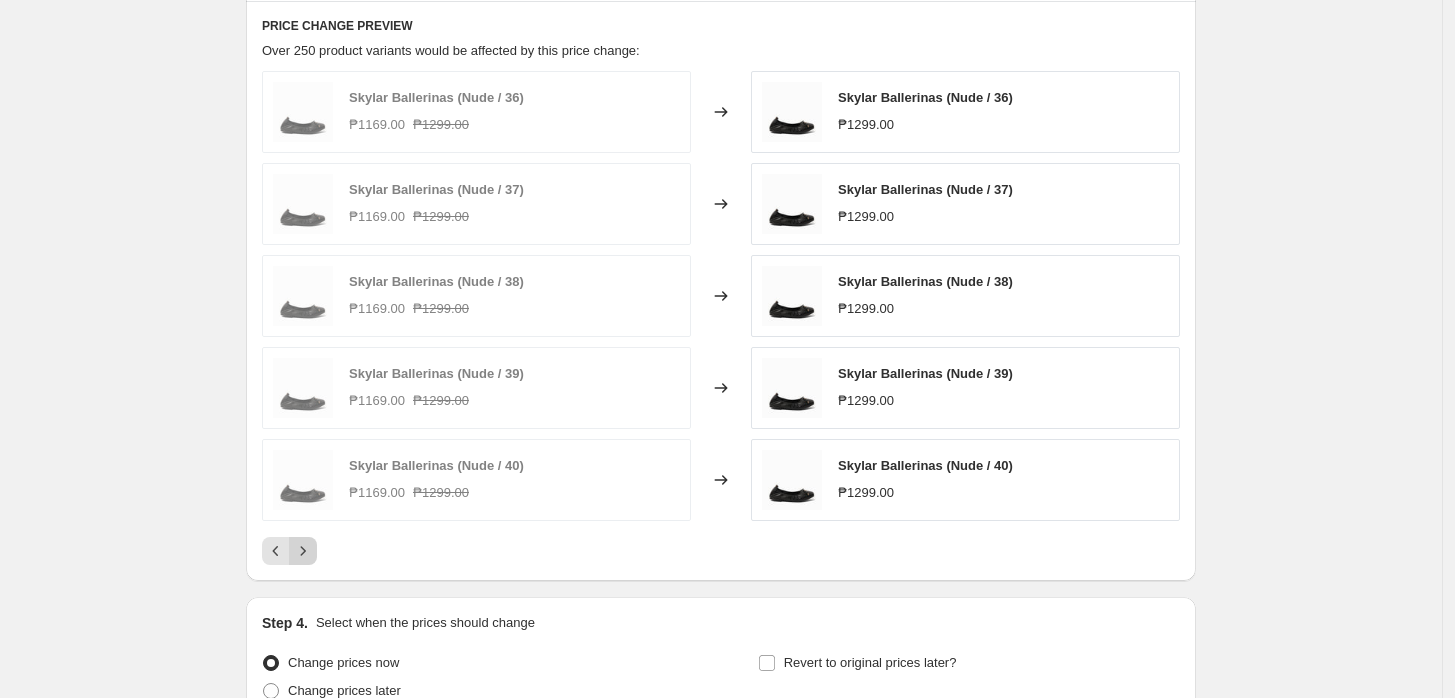 click 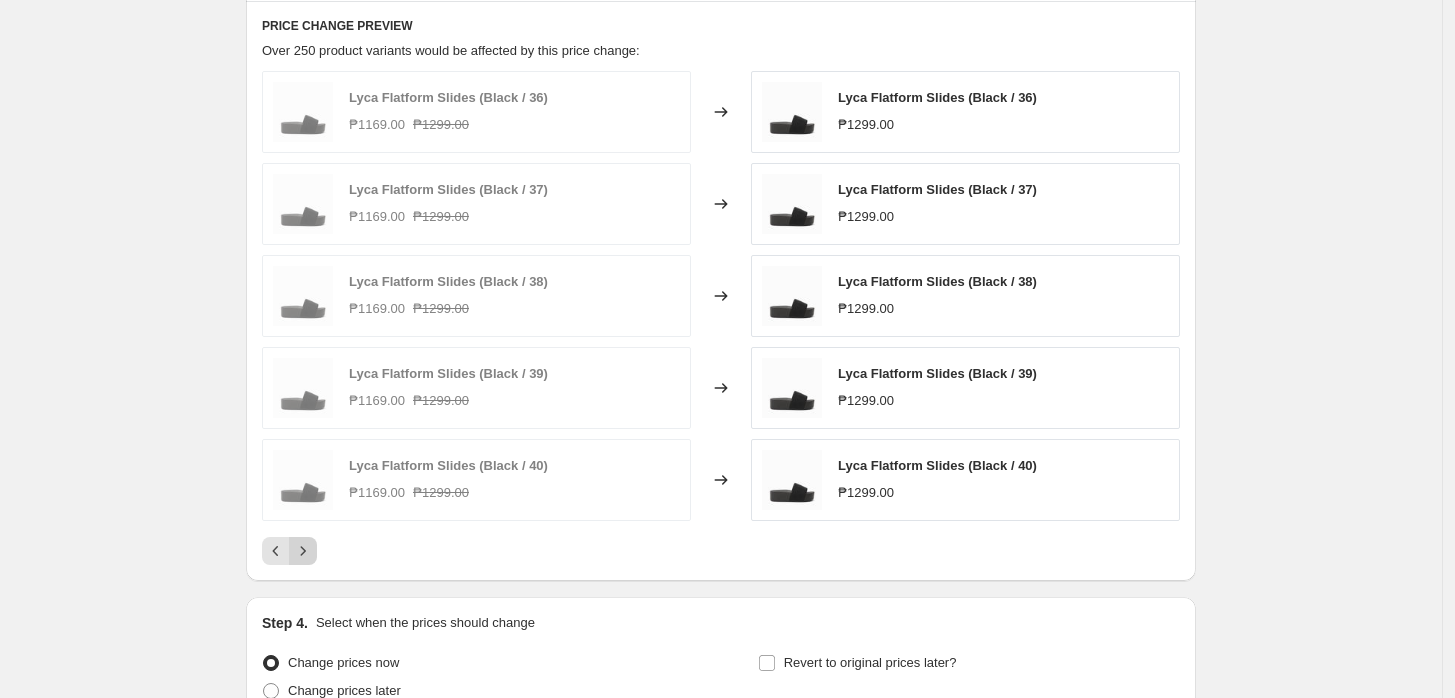 click 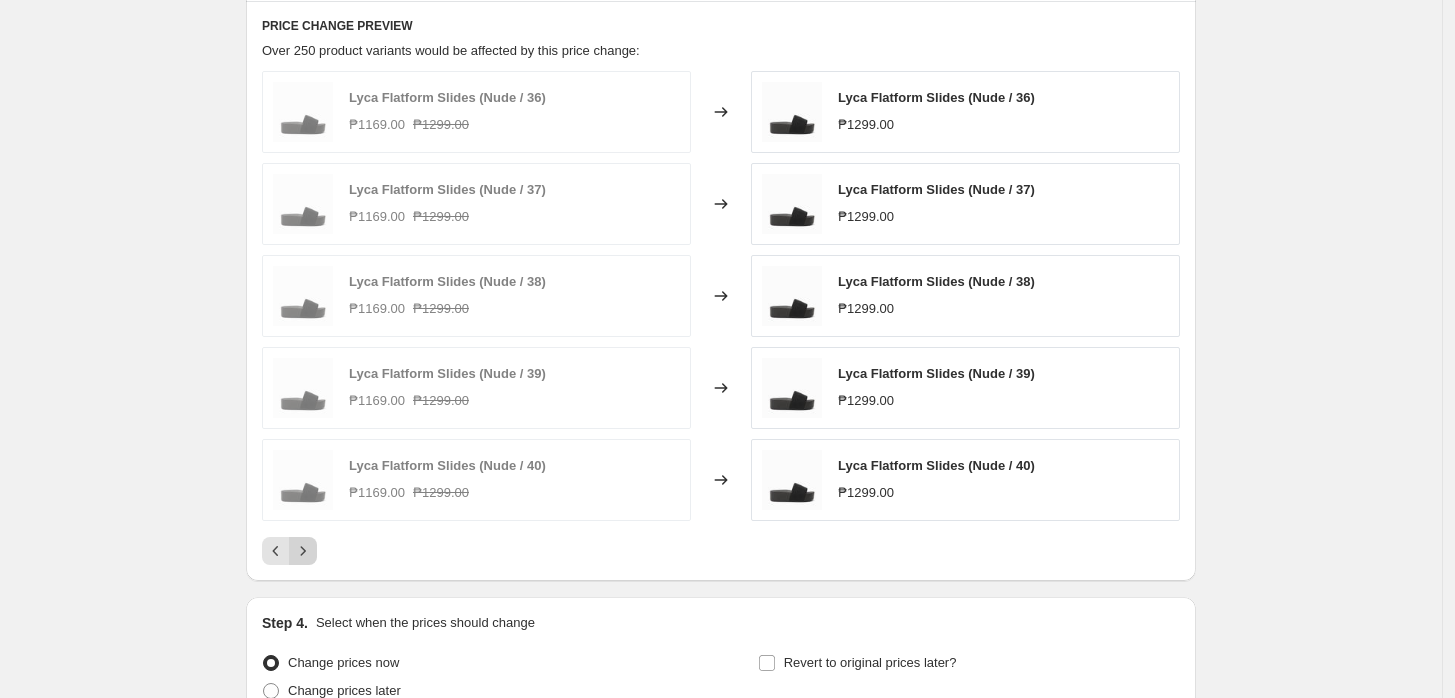click 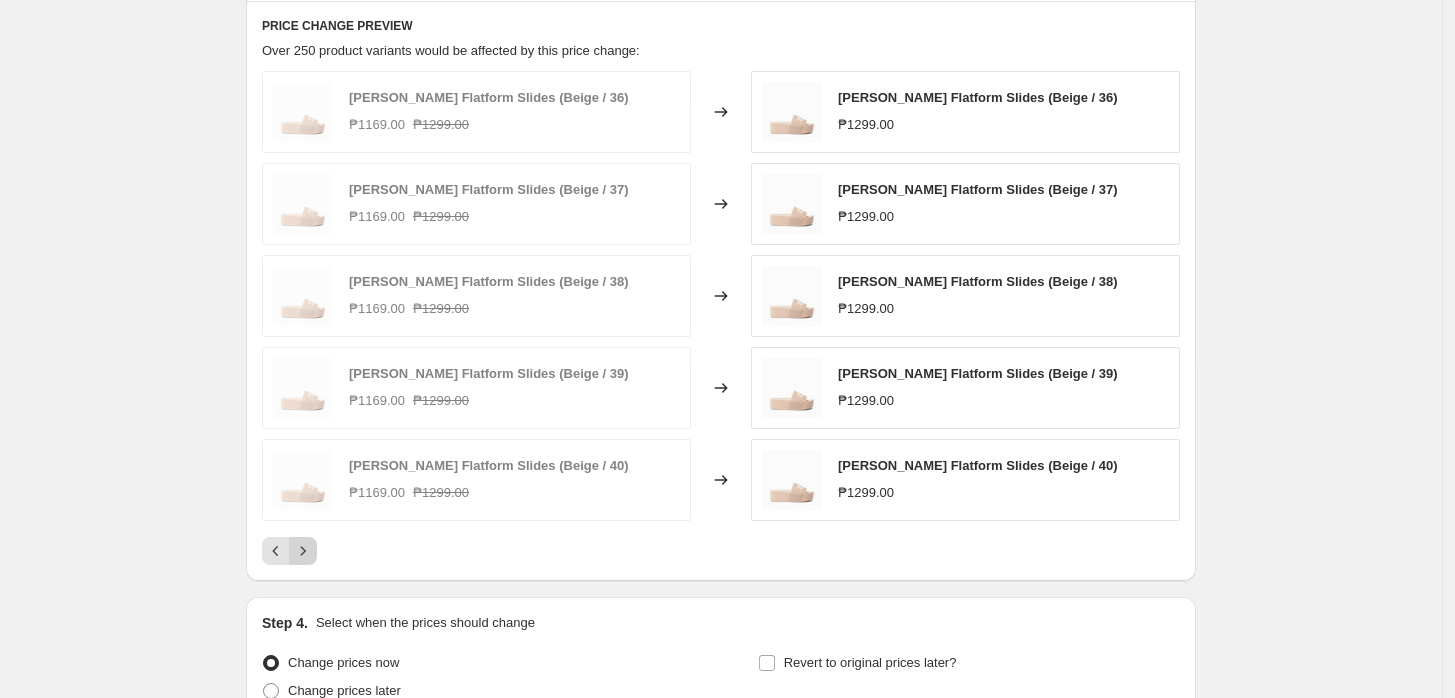 click 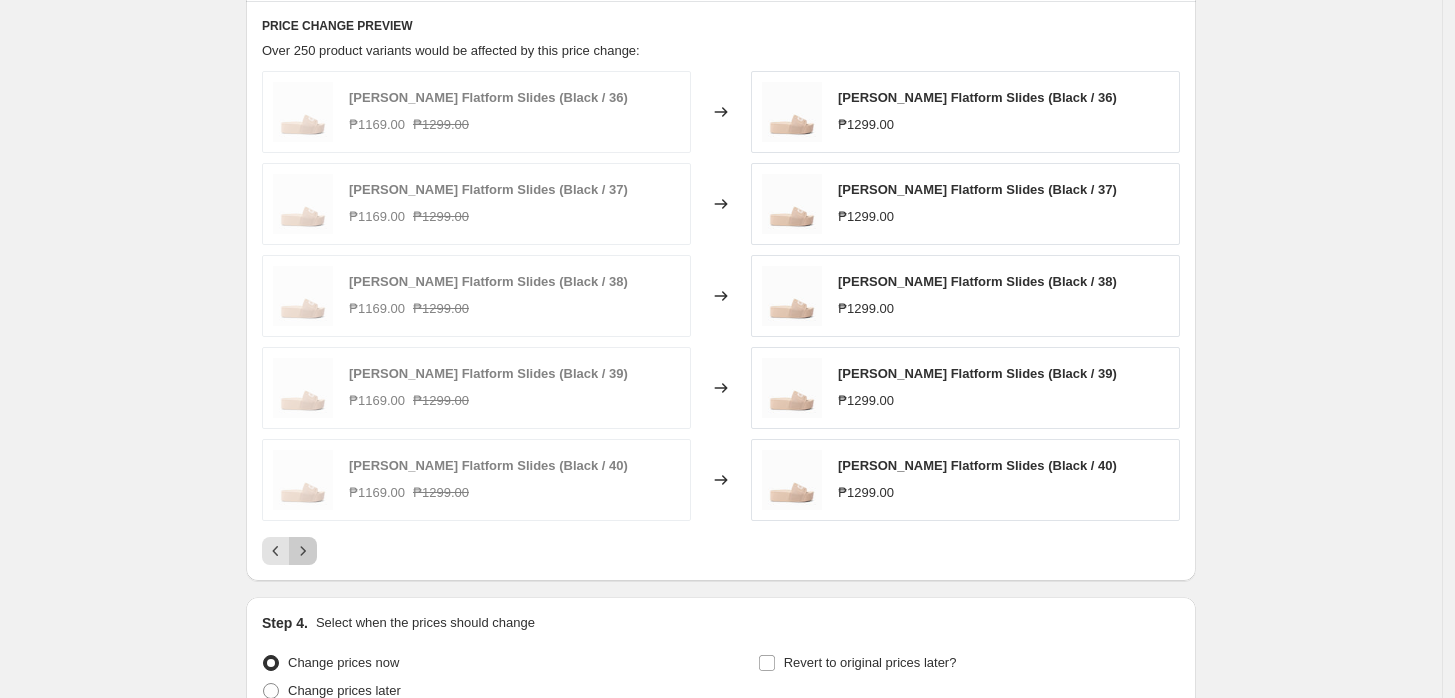 click 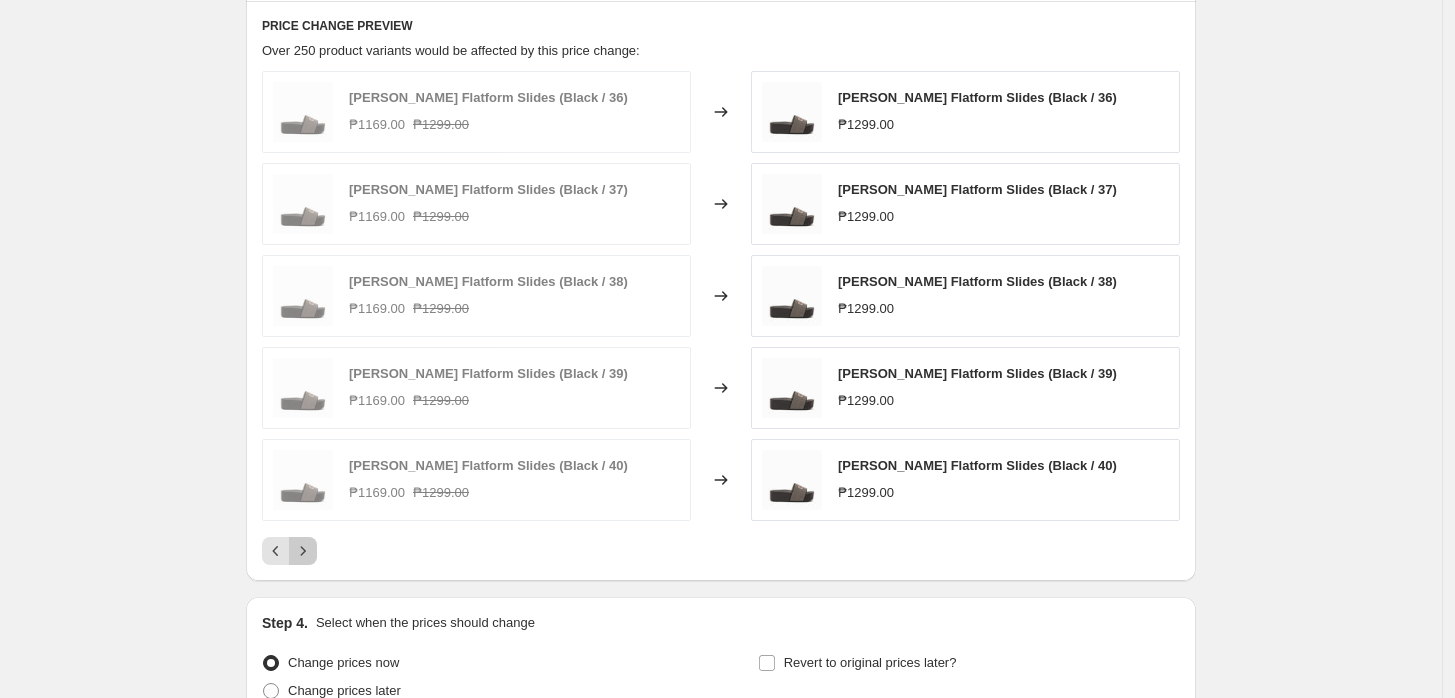 click 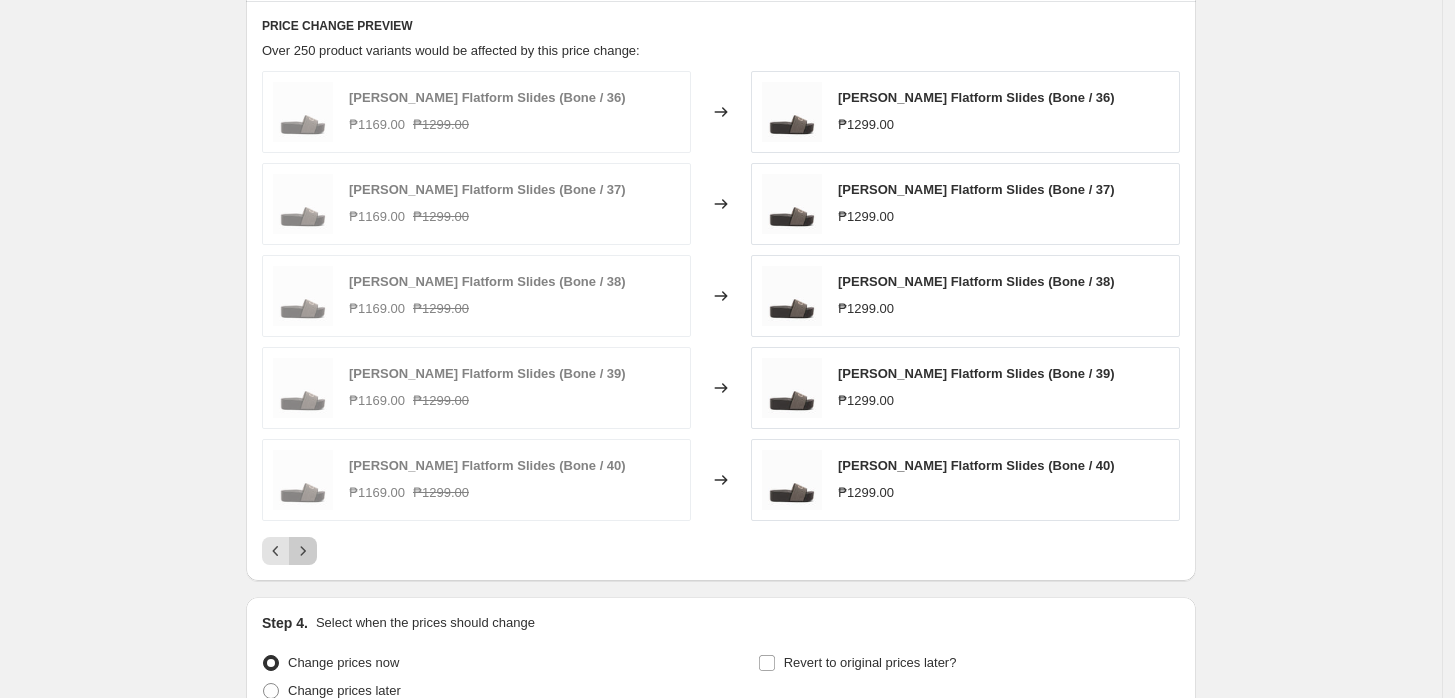 click 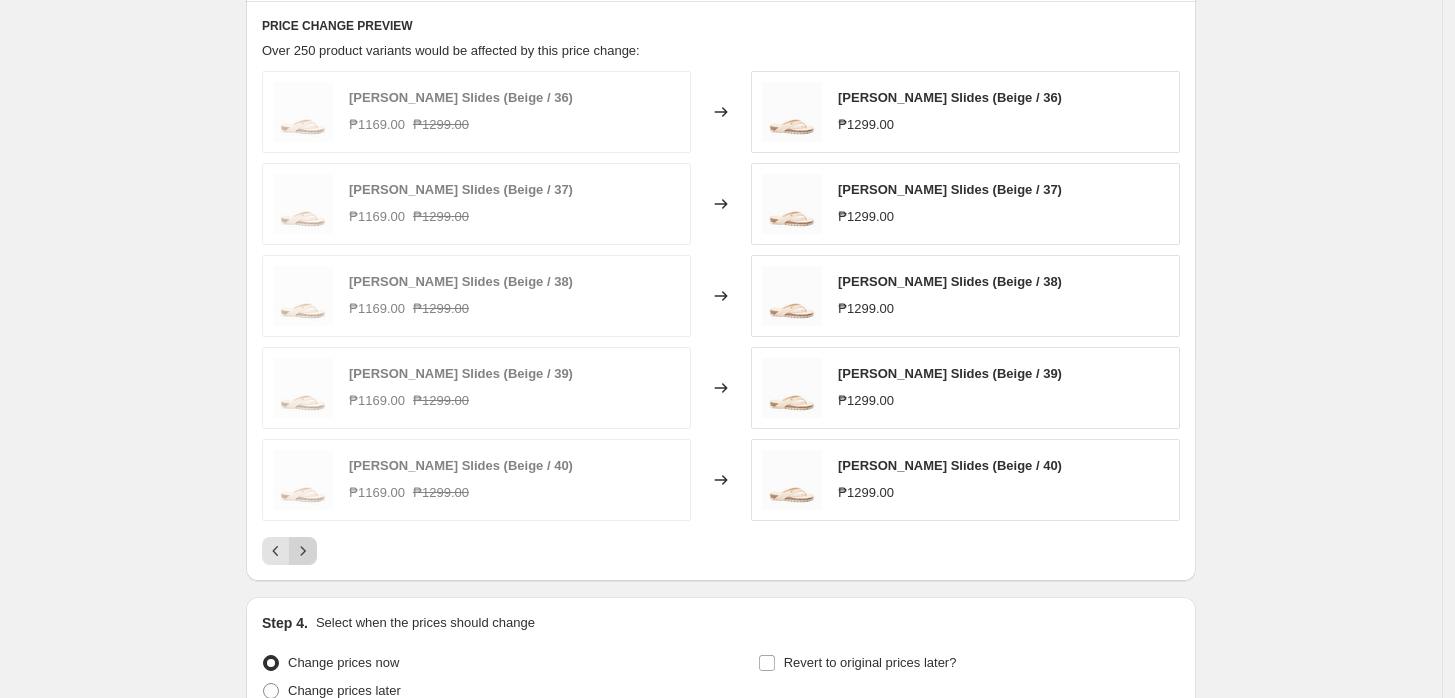 click 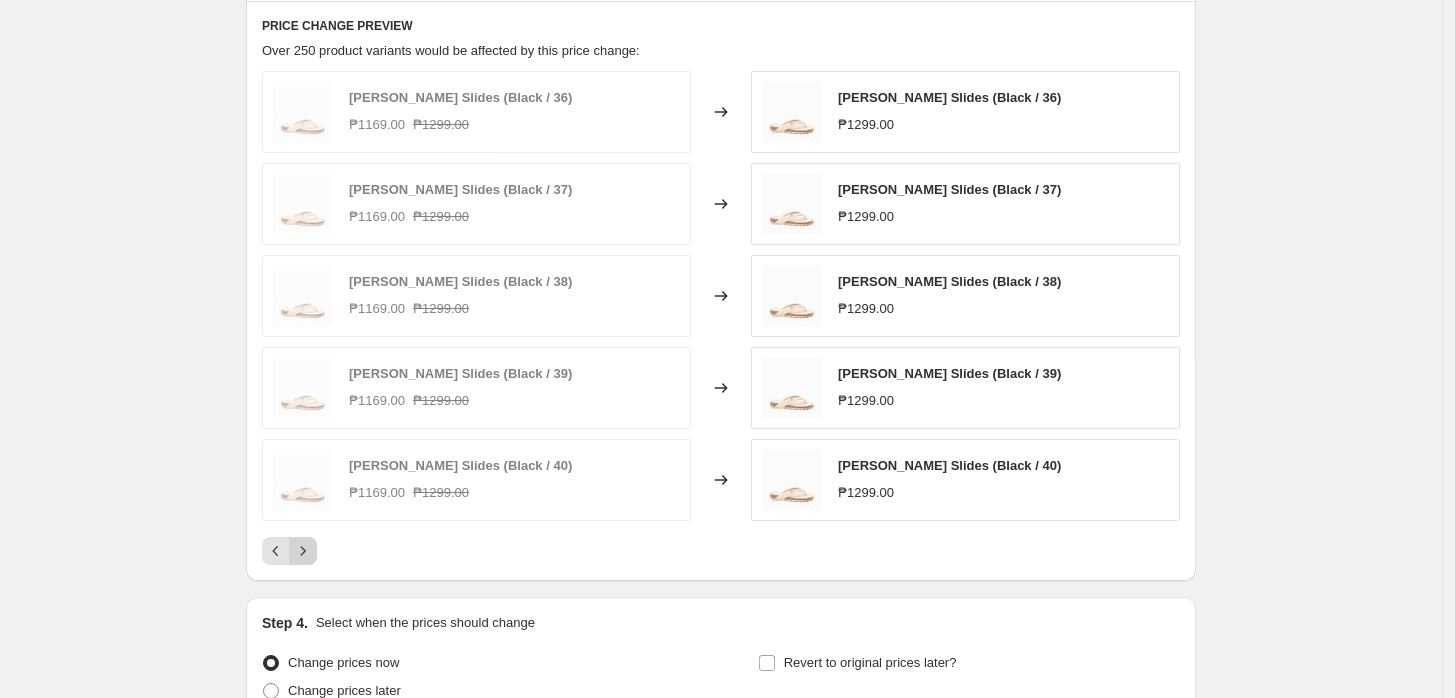 click 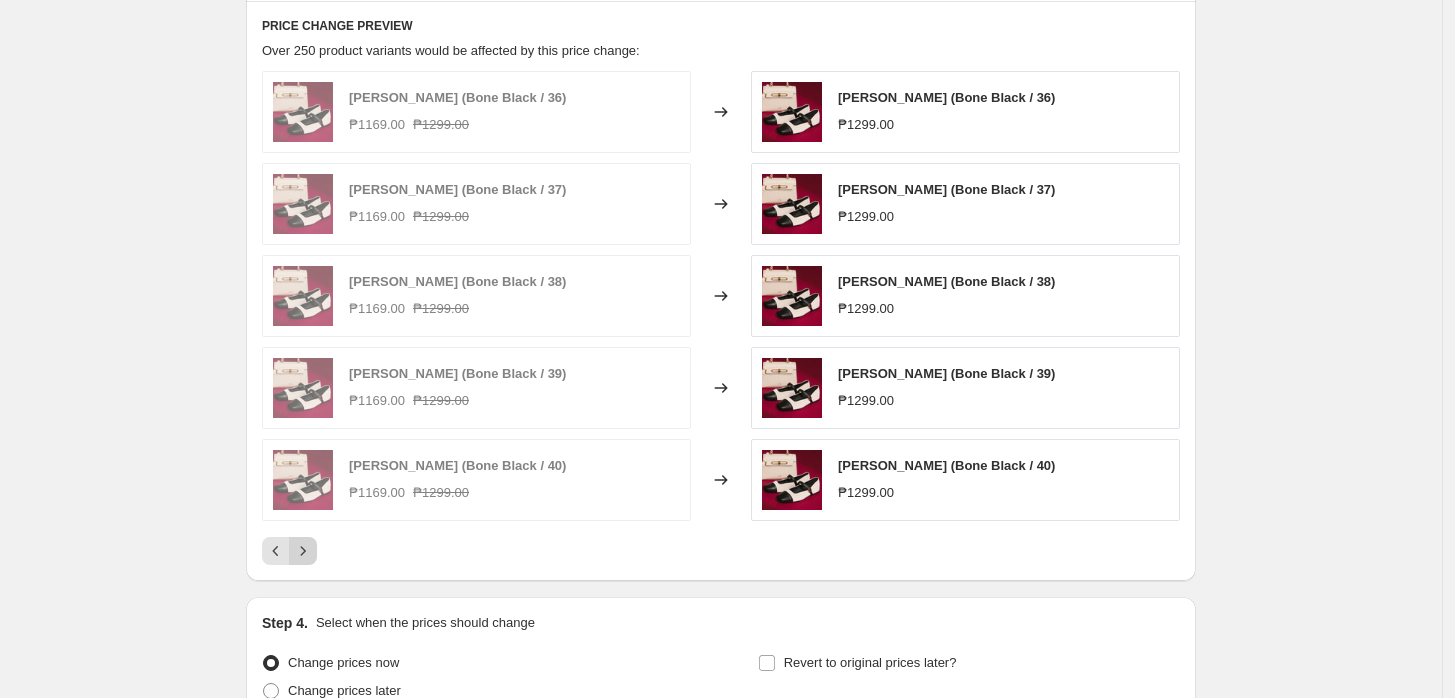 click 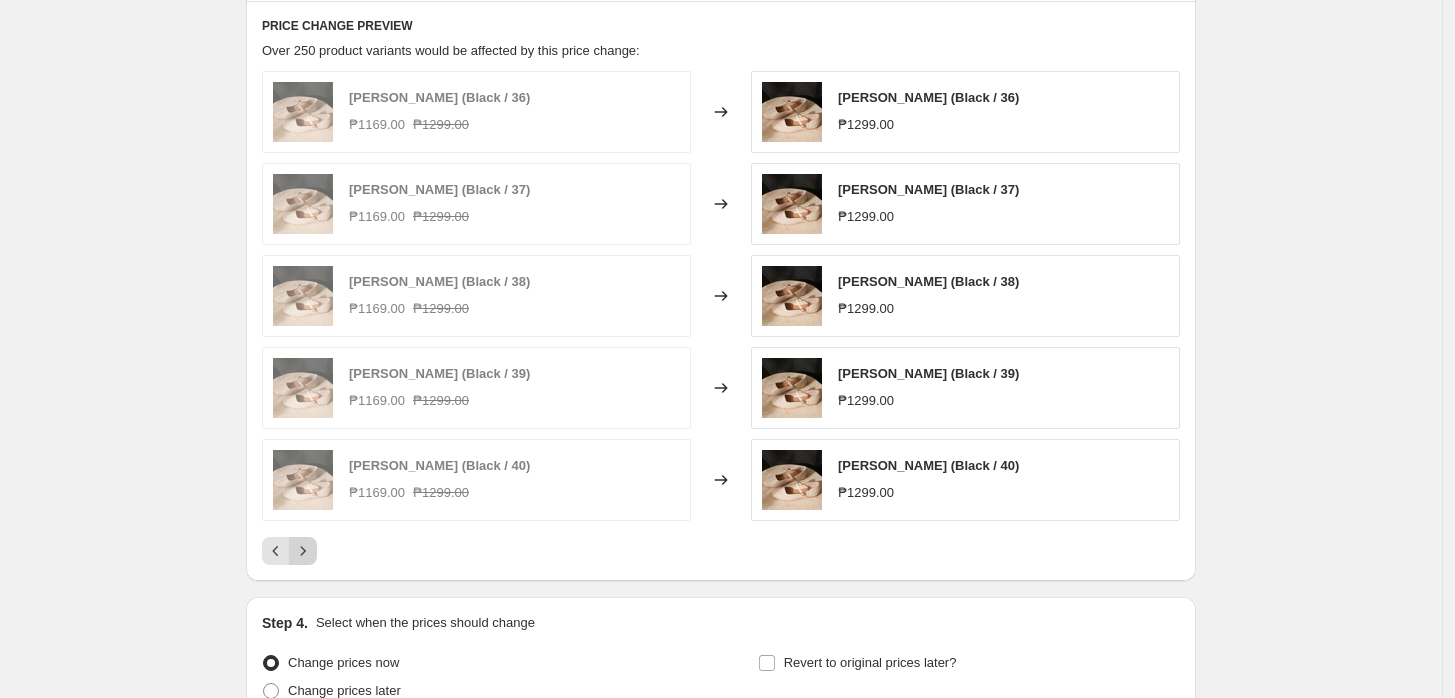 click 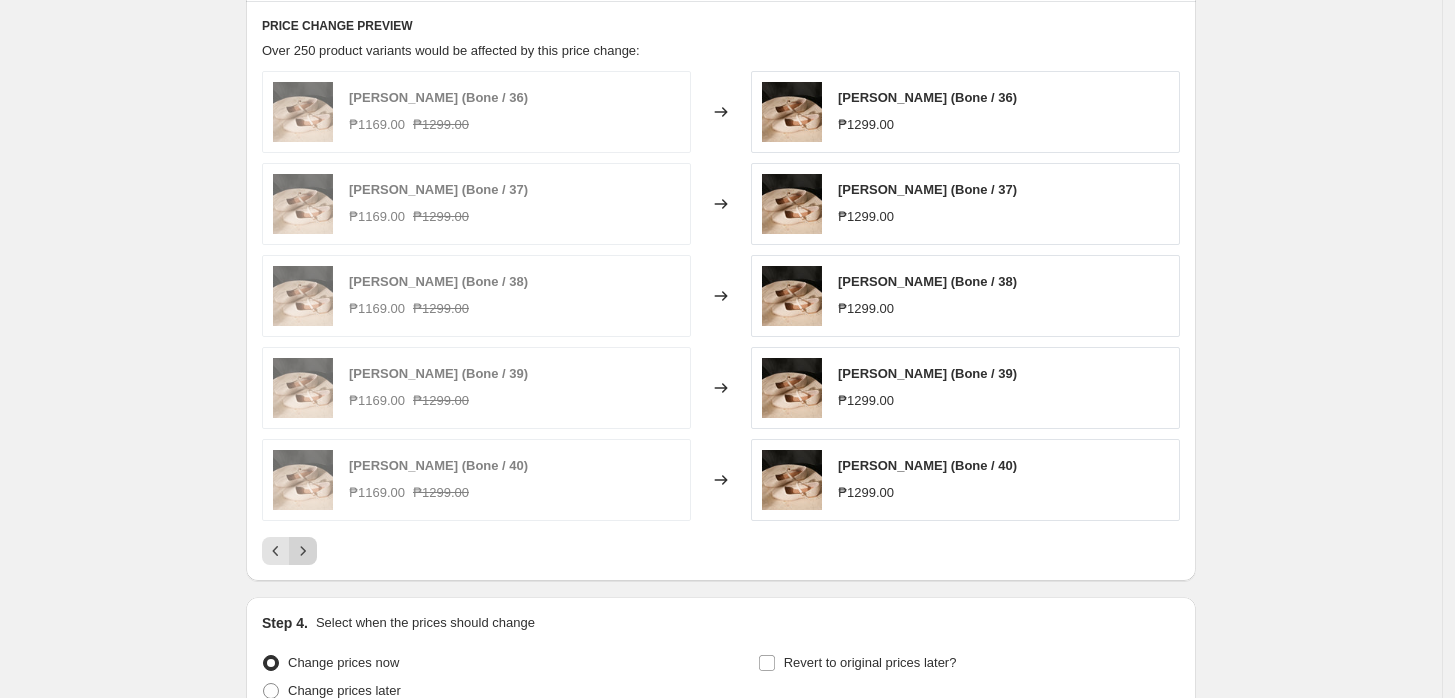 click 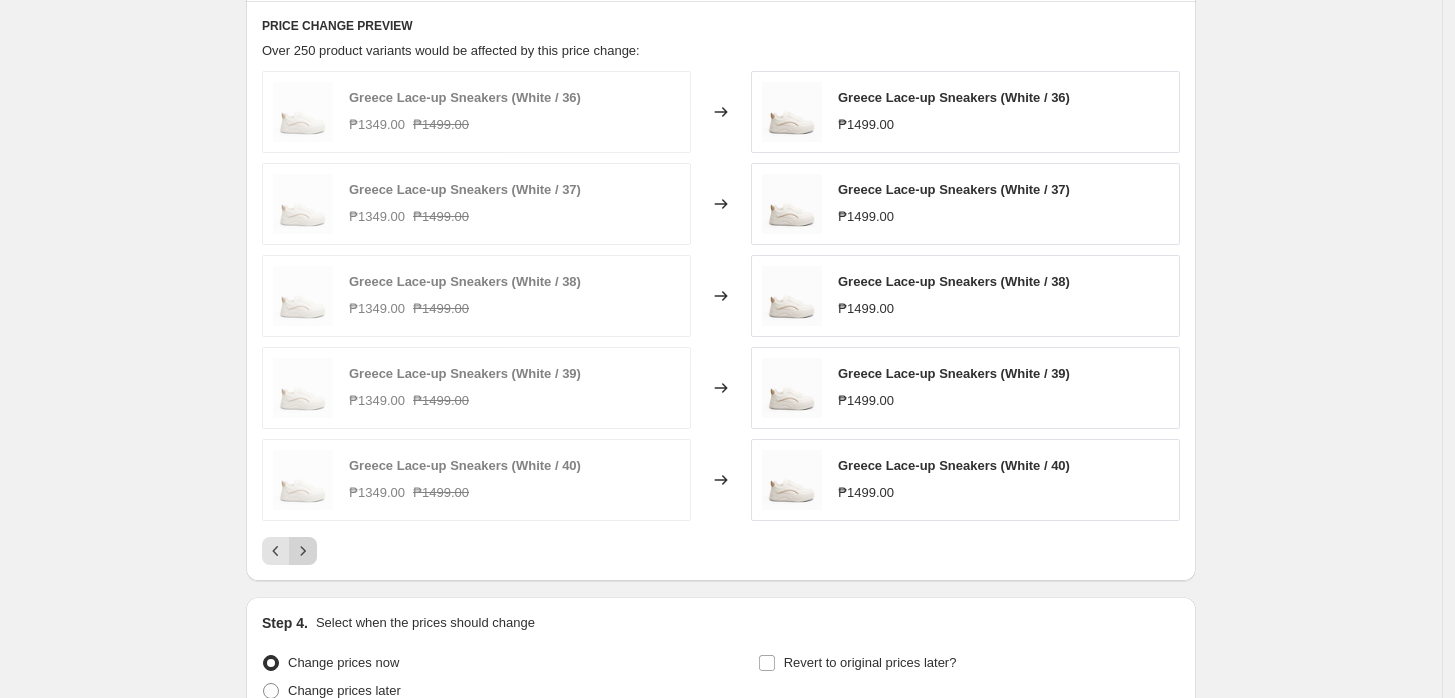 click 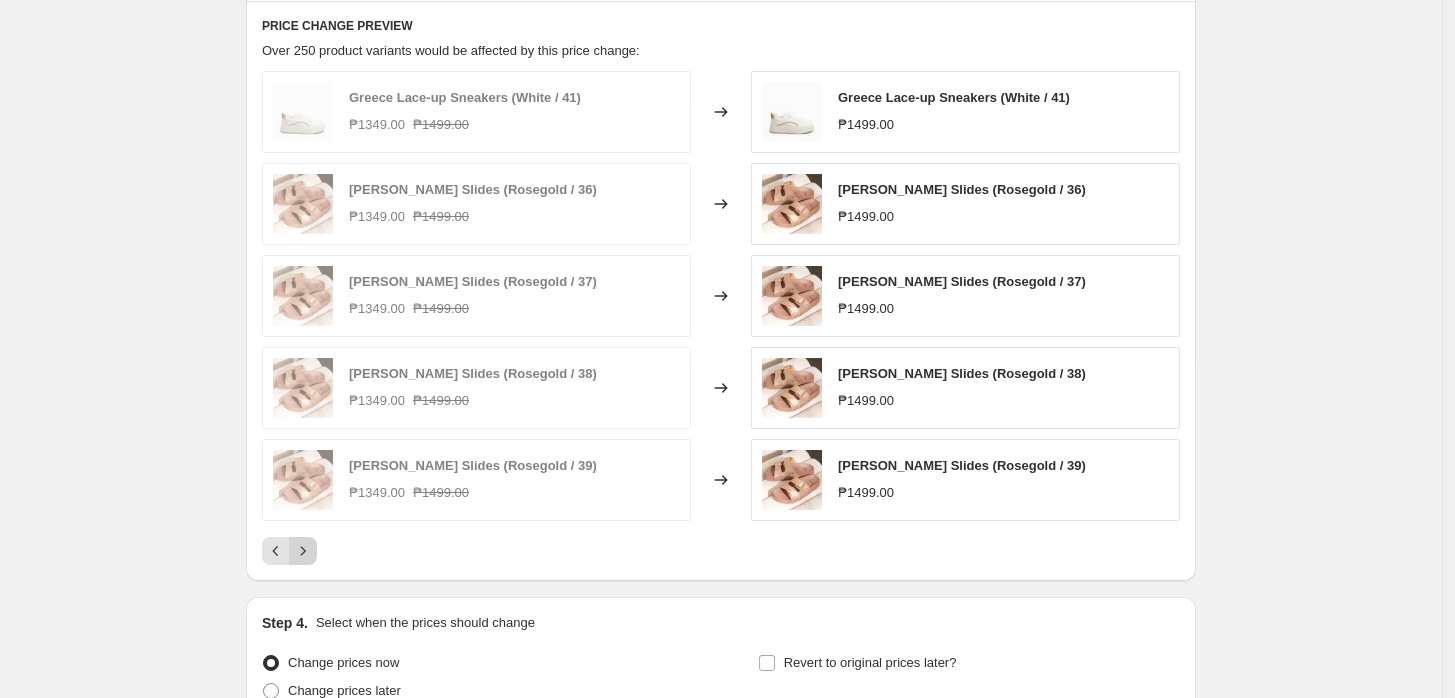 click 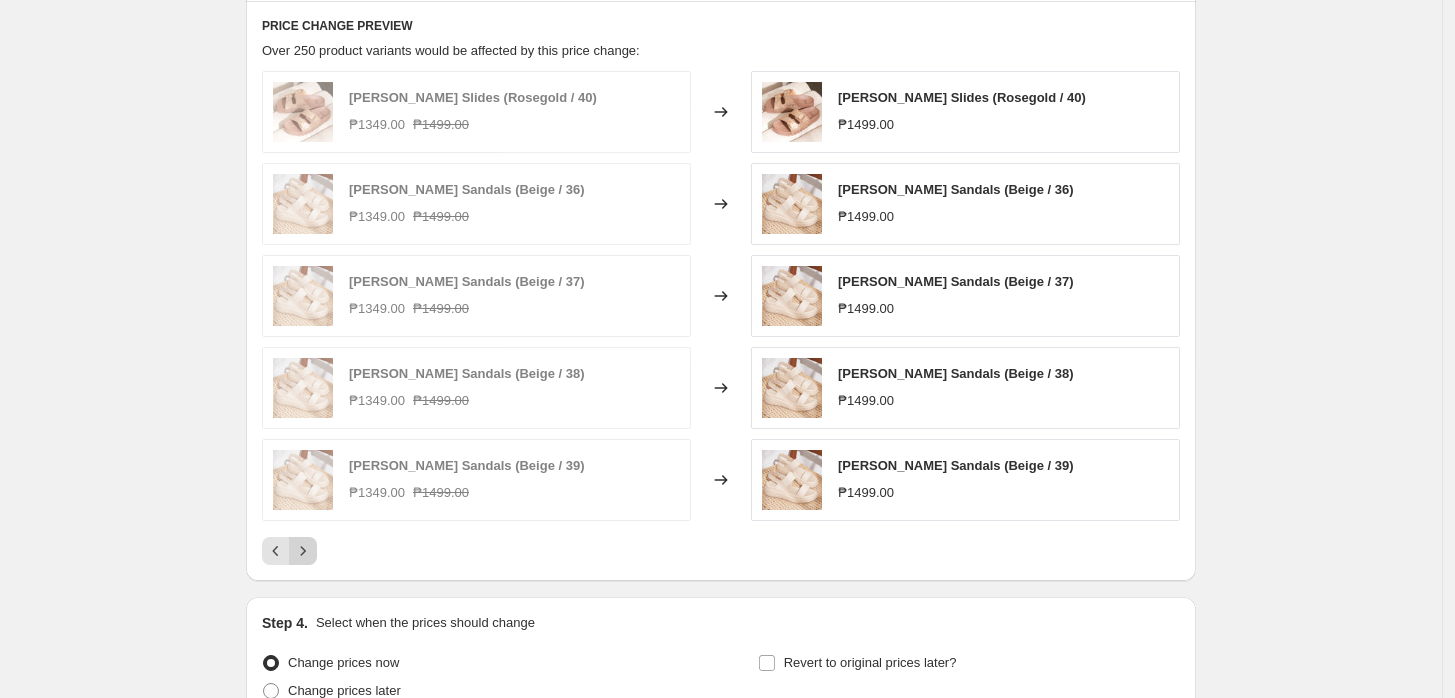 click 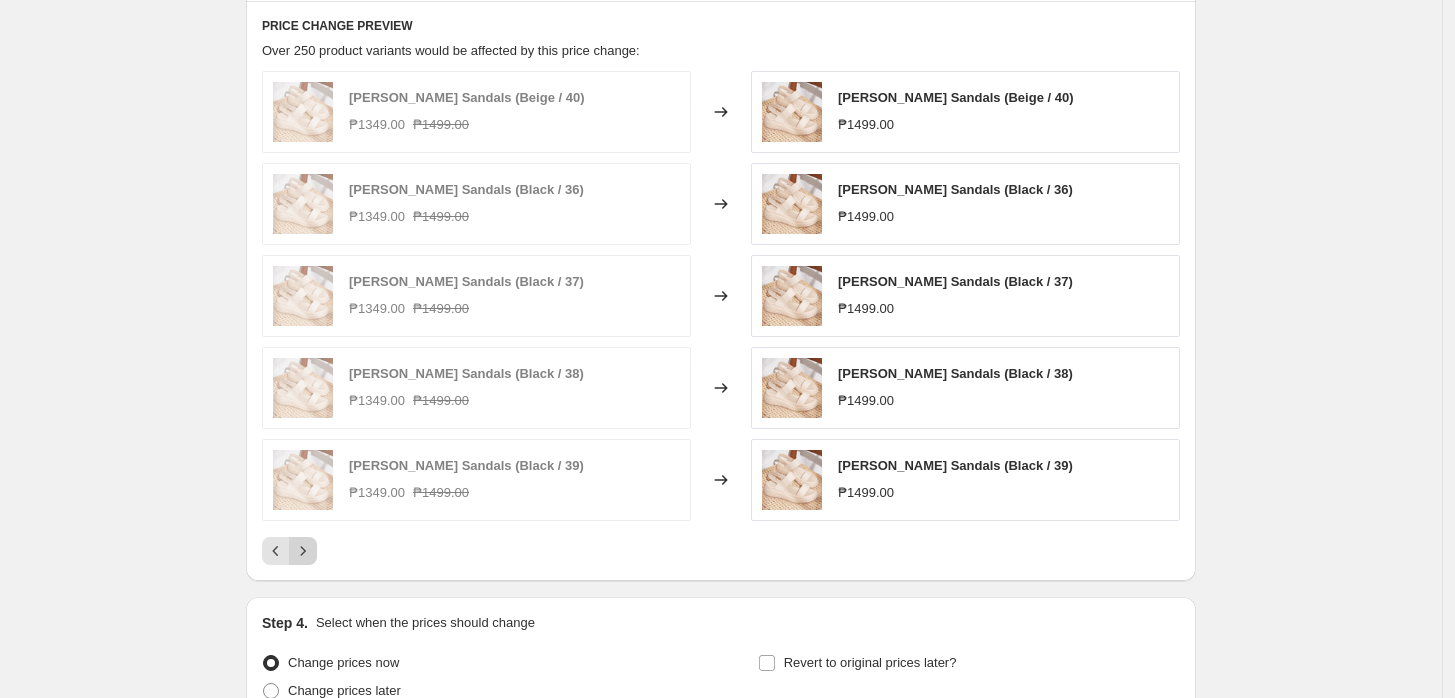 click 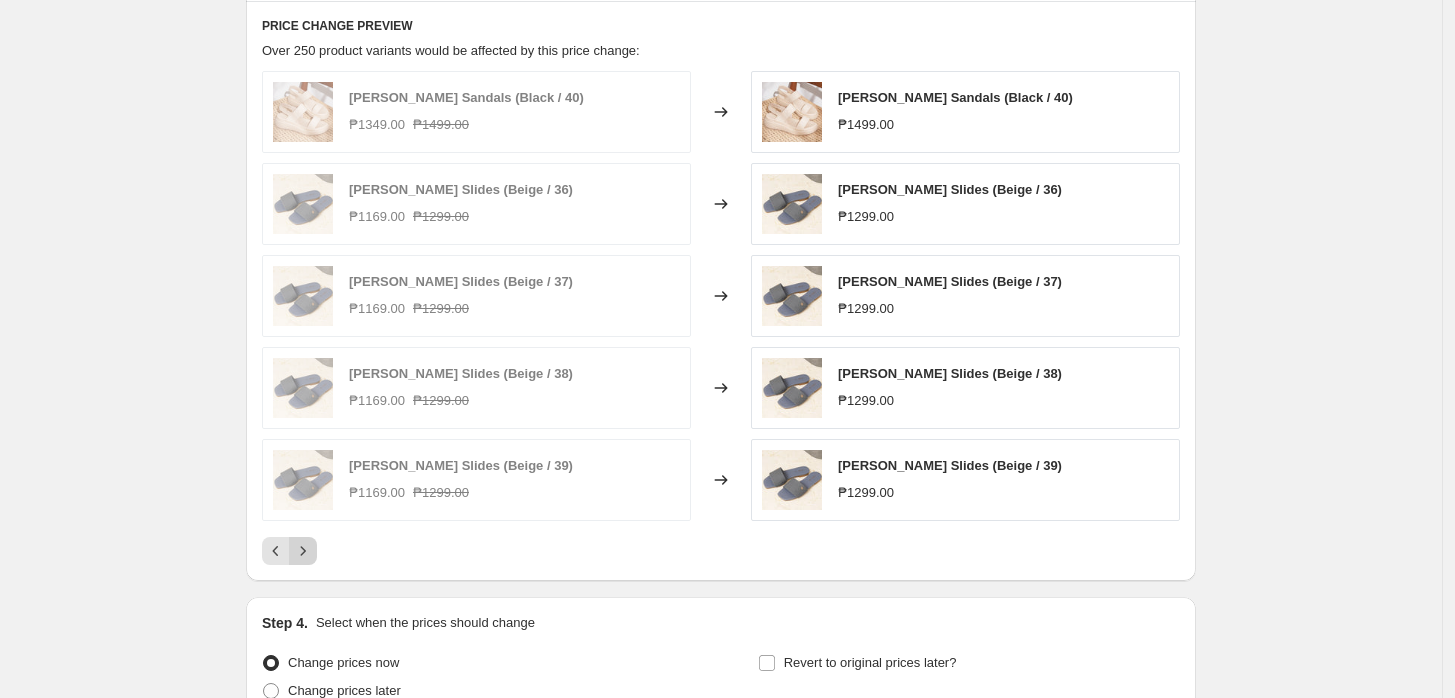 click 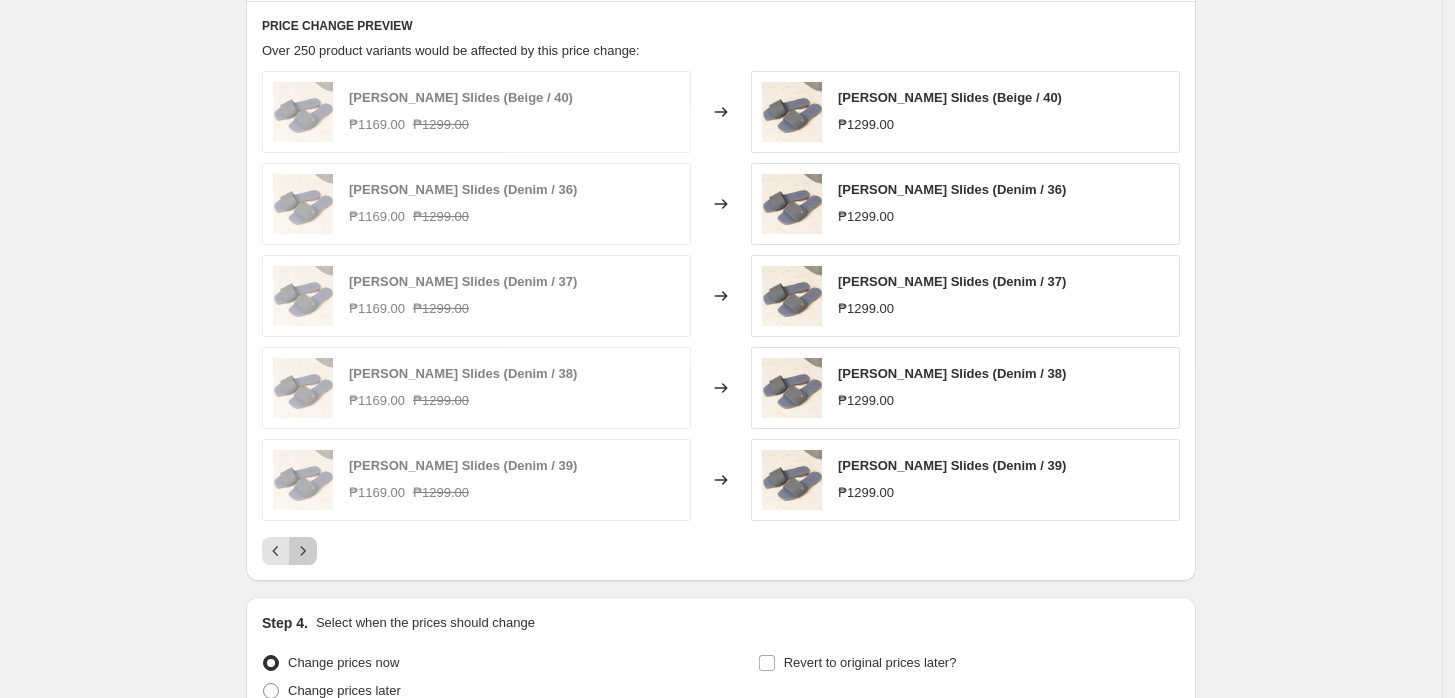 click 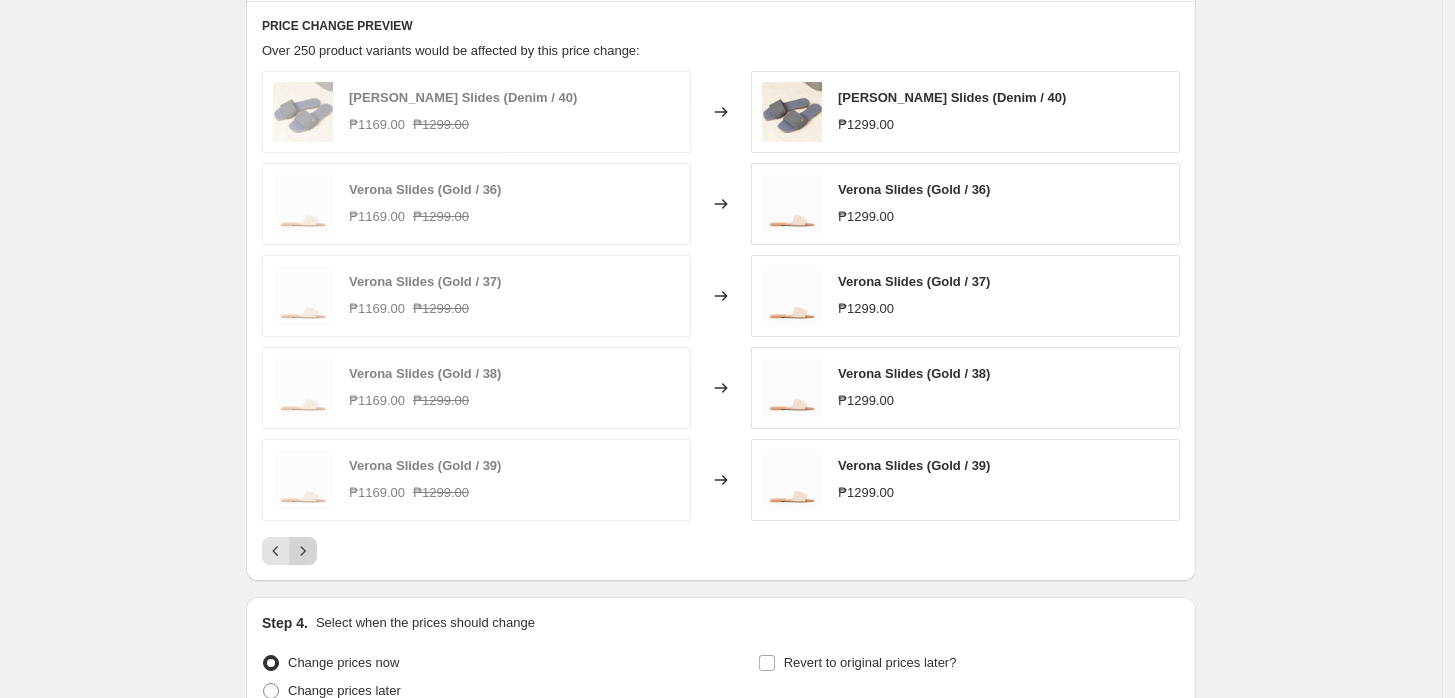 click 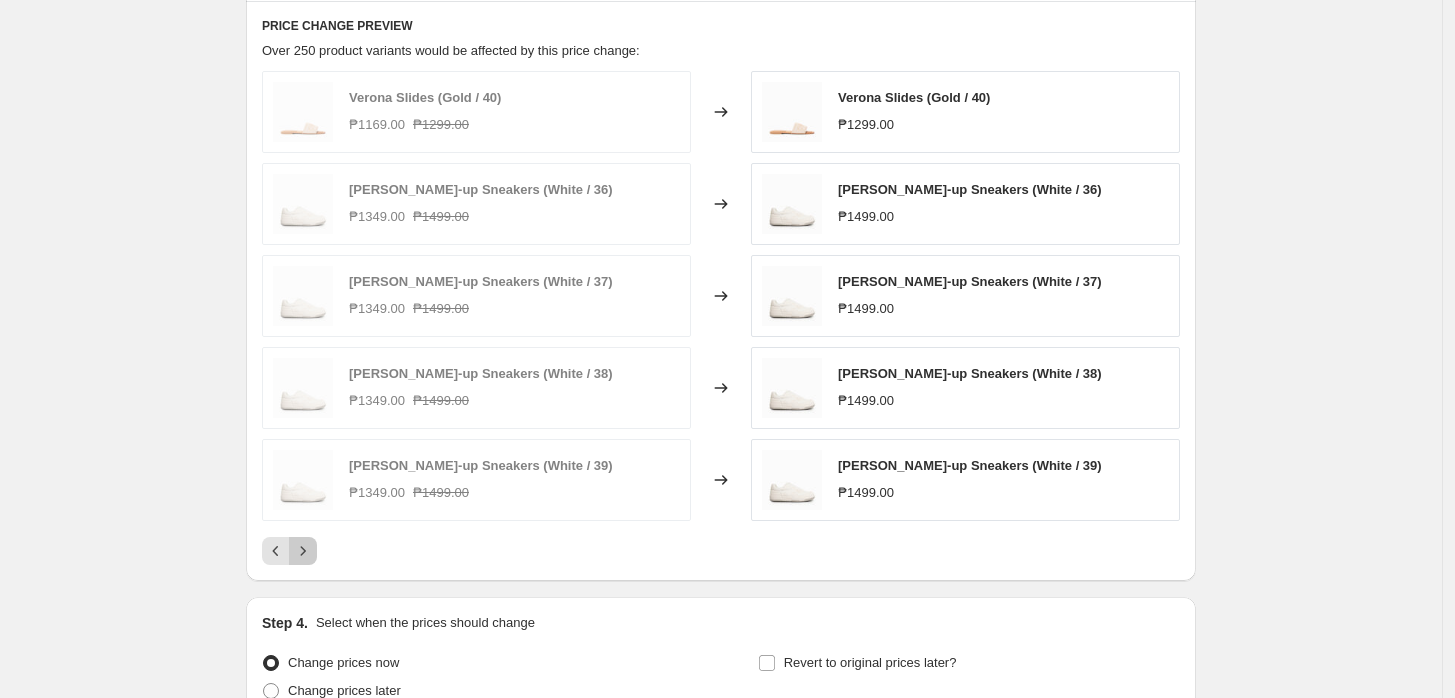 click 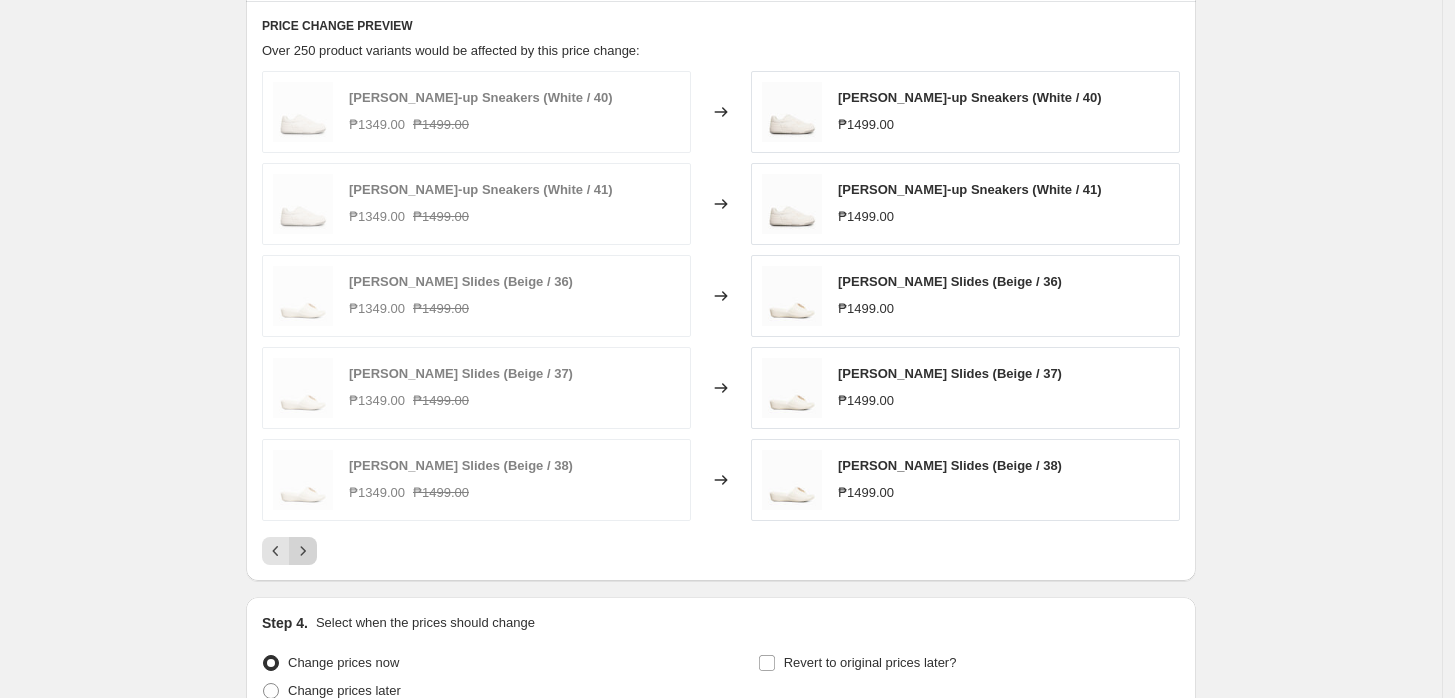 click 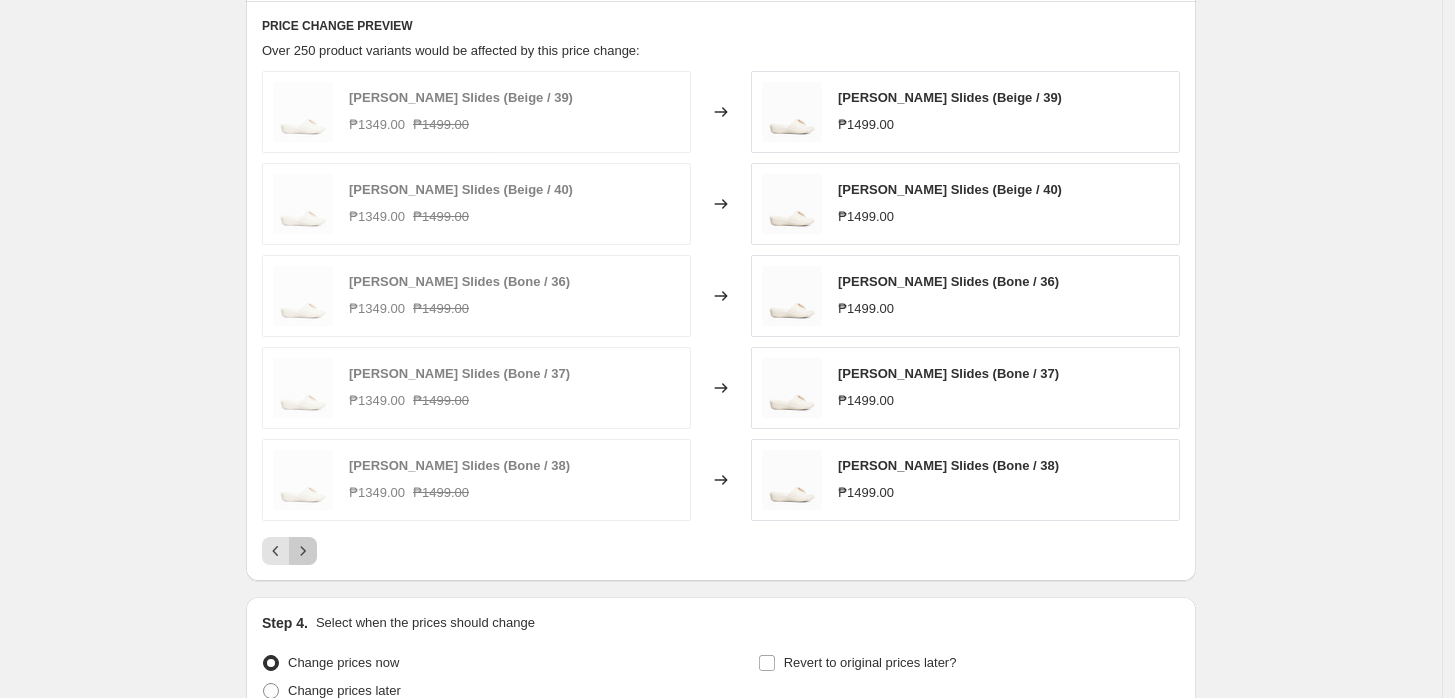 click 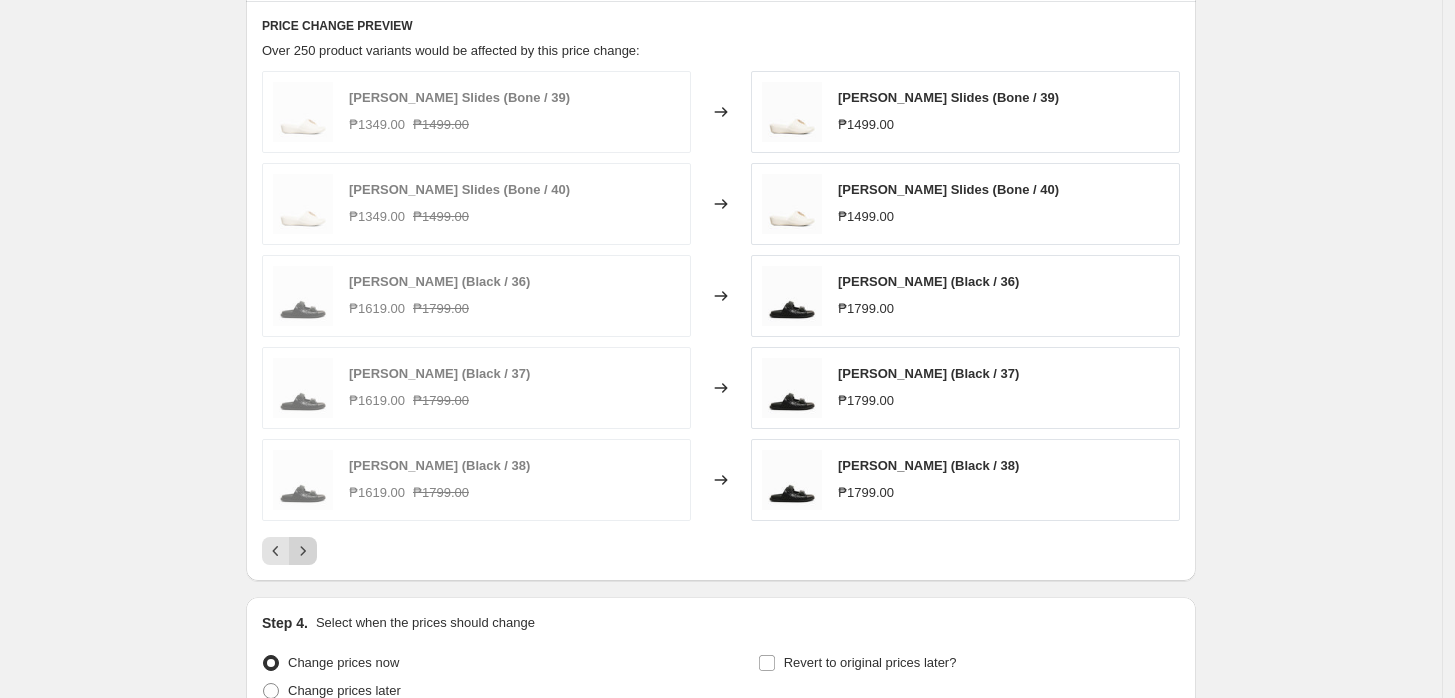 click 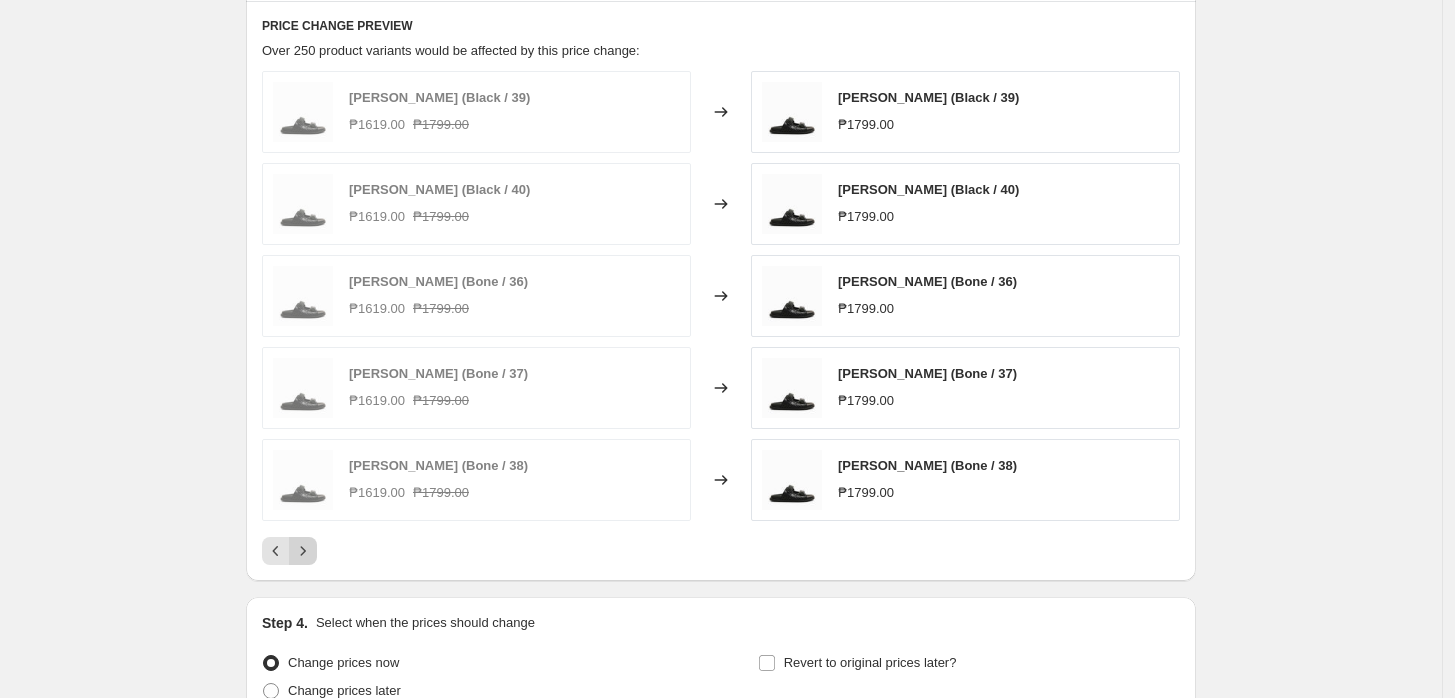 click 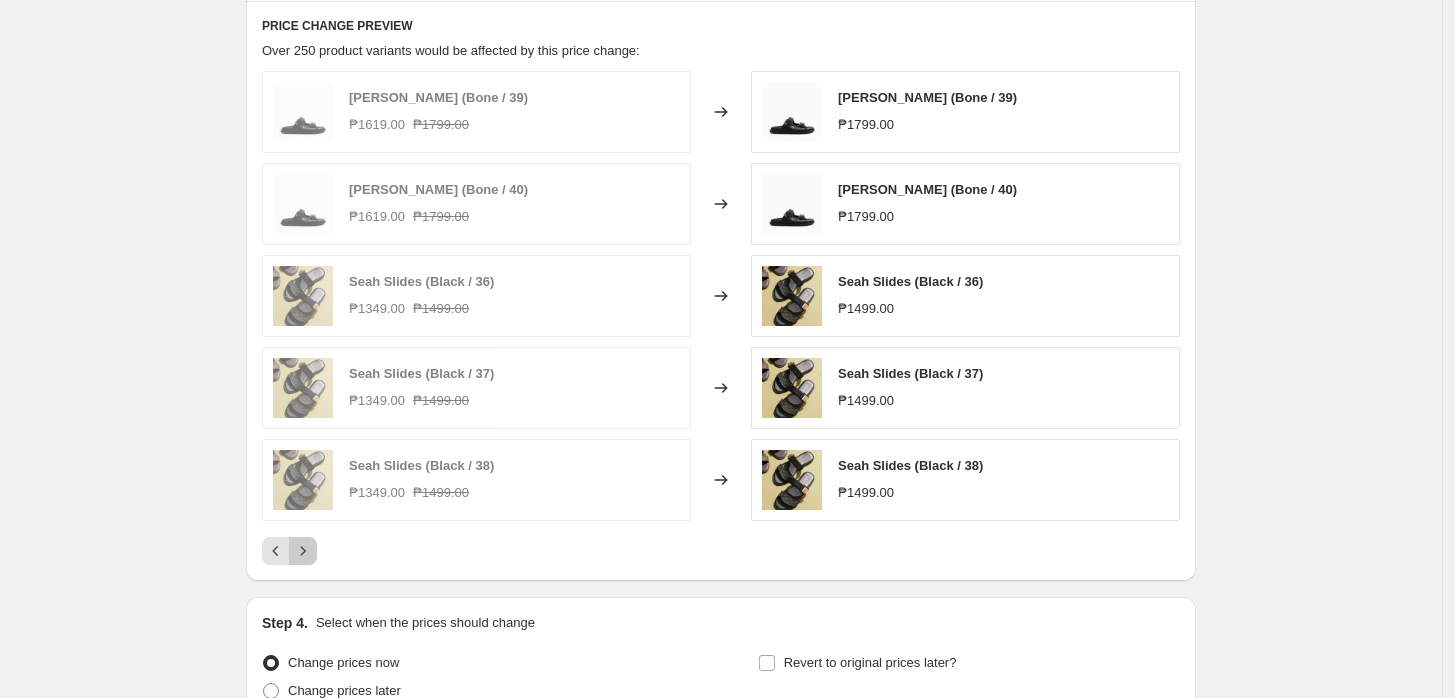 click 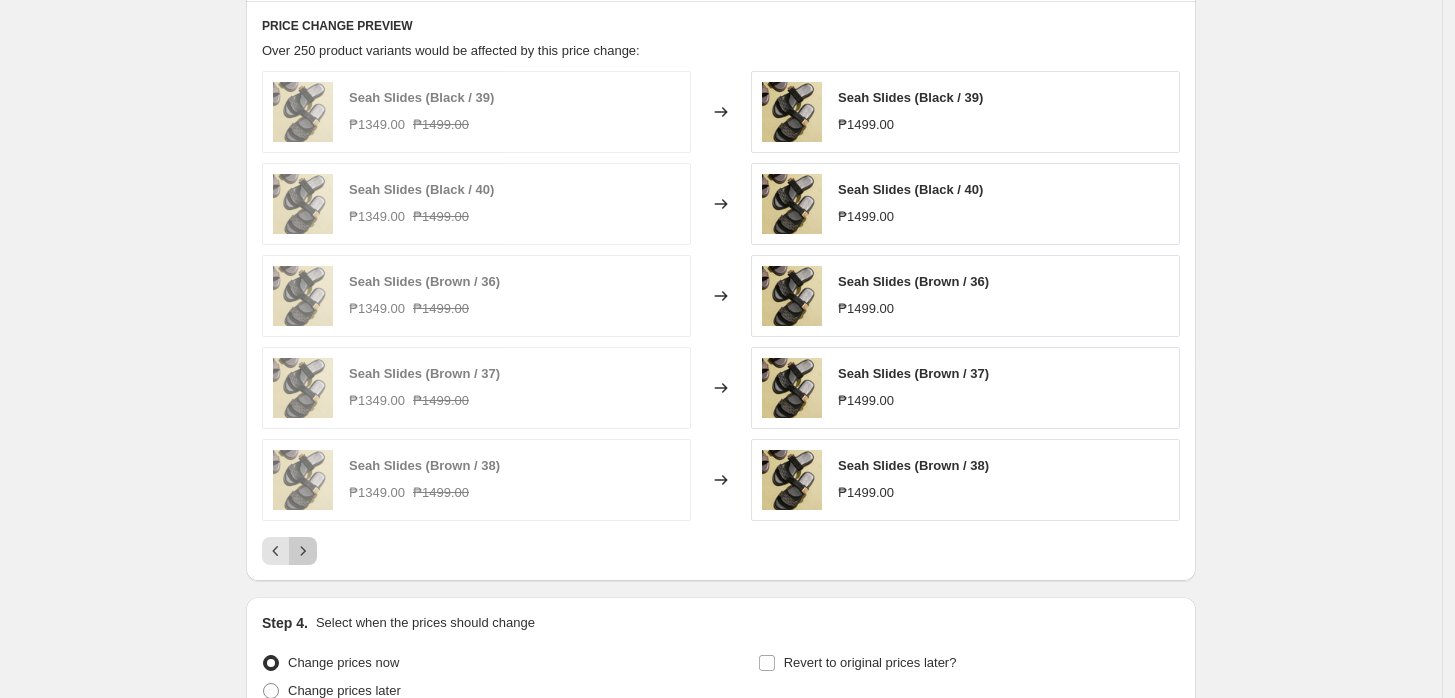 click 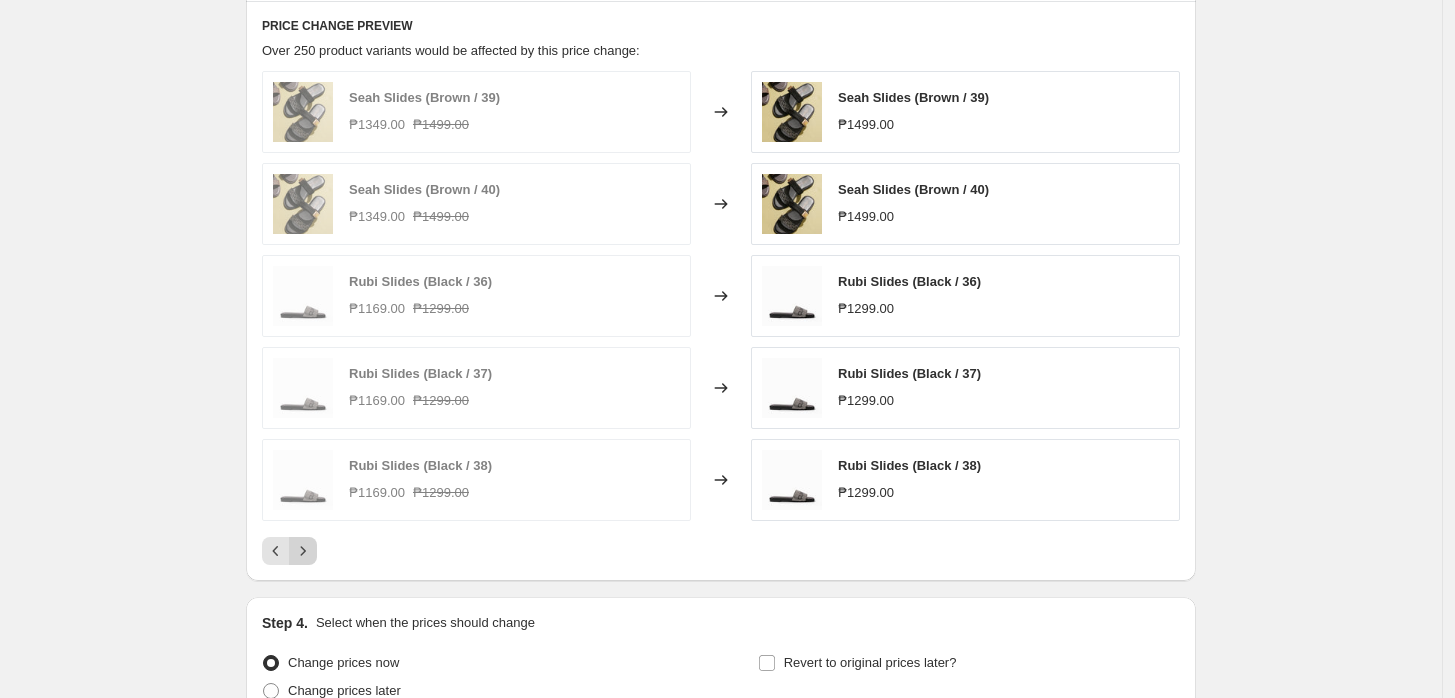 click 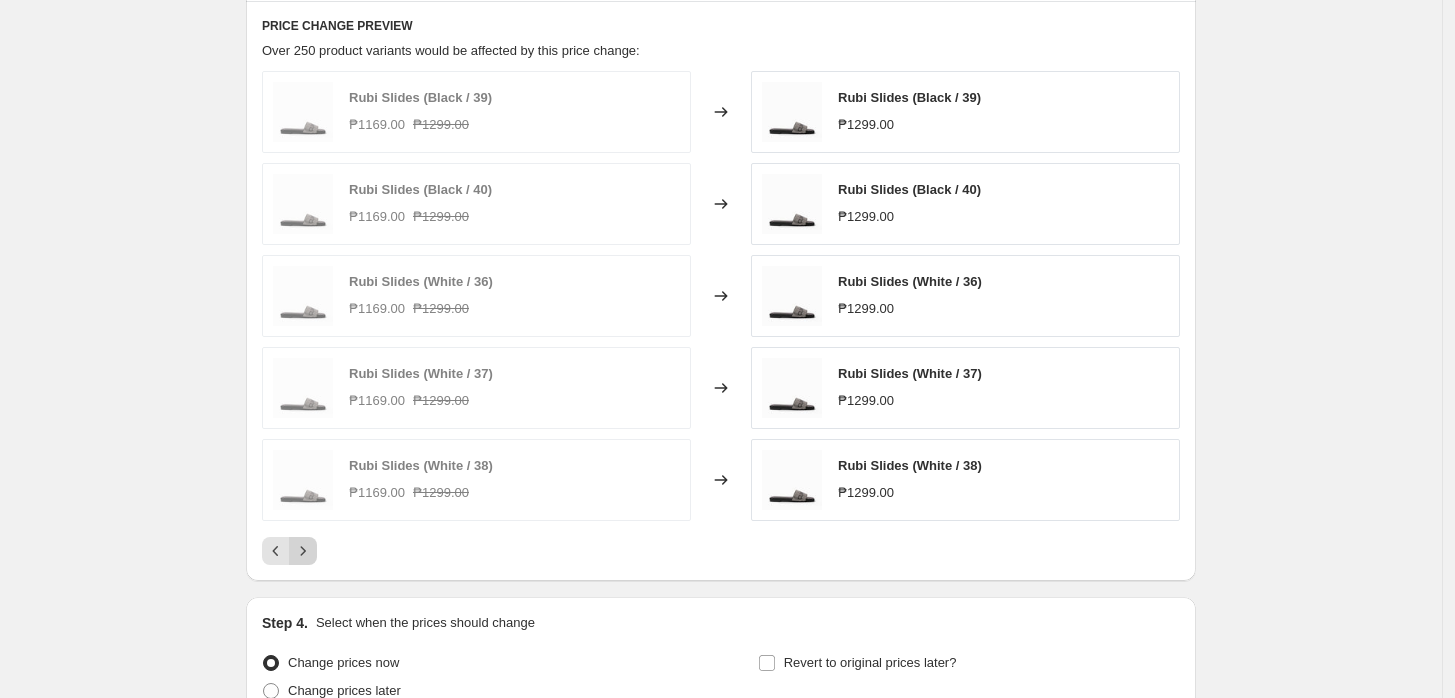 click 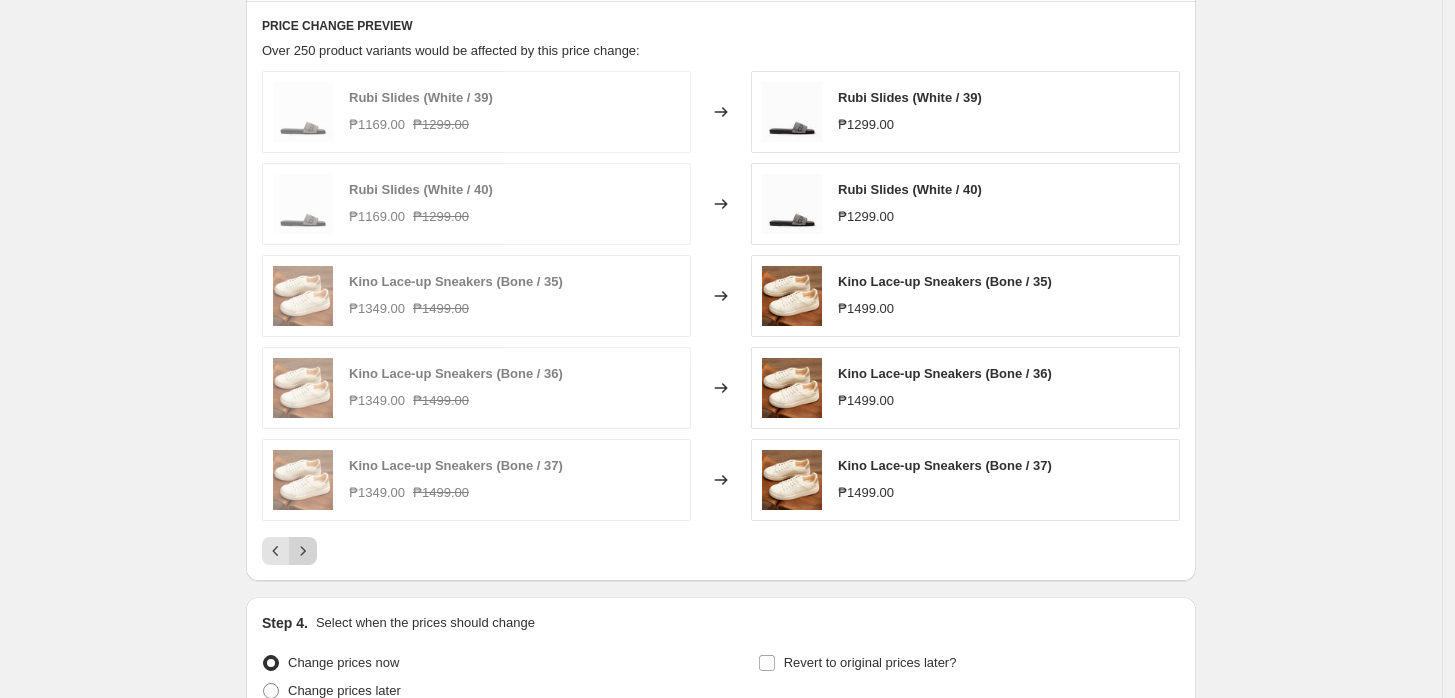 click 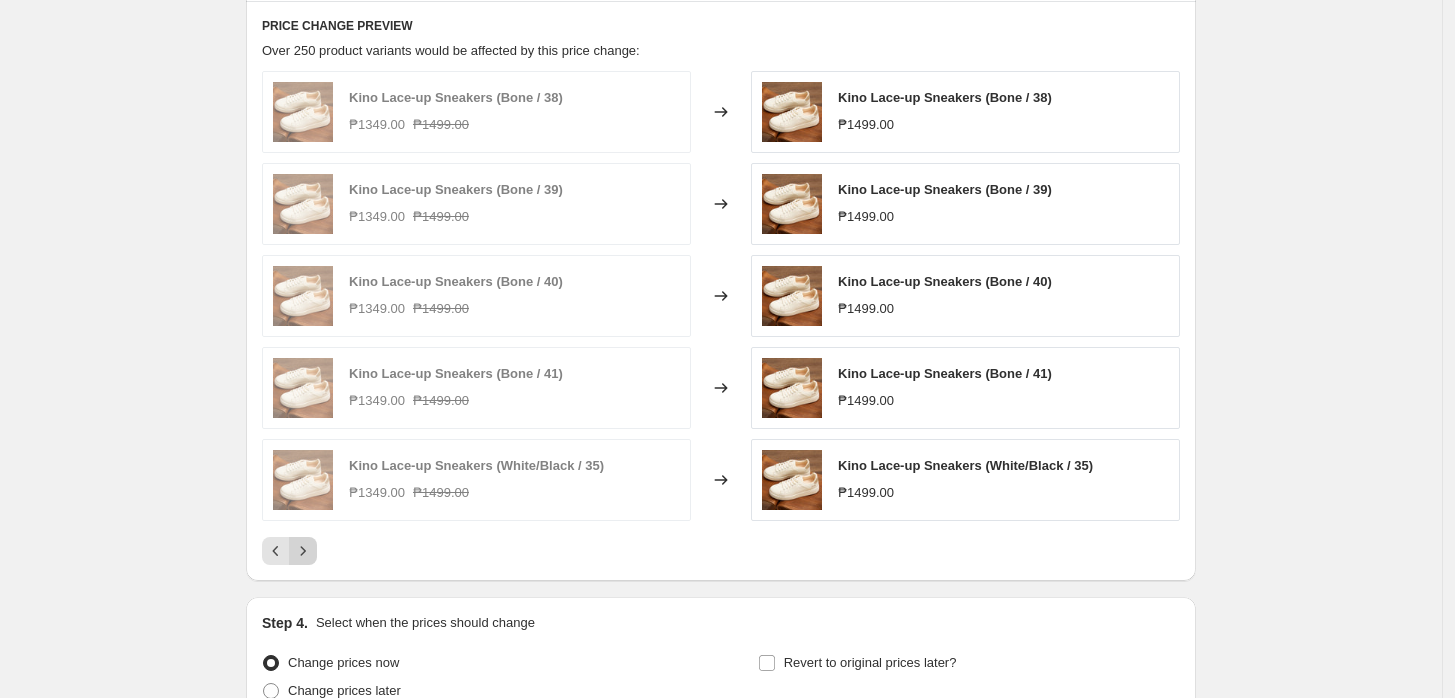 click 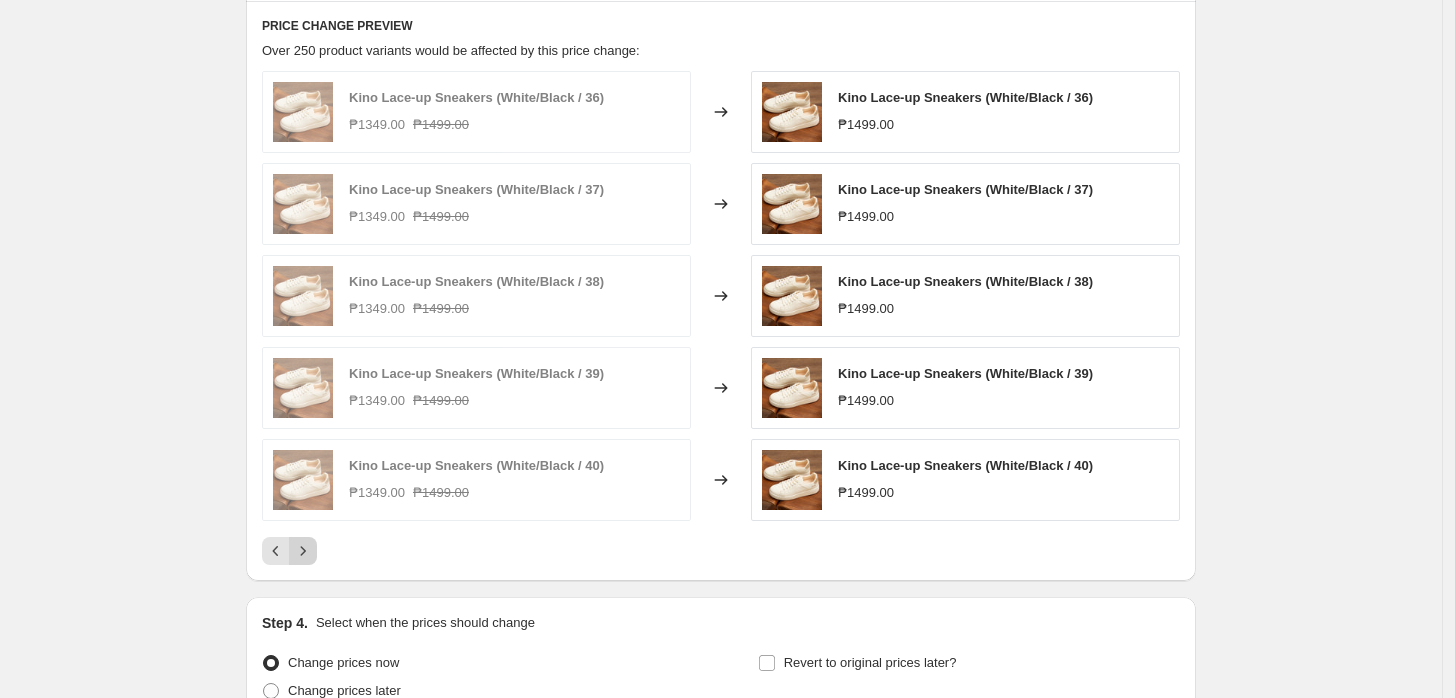 click 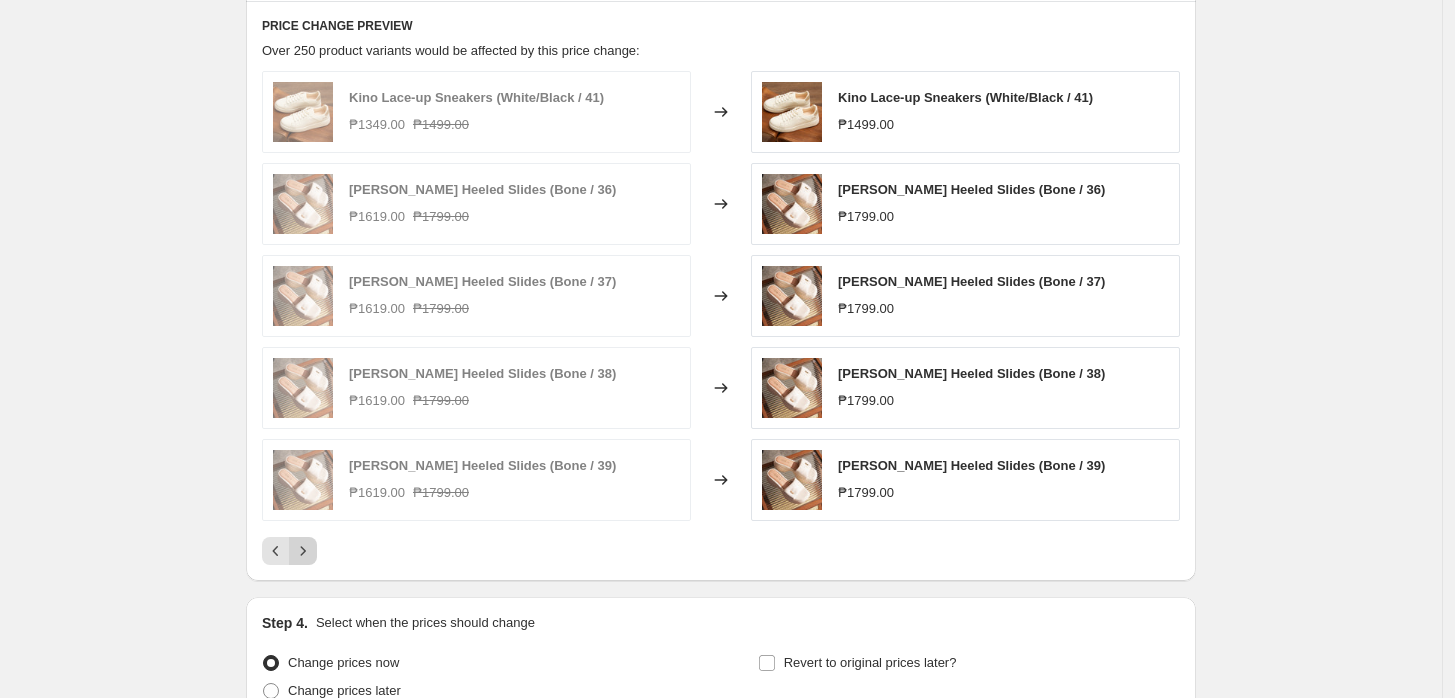 click 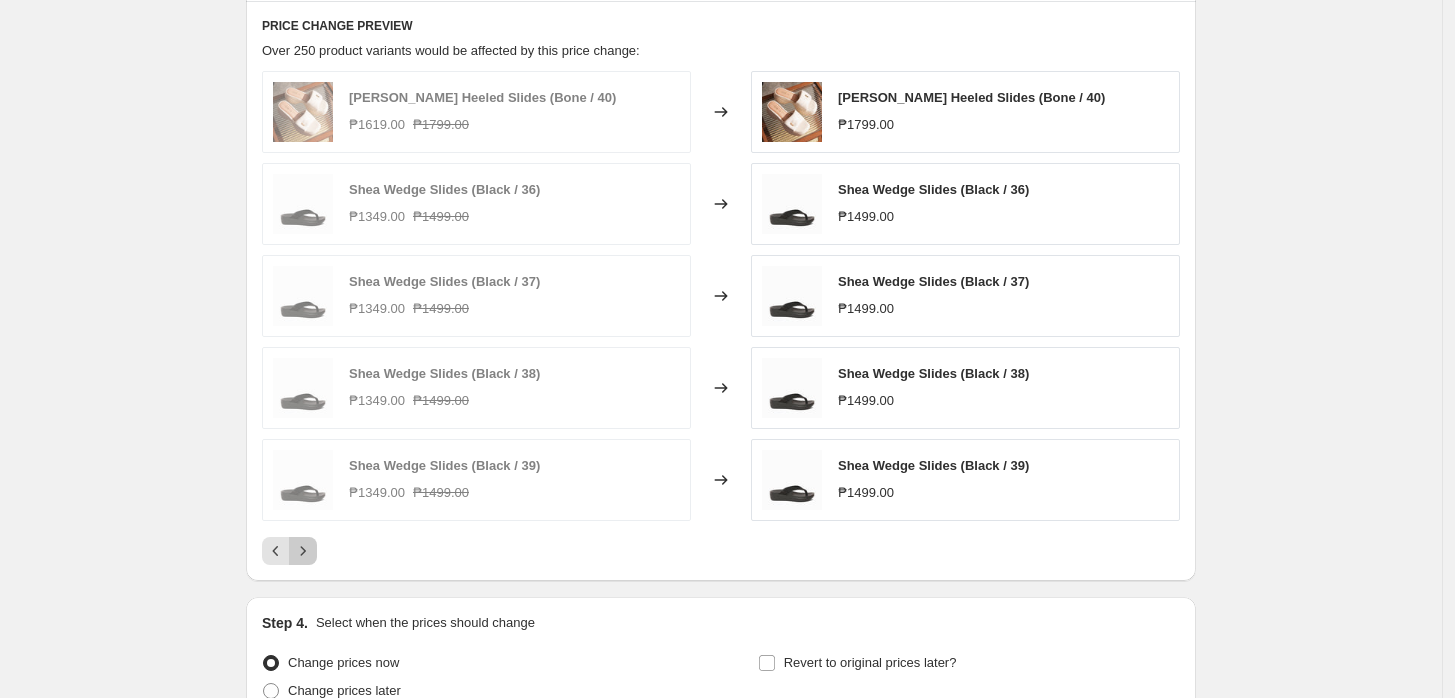 click 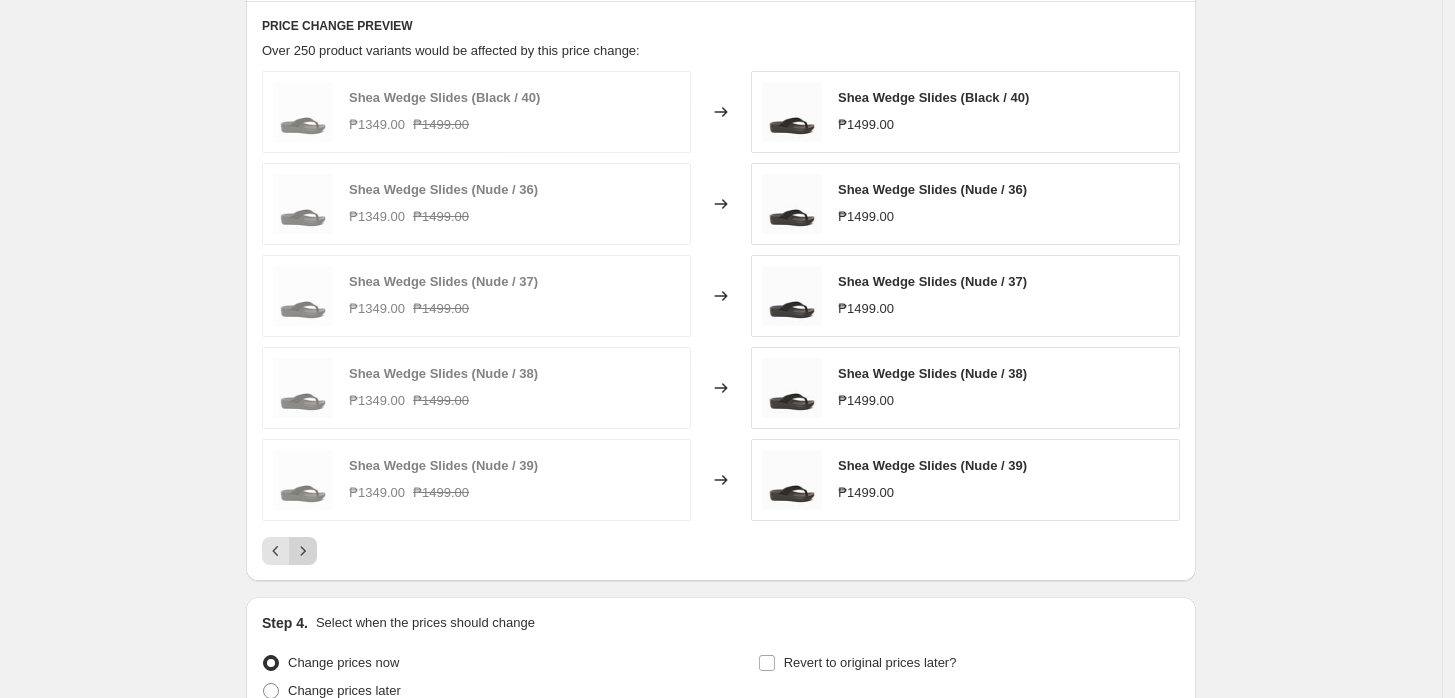 click 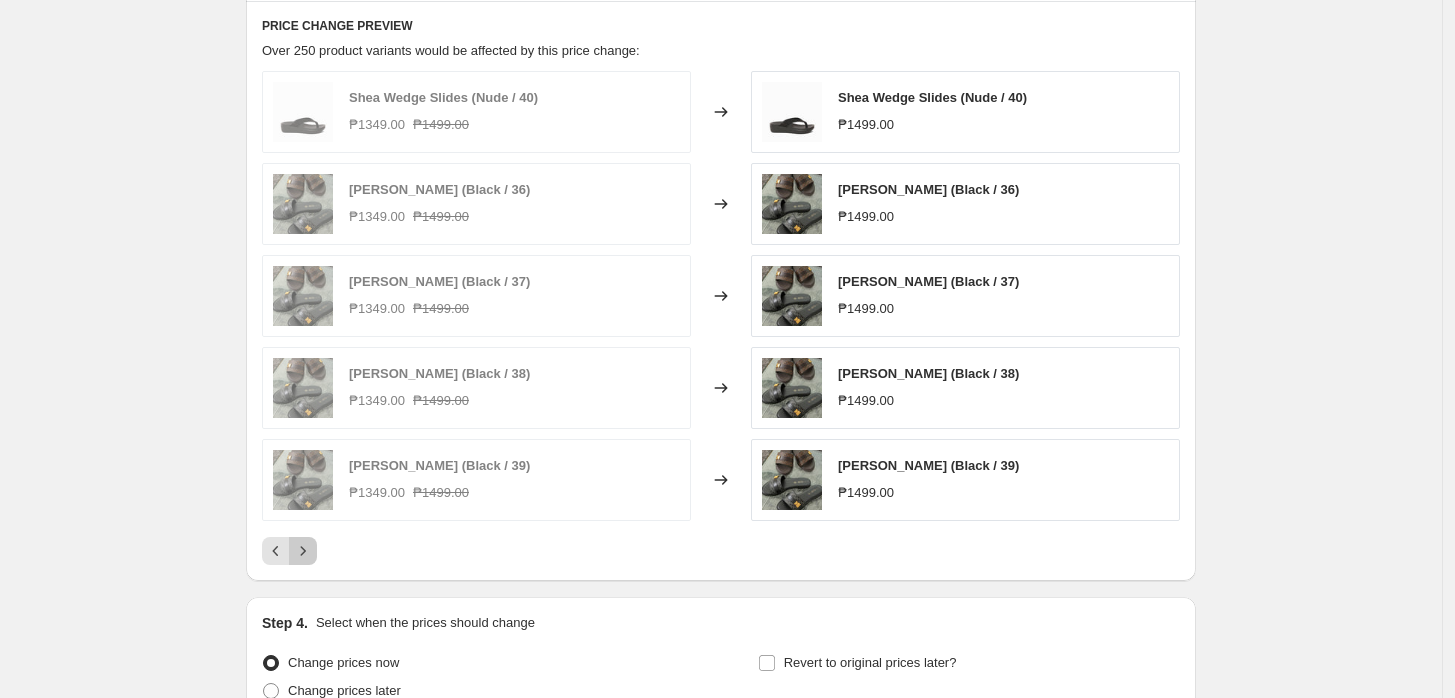 click 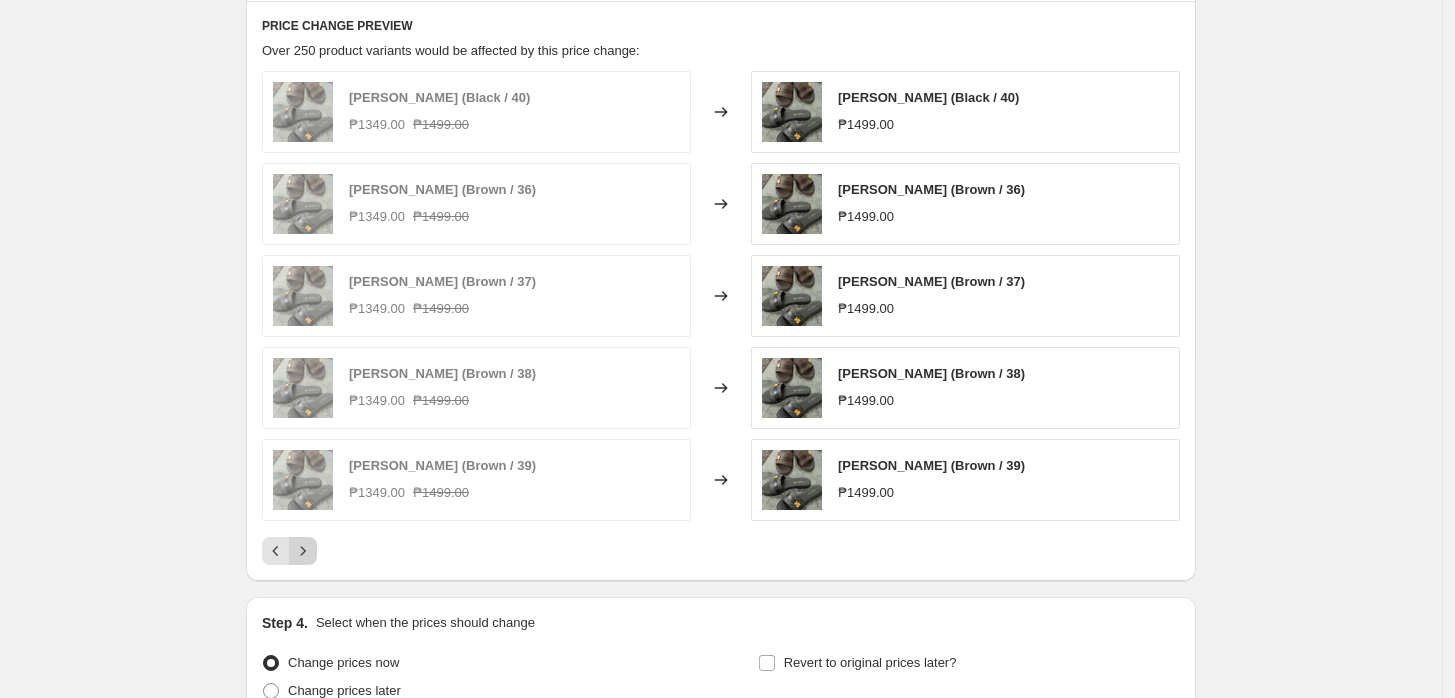 click 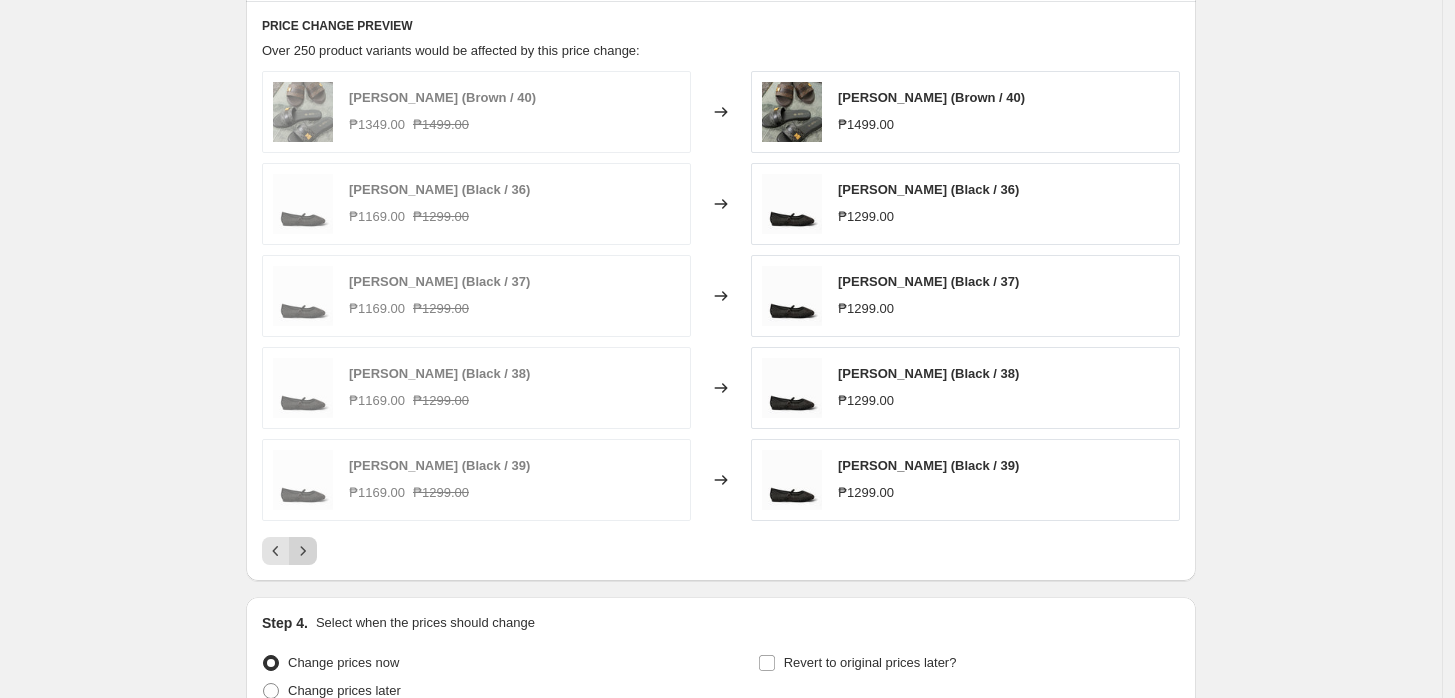 click 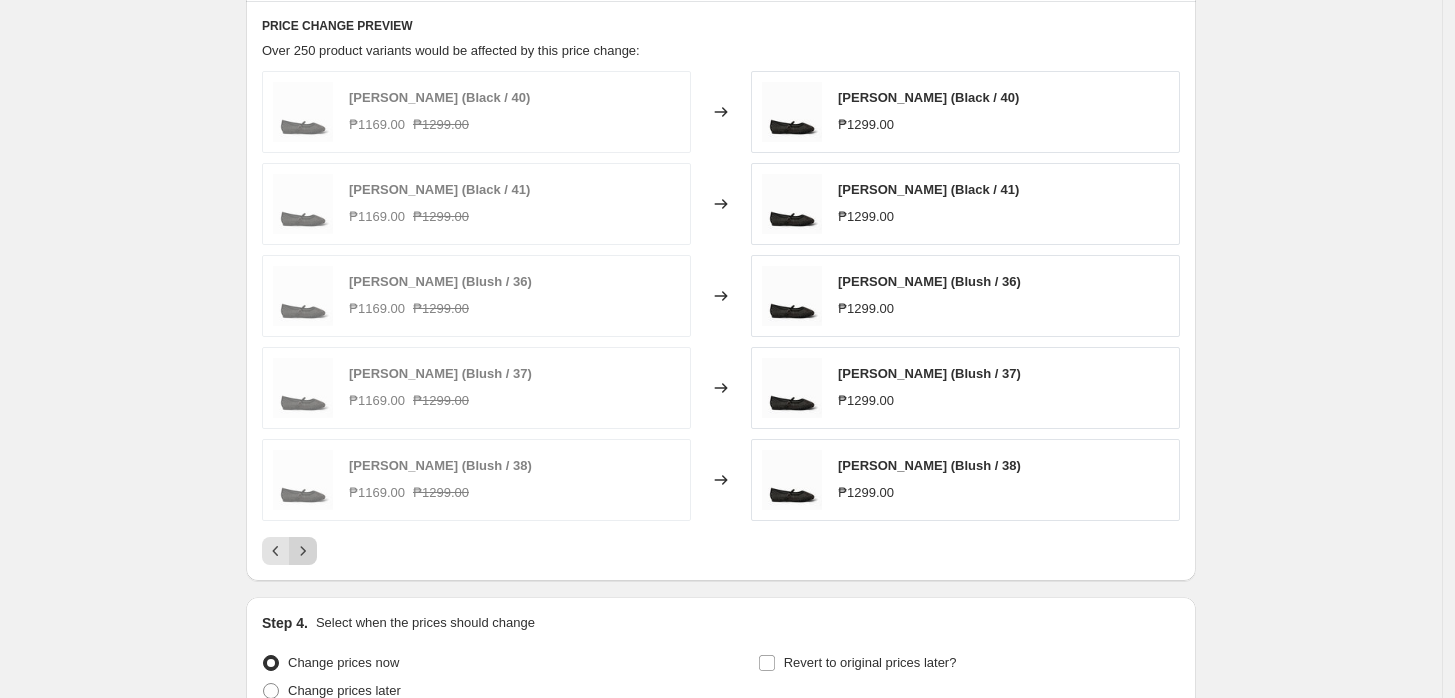 click 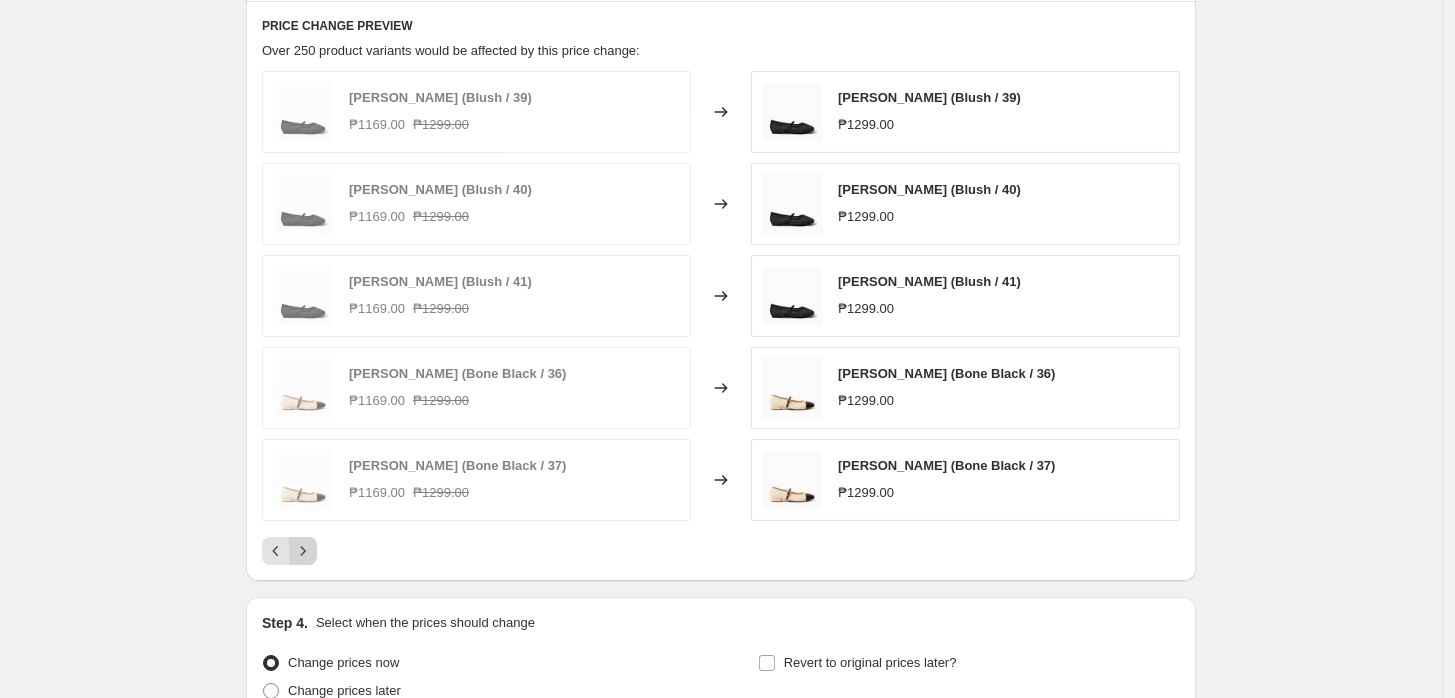 click 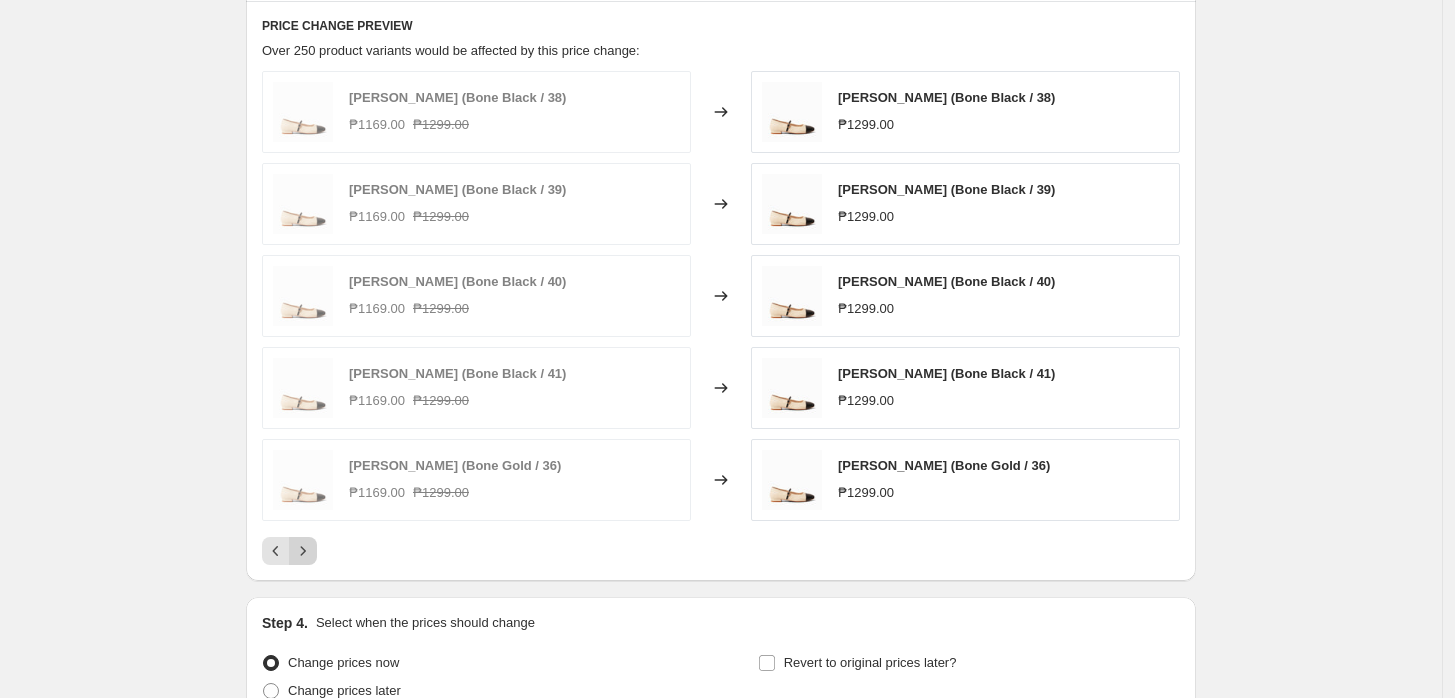 click 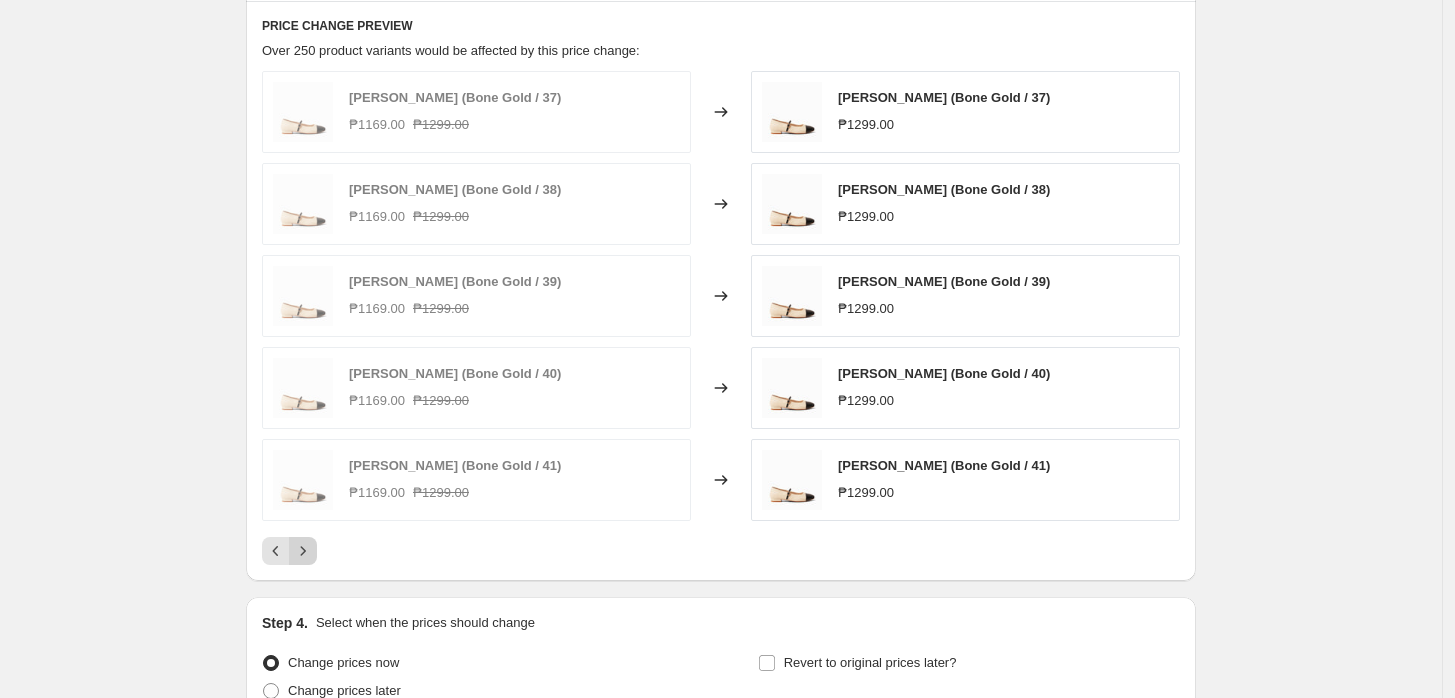click 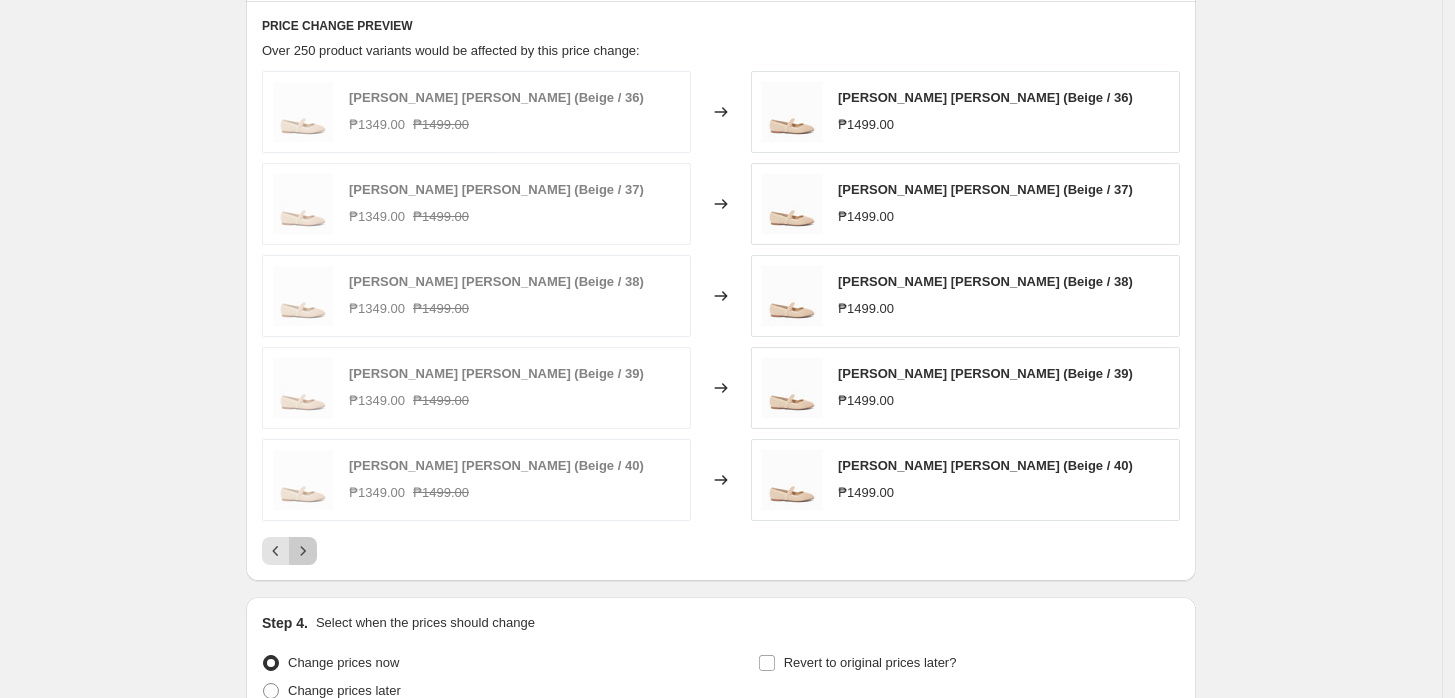 click 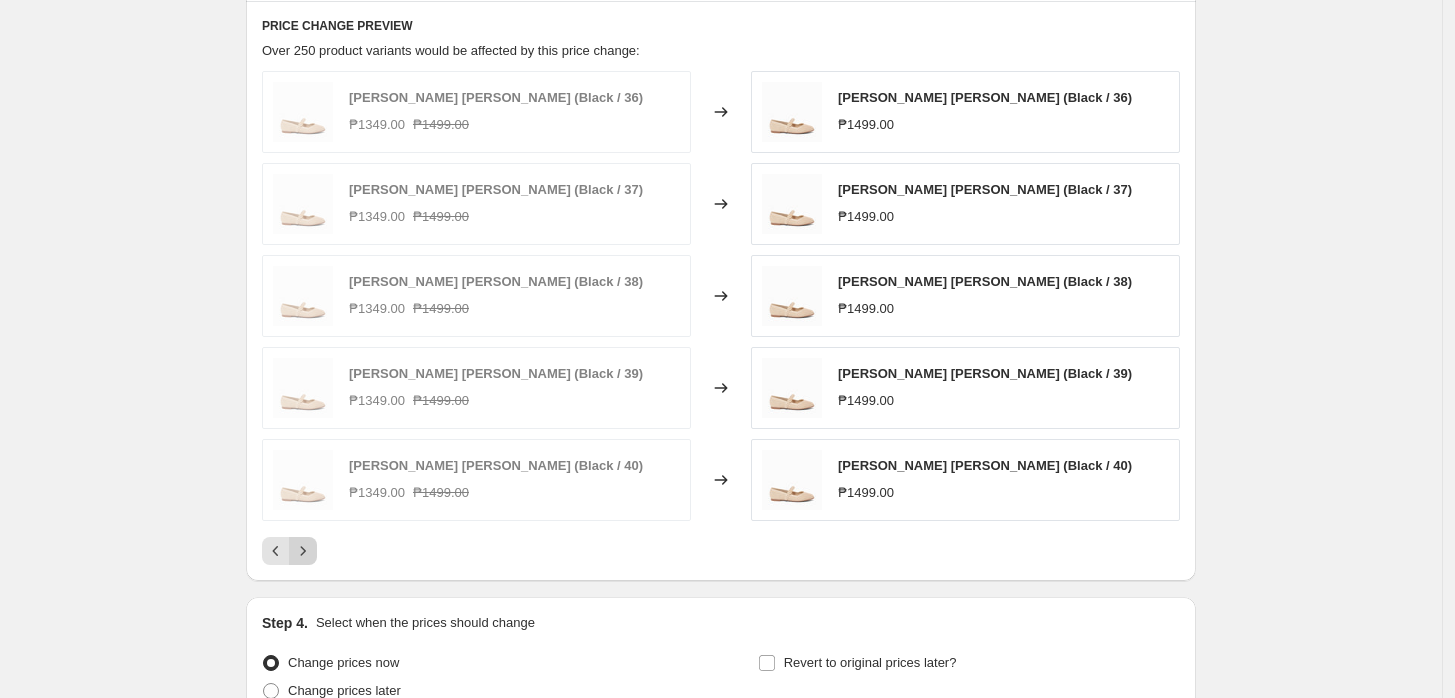 click 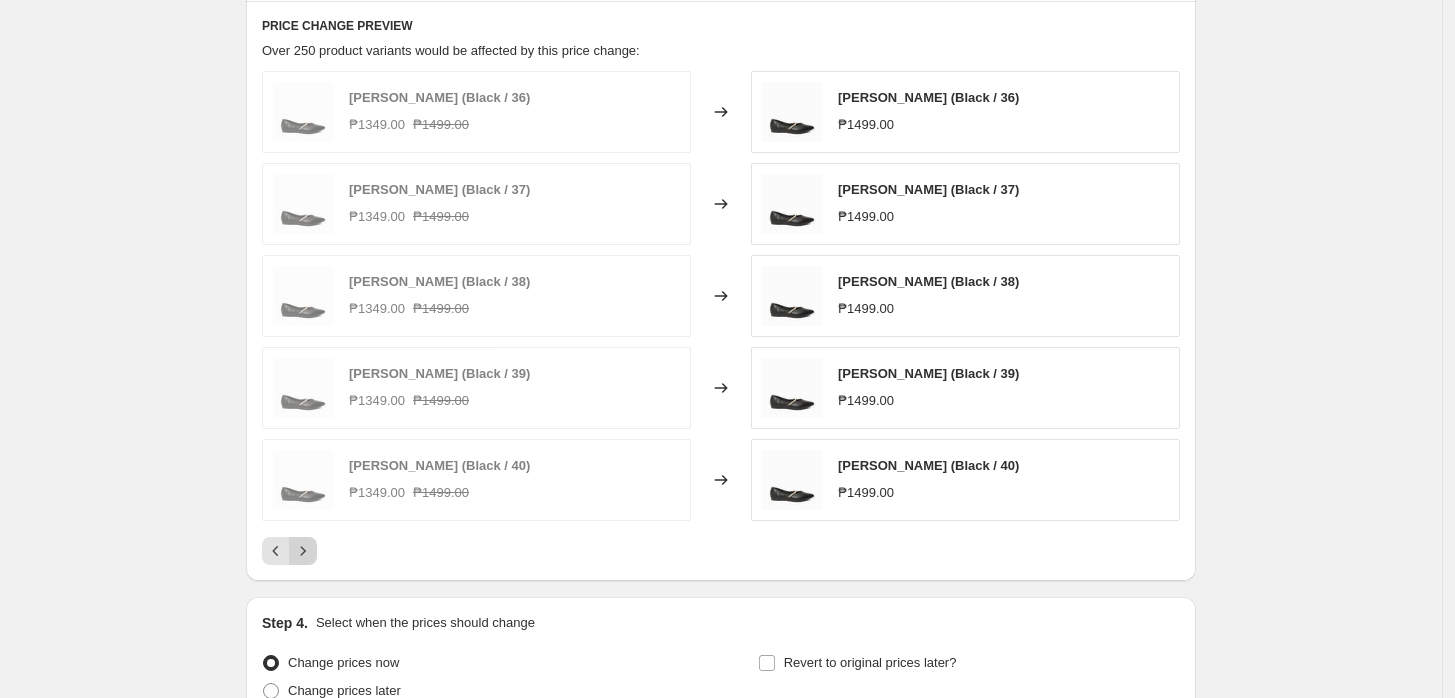 click 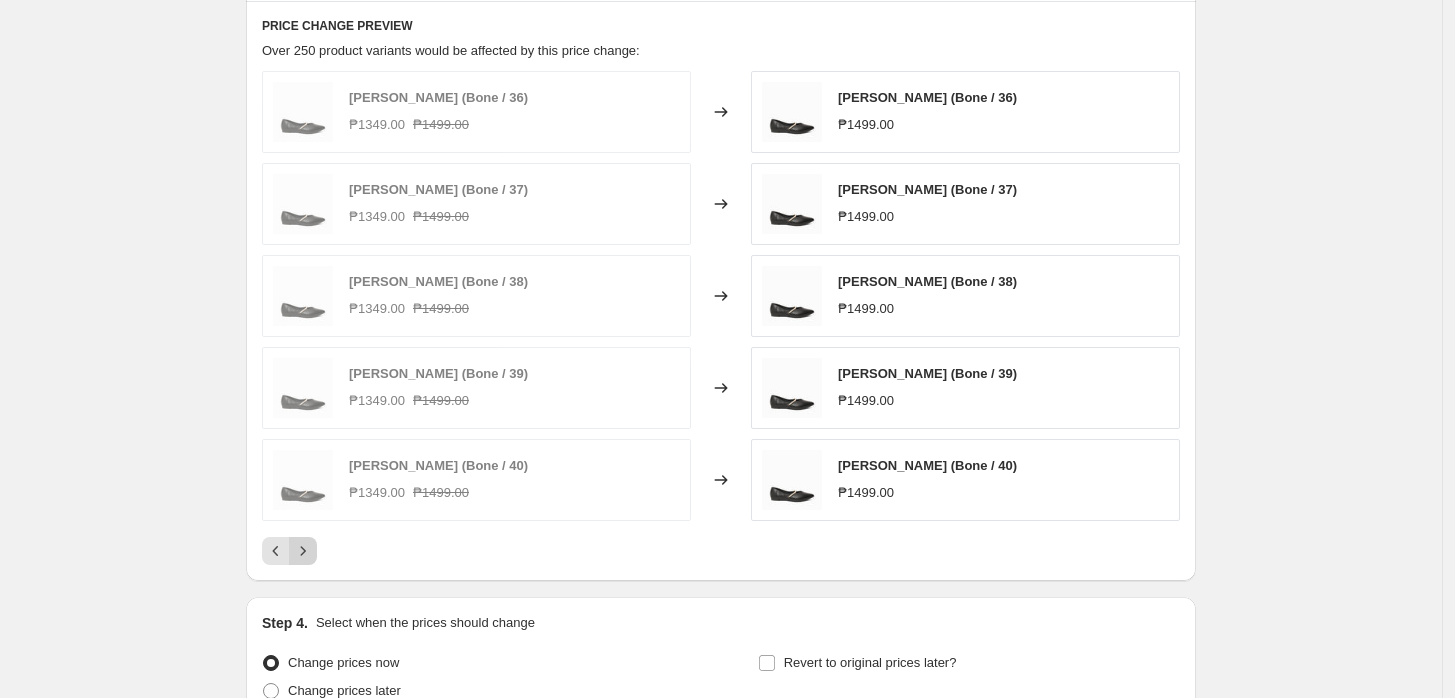 click 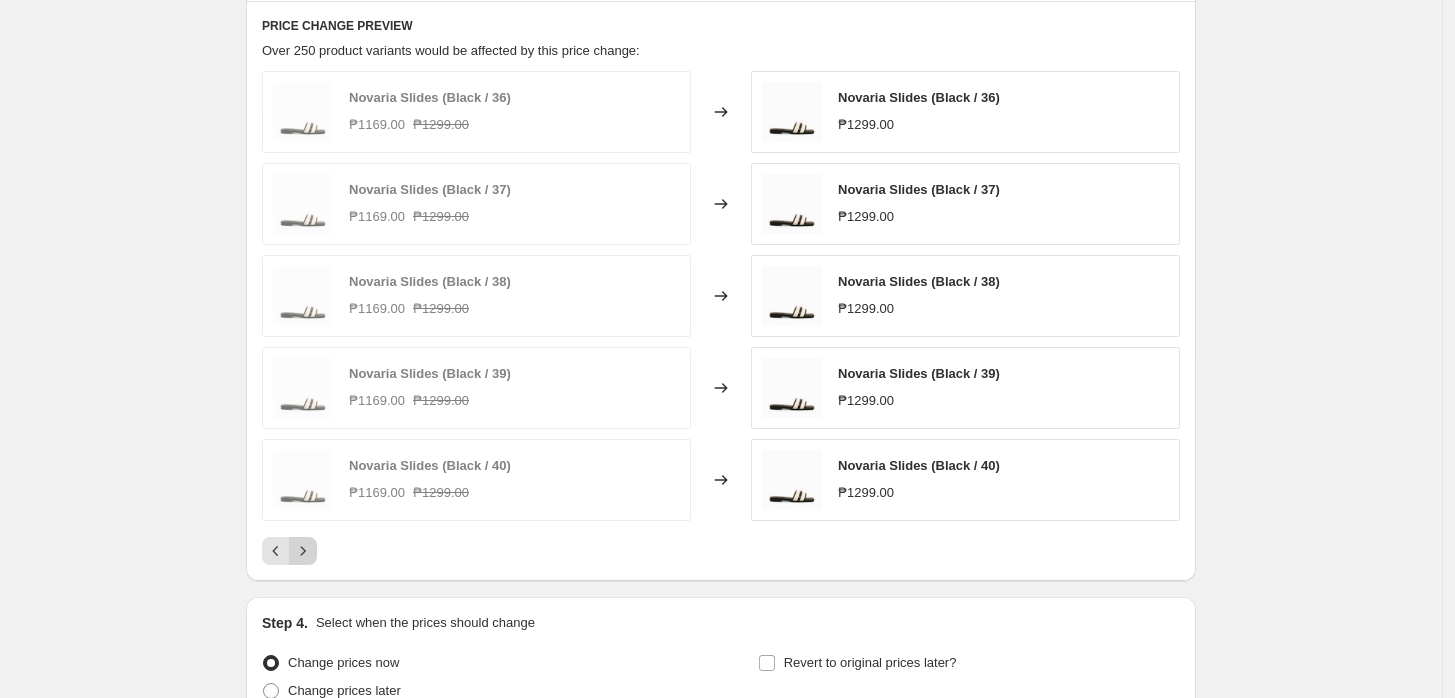 click 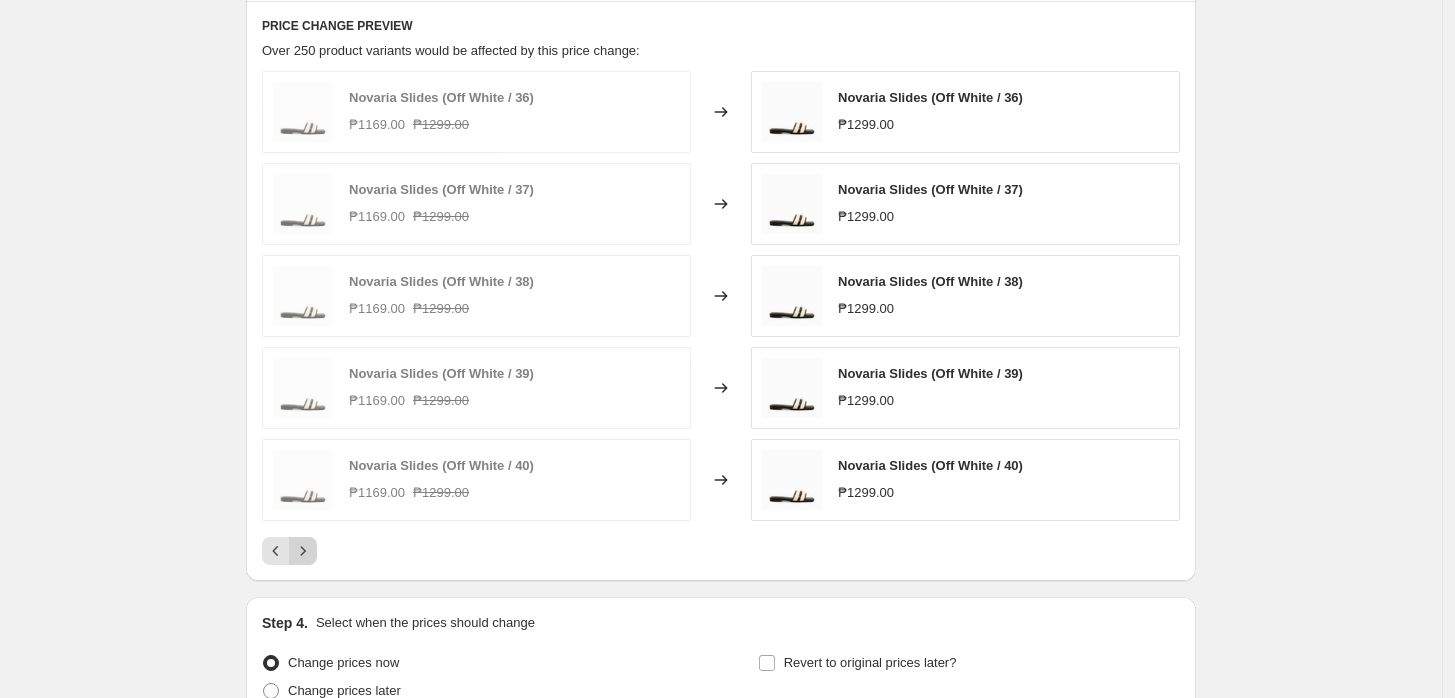 click 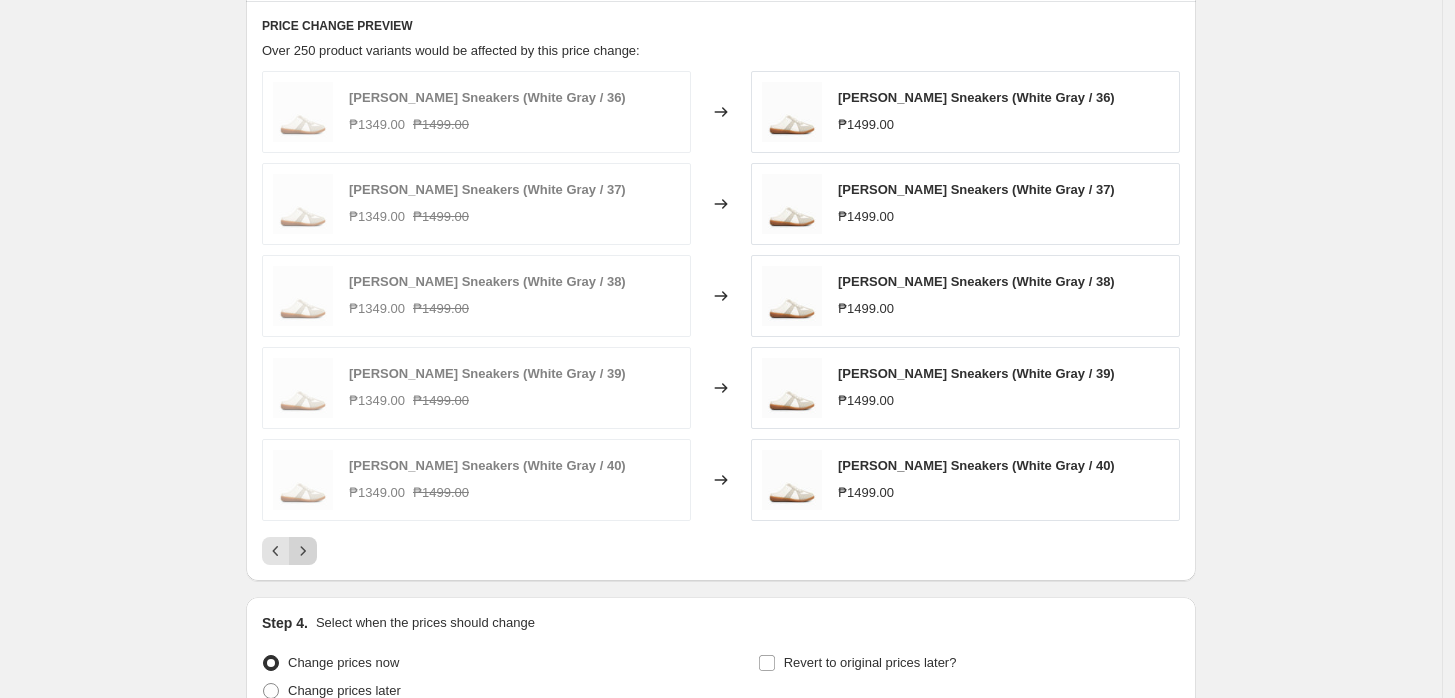 click 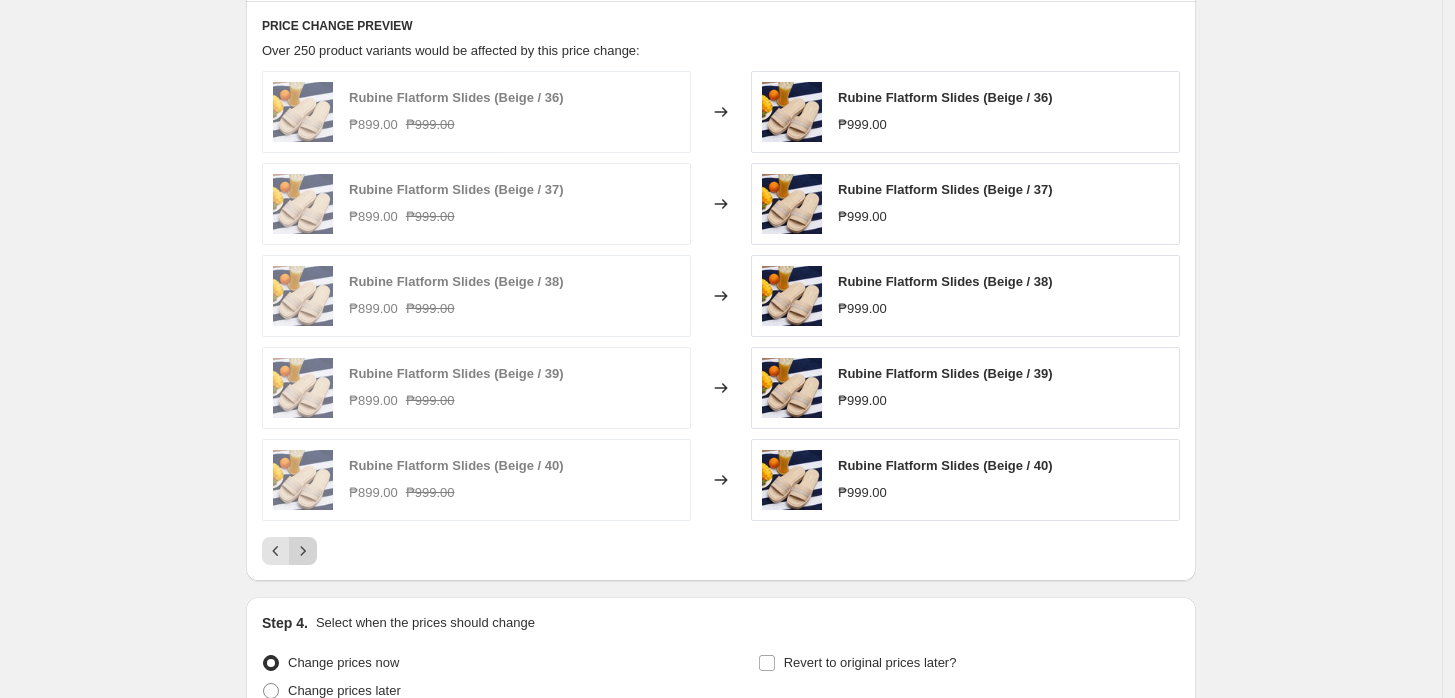 click 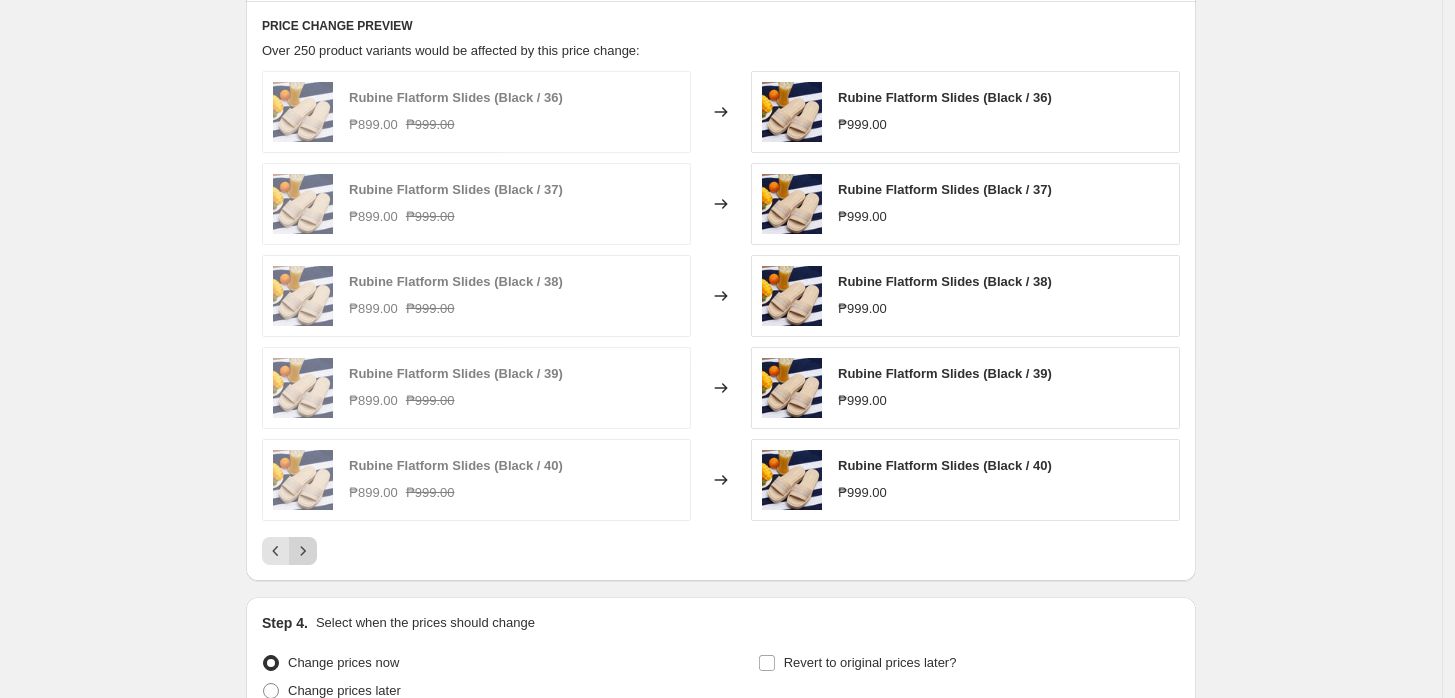 click 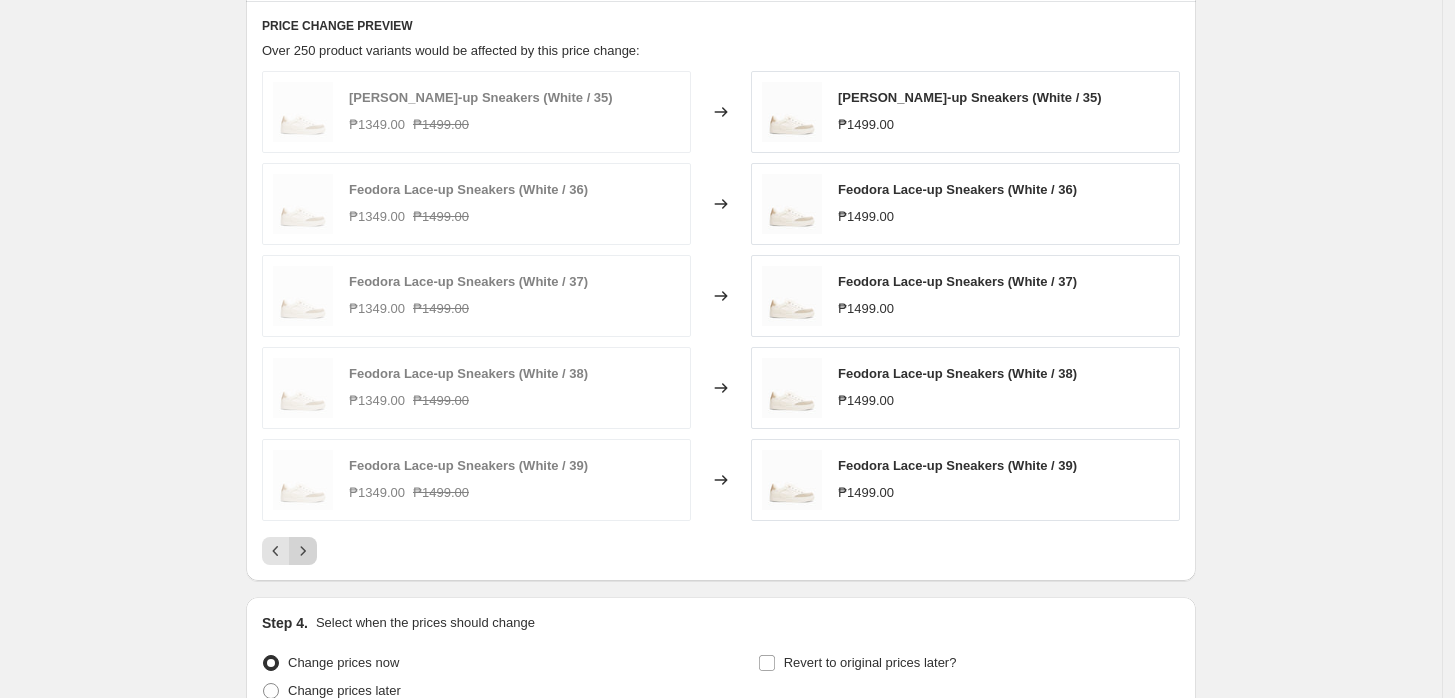 click 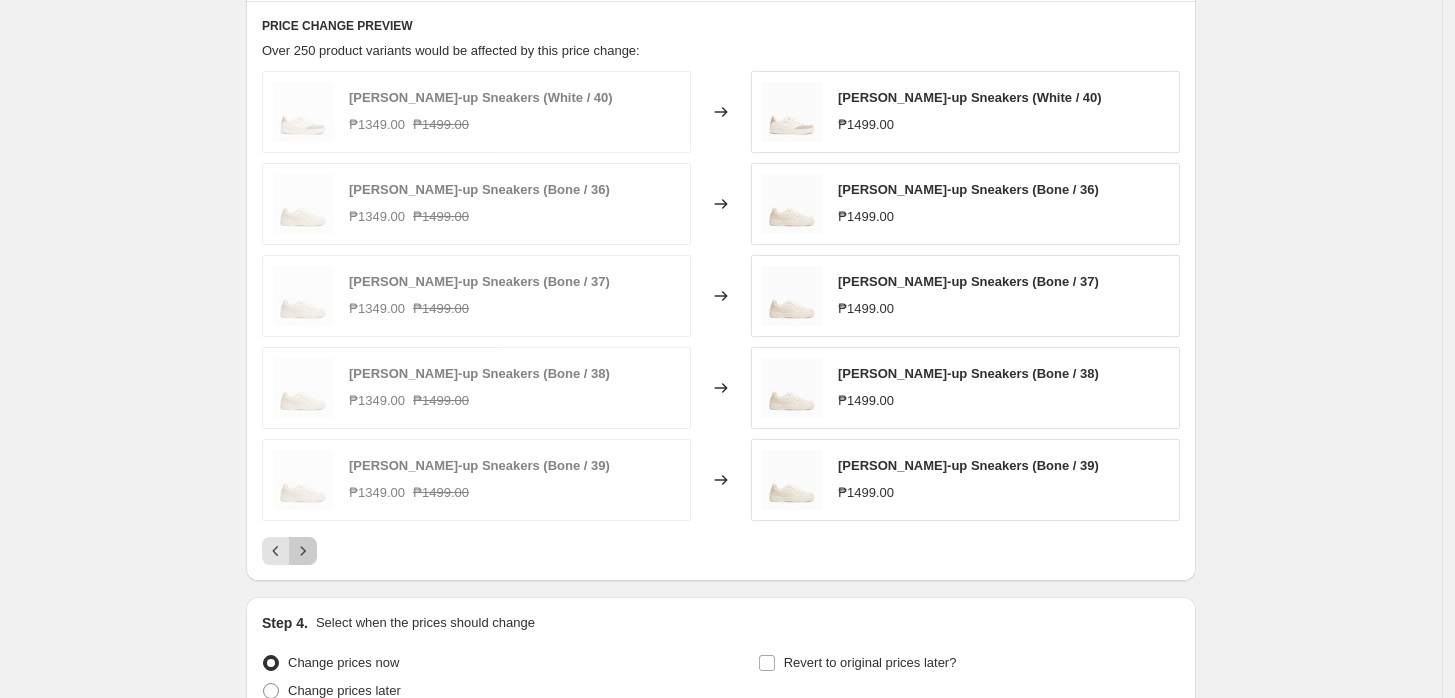 click 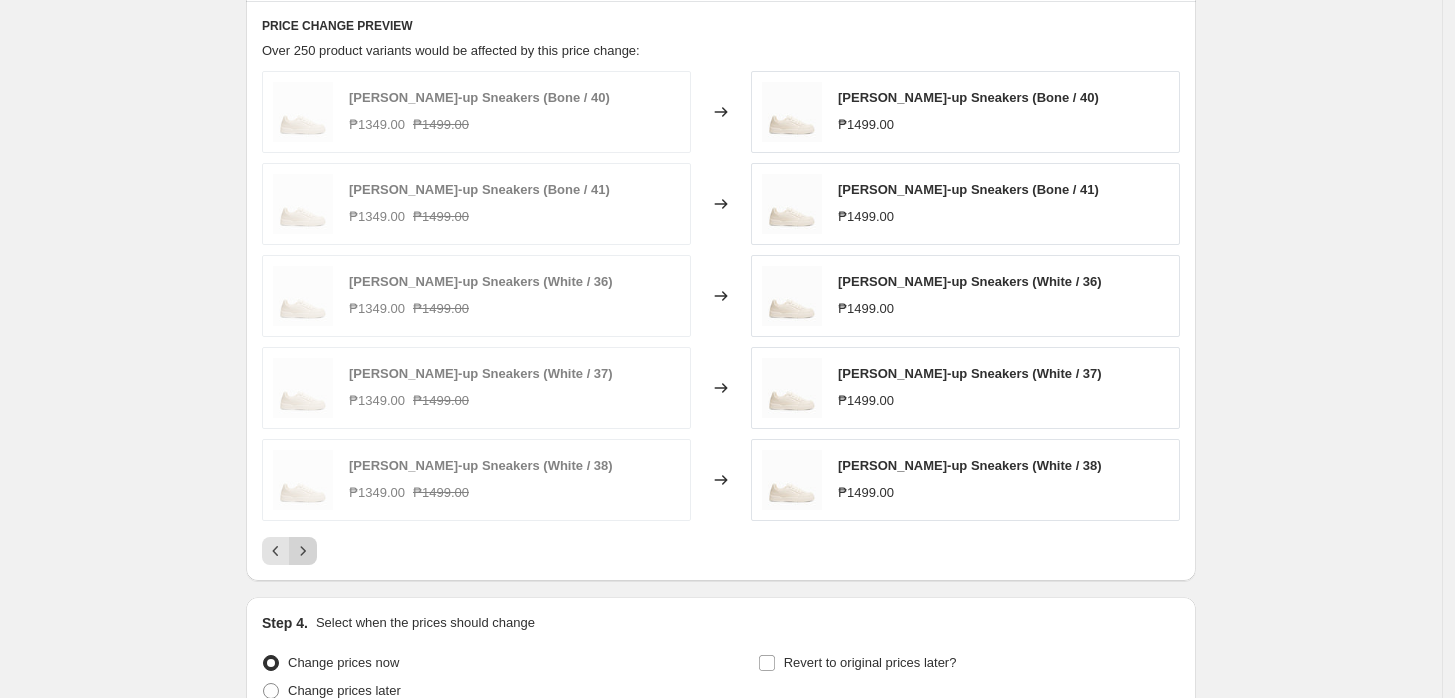 click 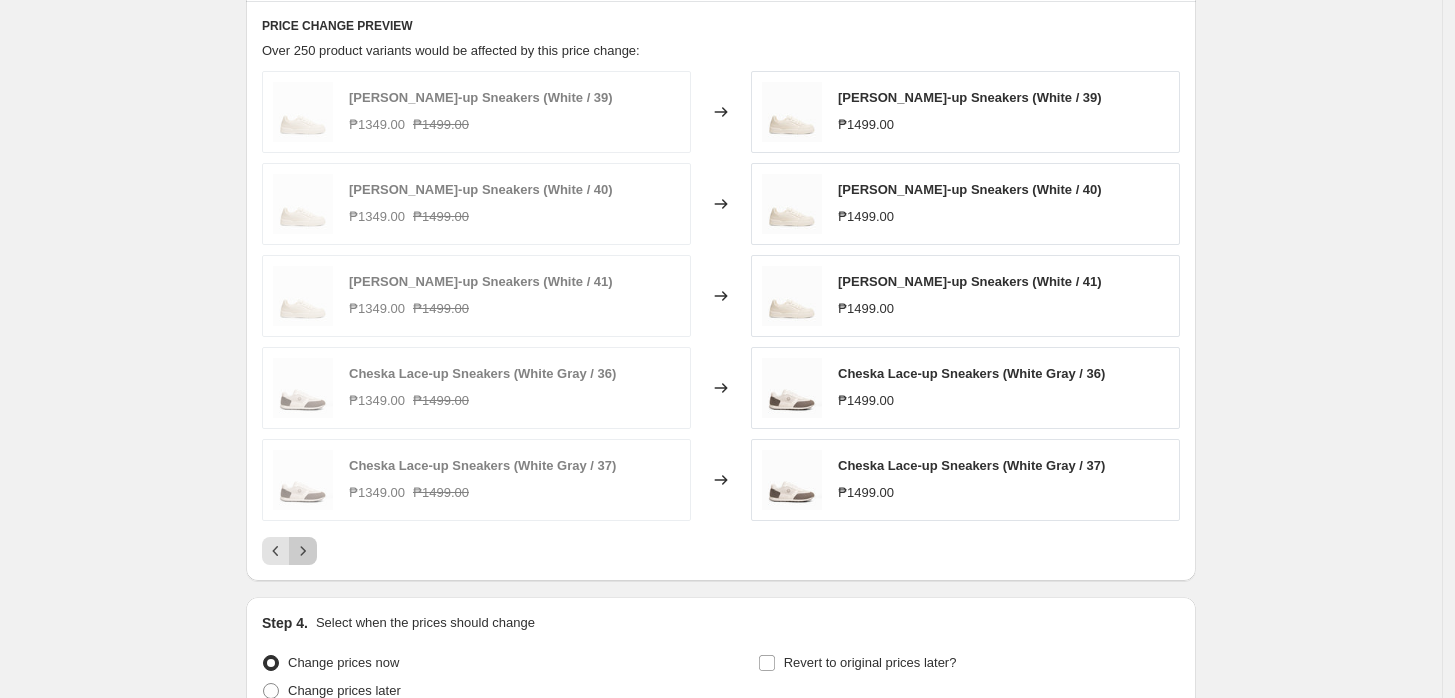 click 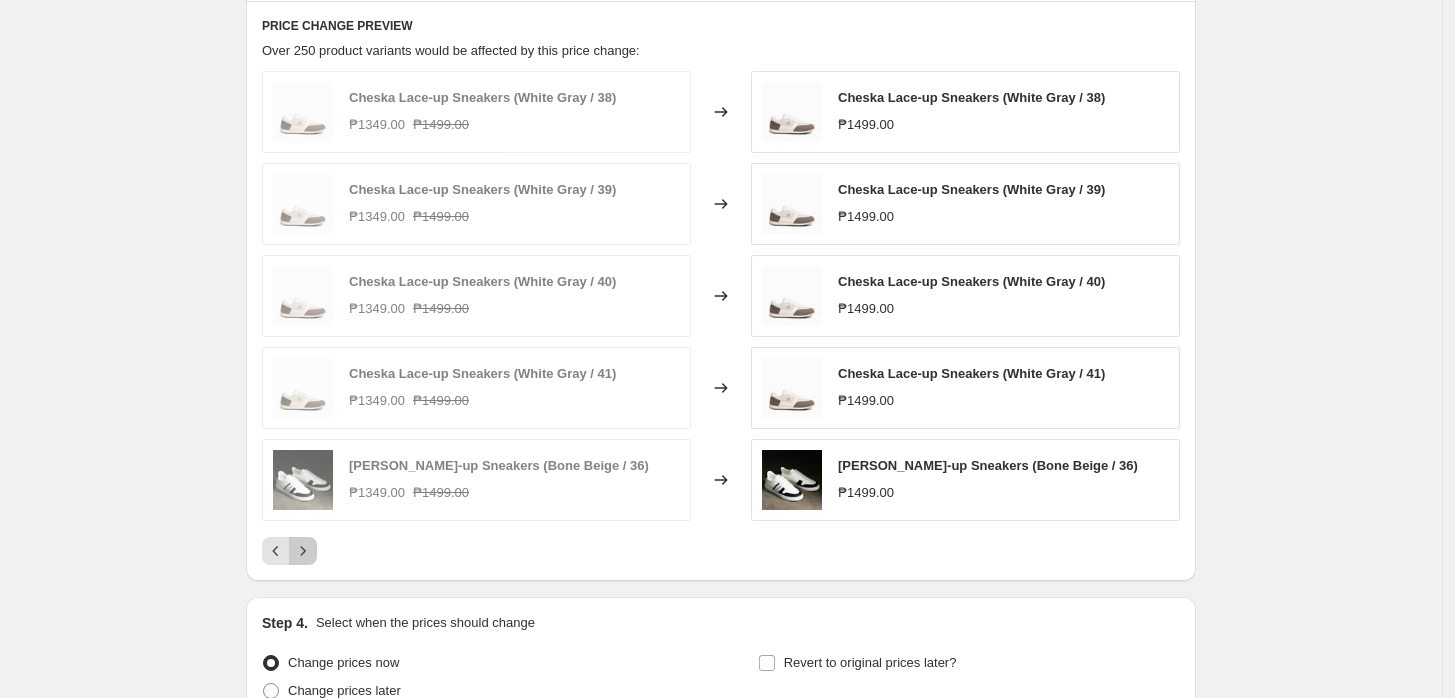 click 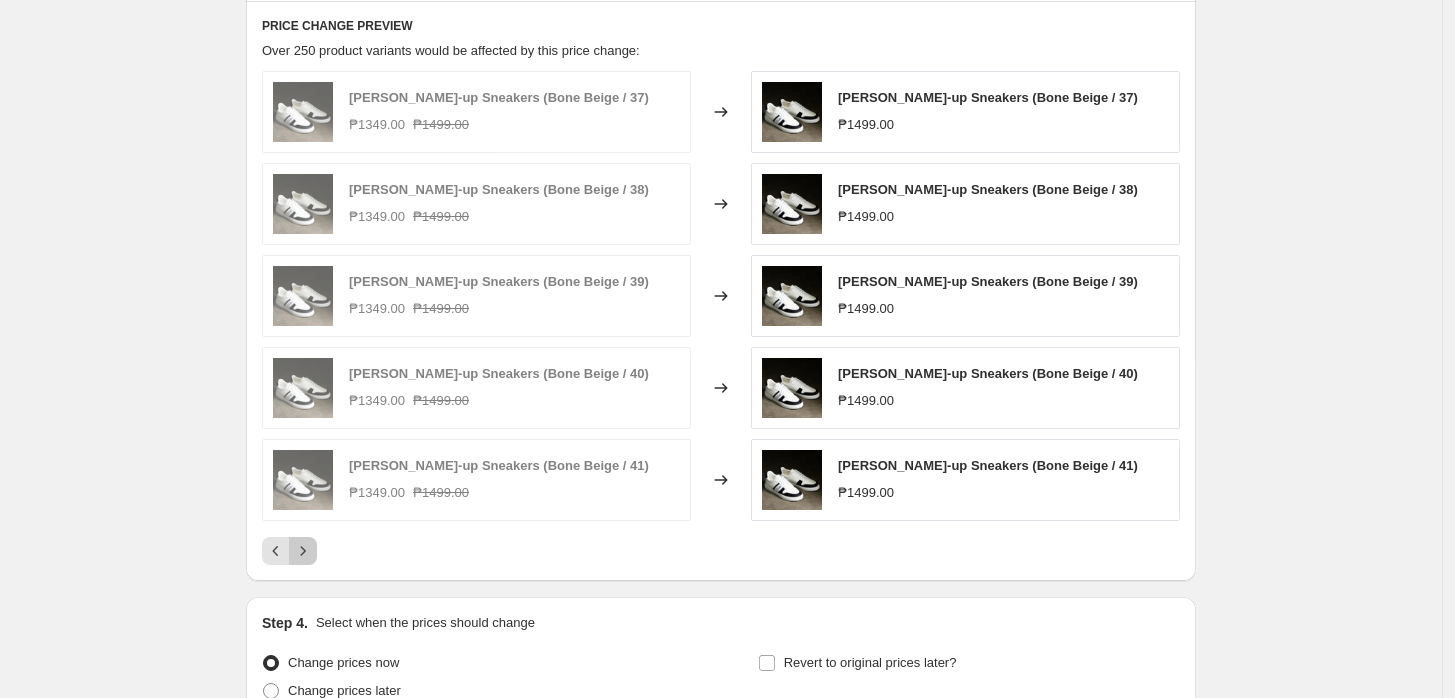 click 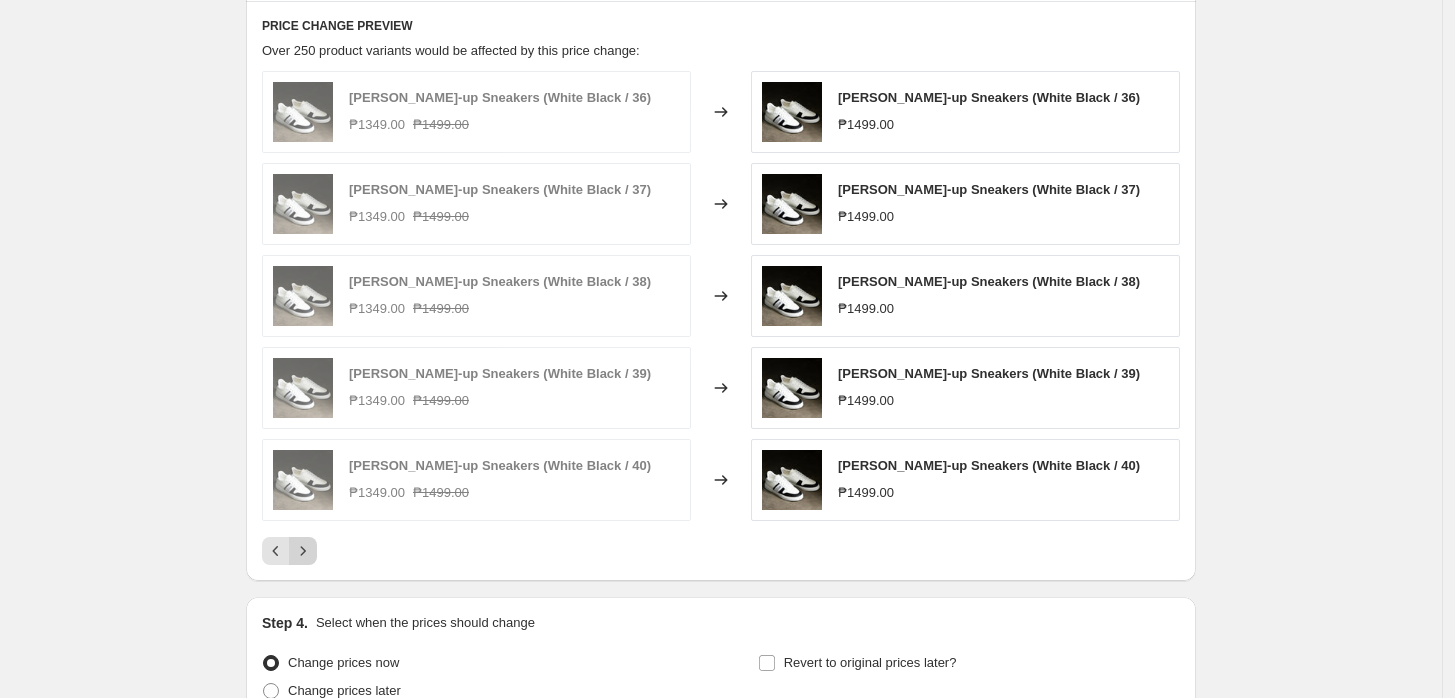 click 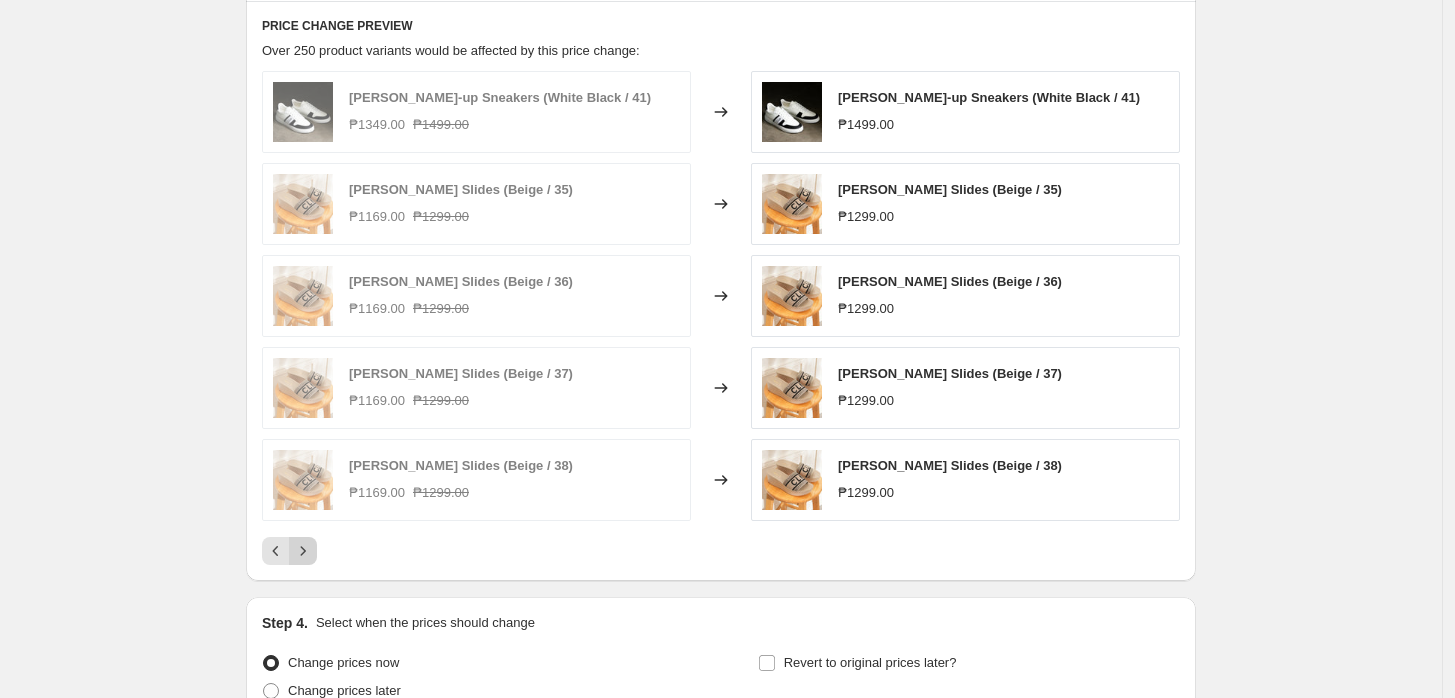 click 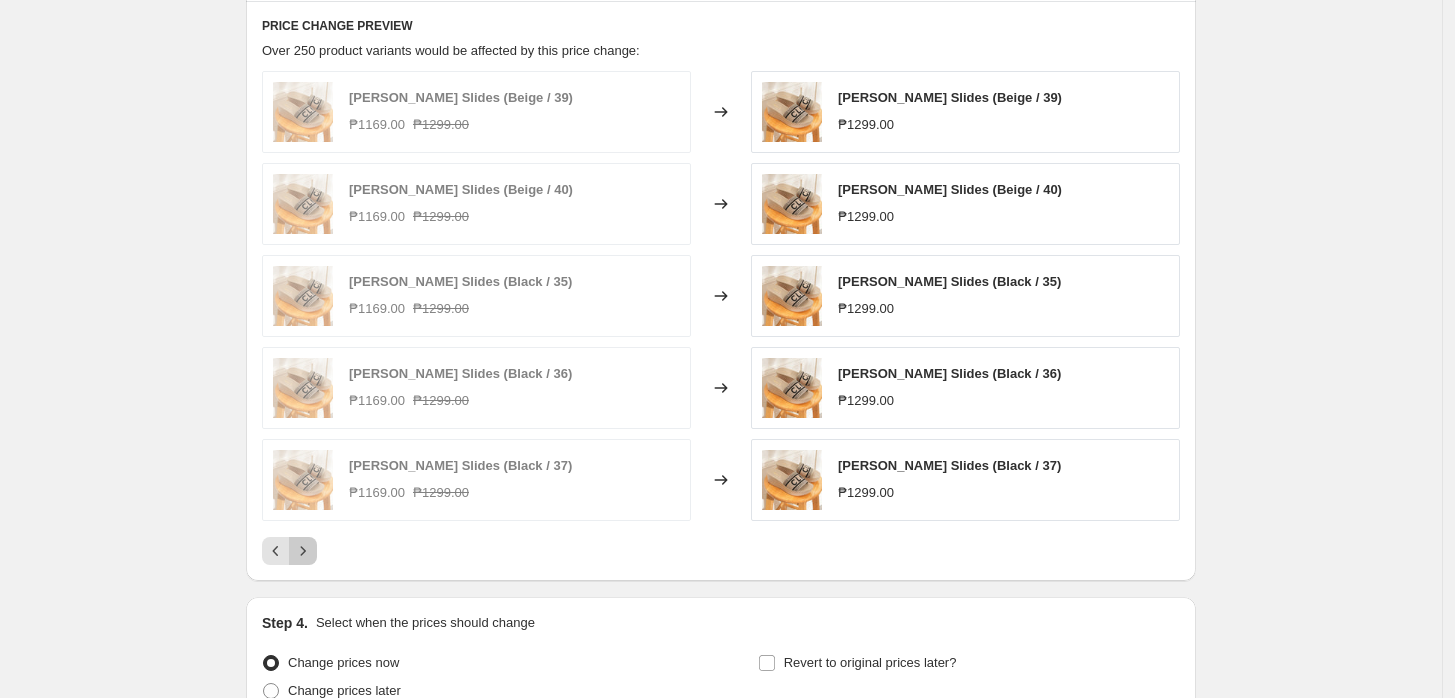 click 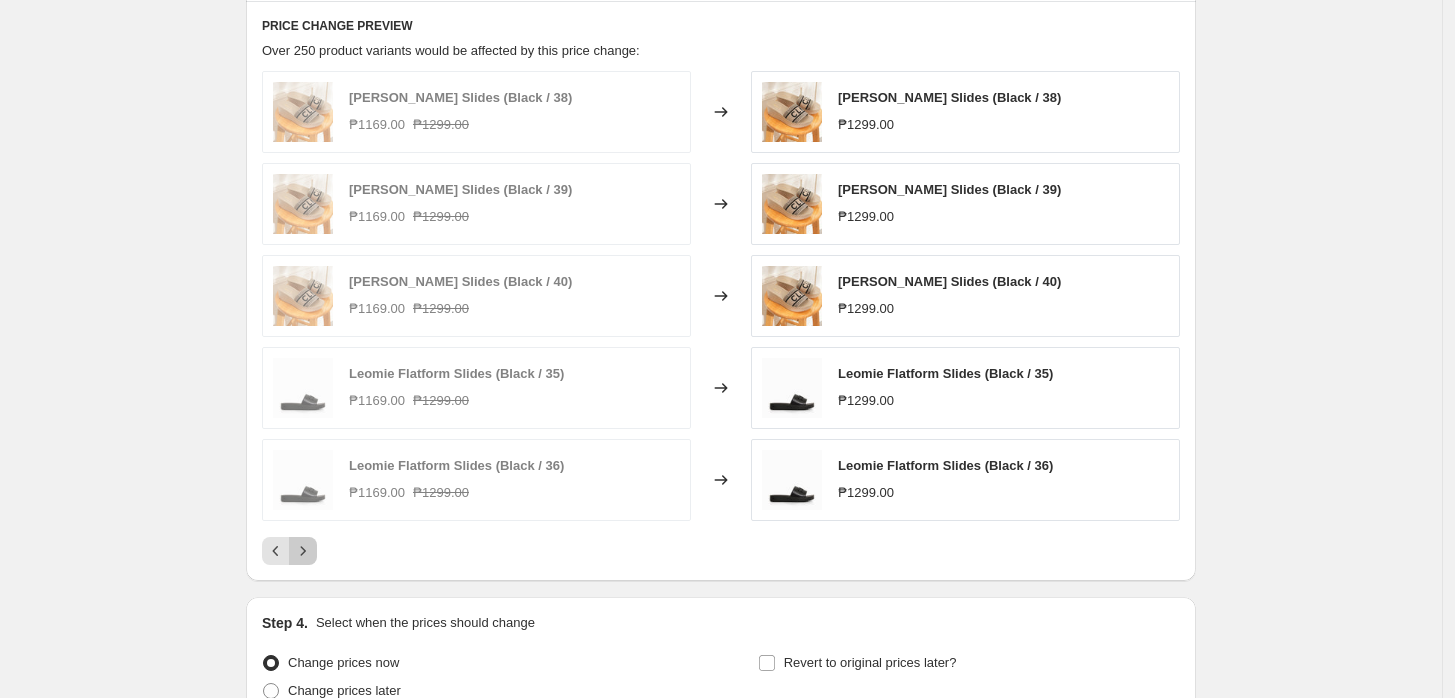 click 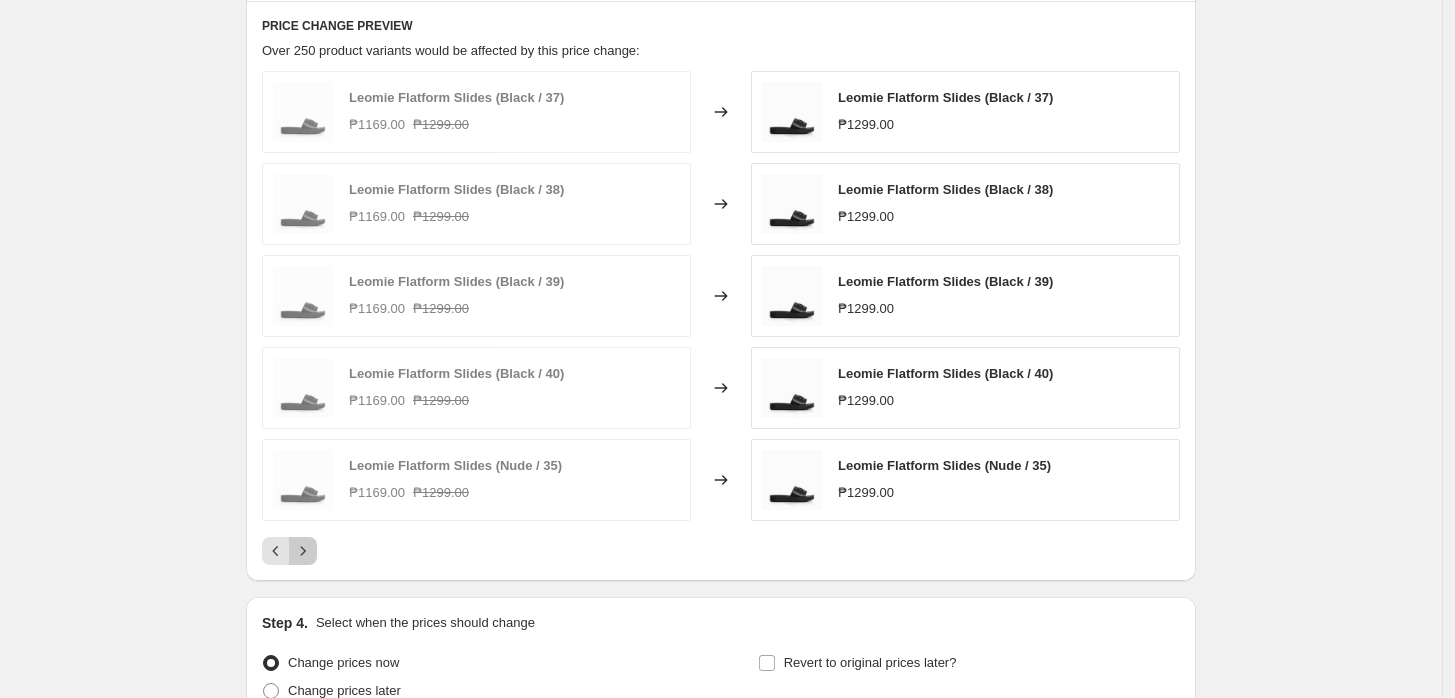 click 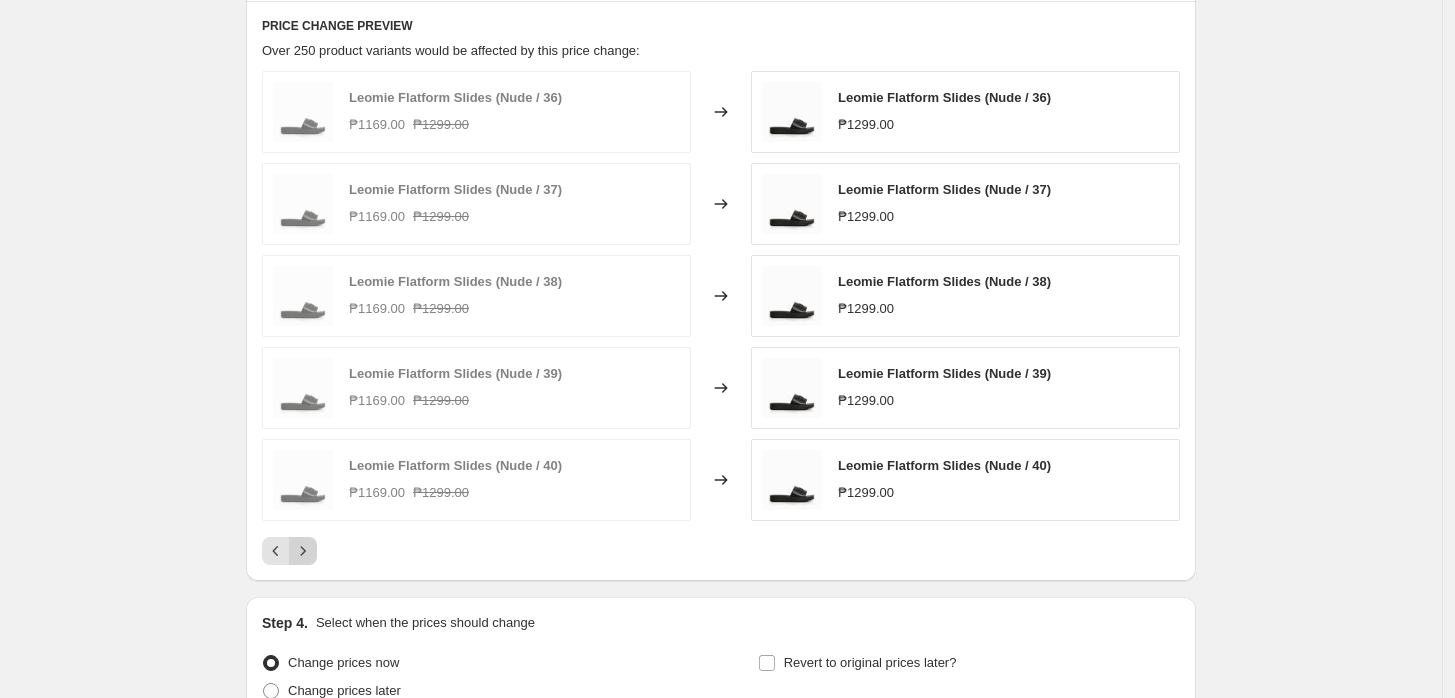 click 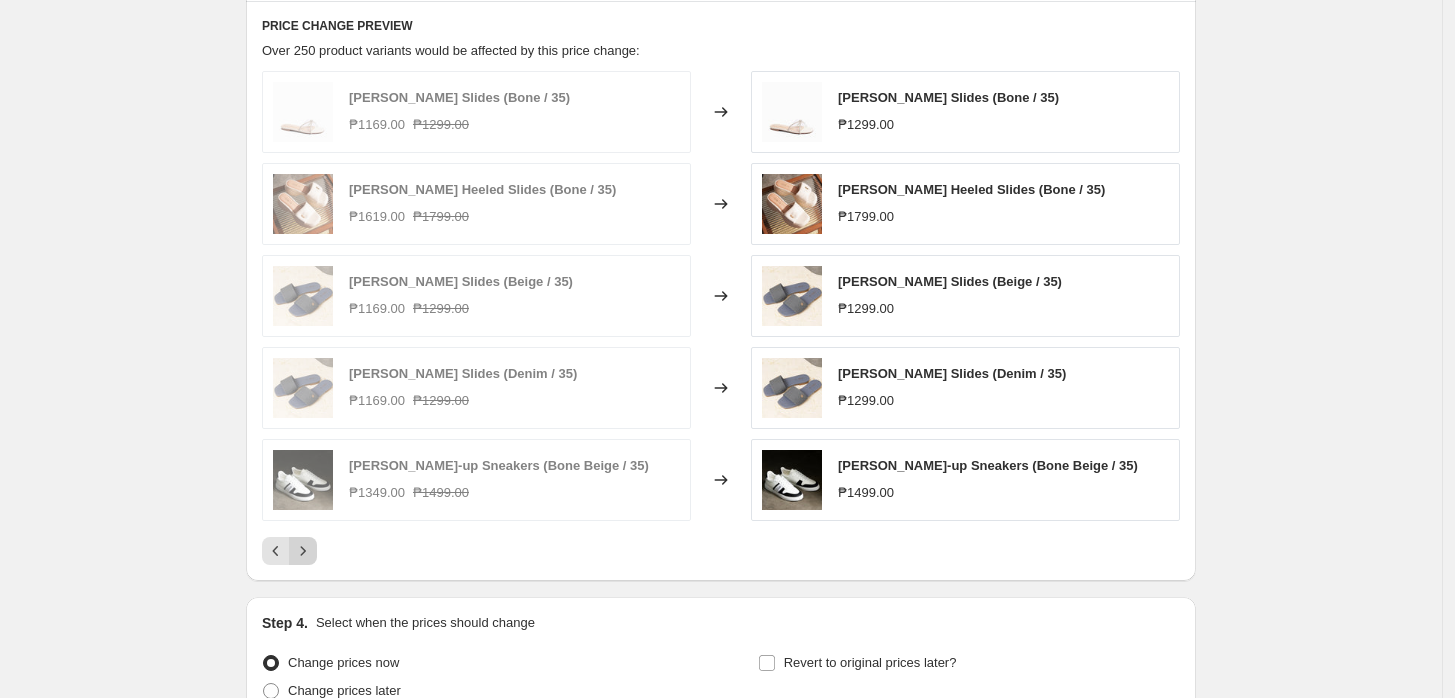 click 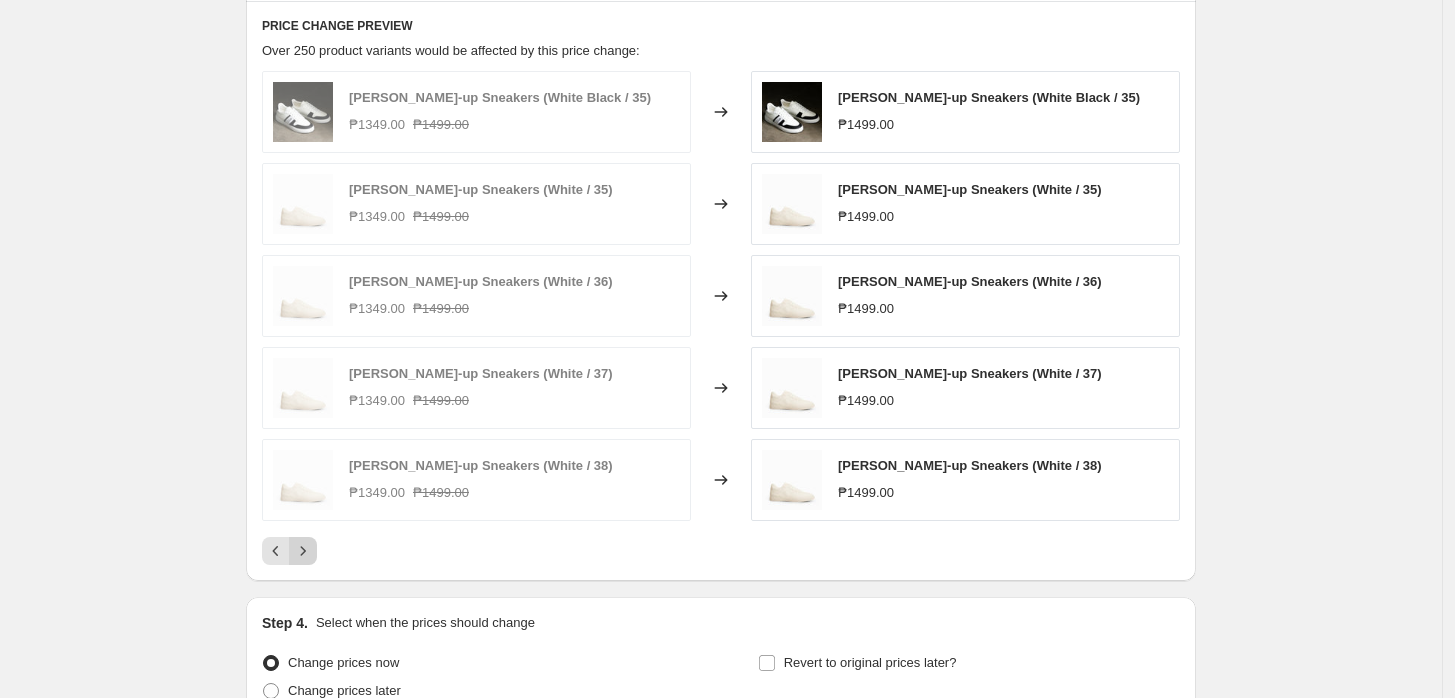 click 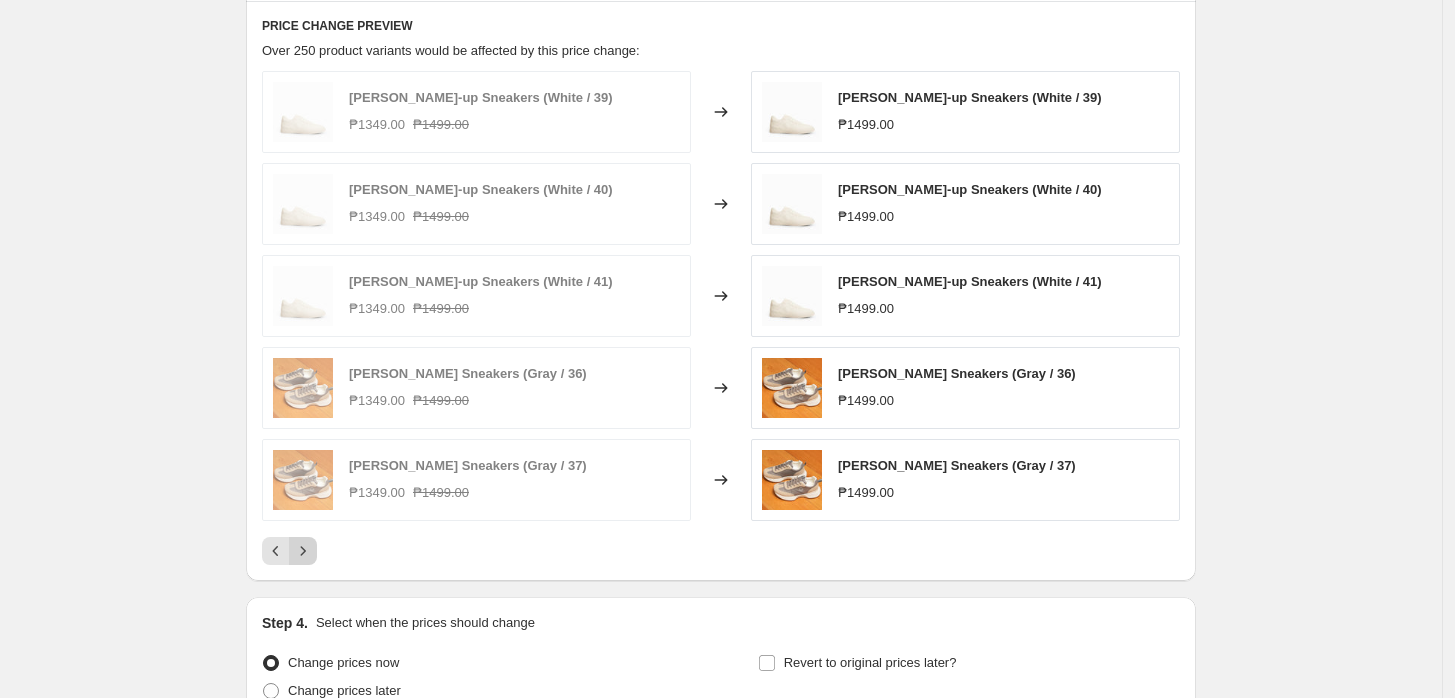 click 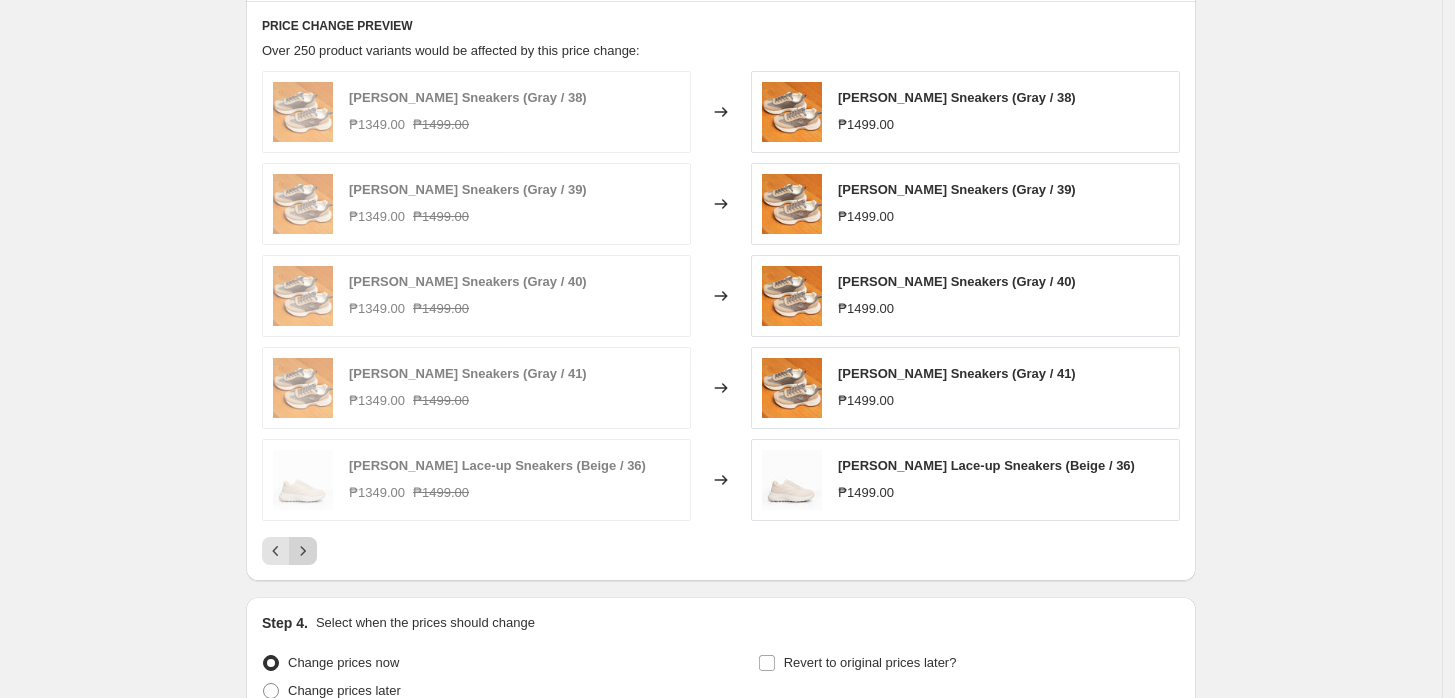 click 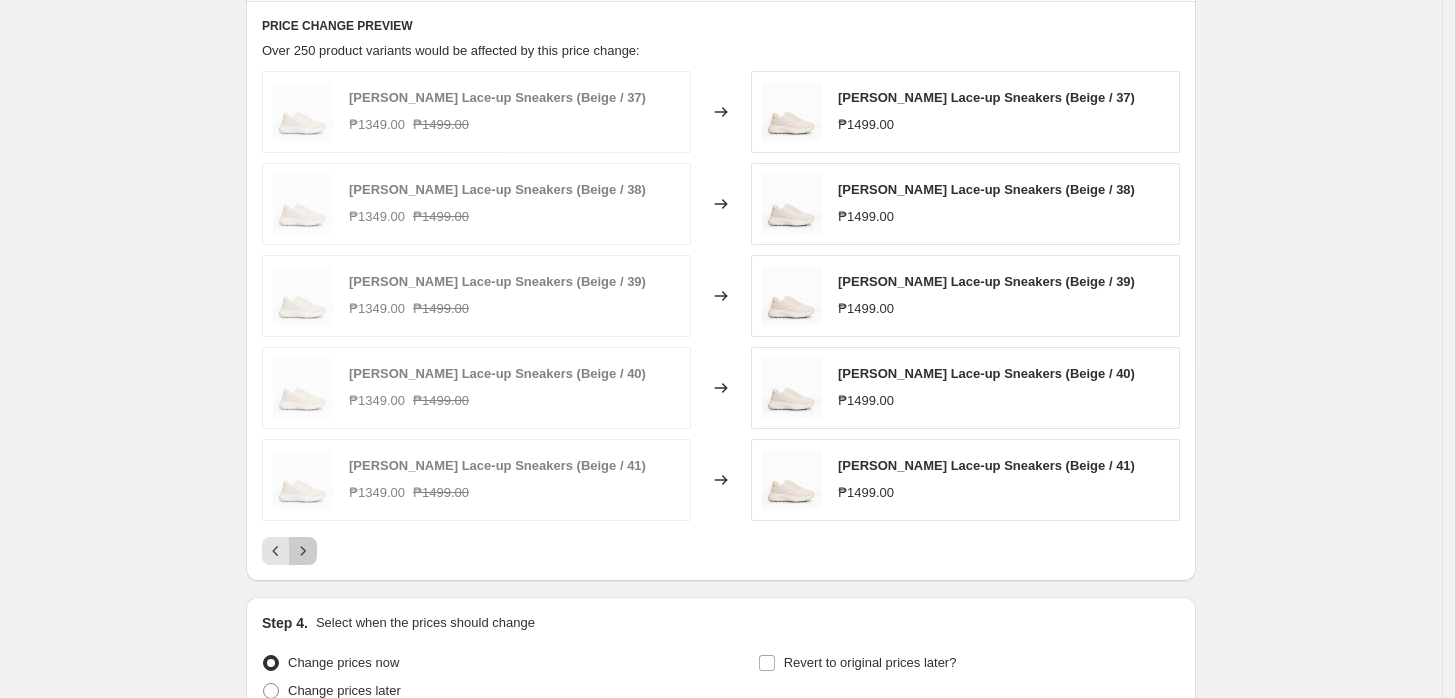 click 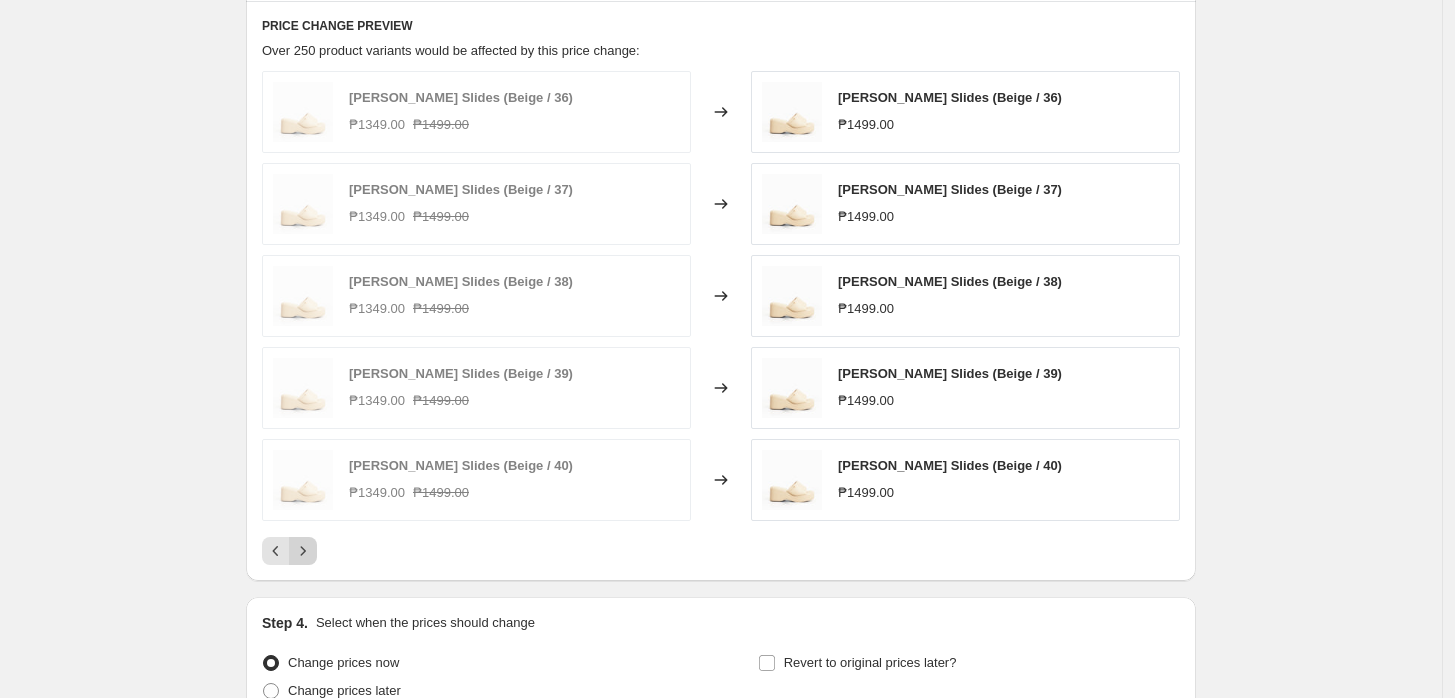 click 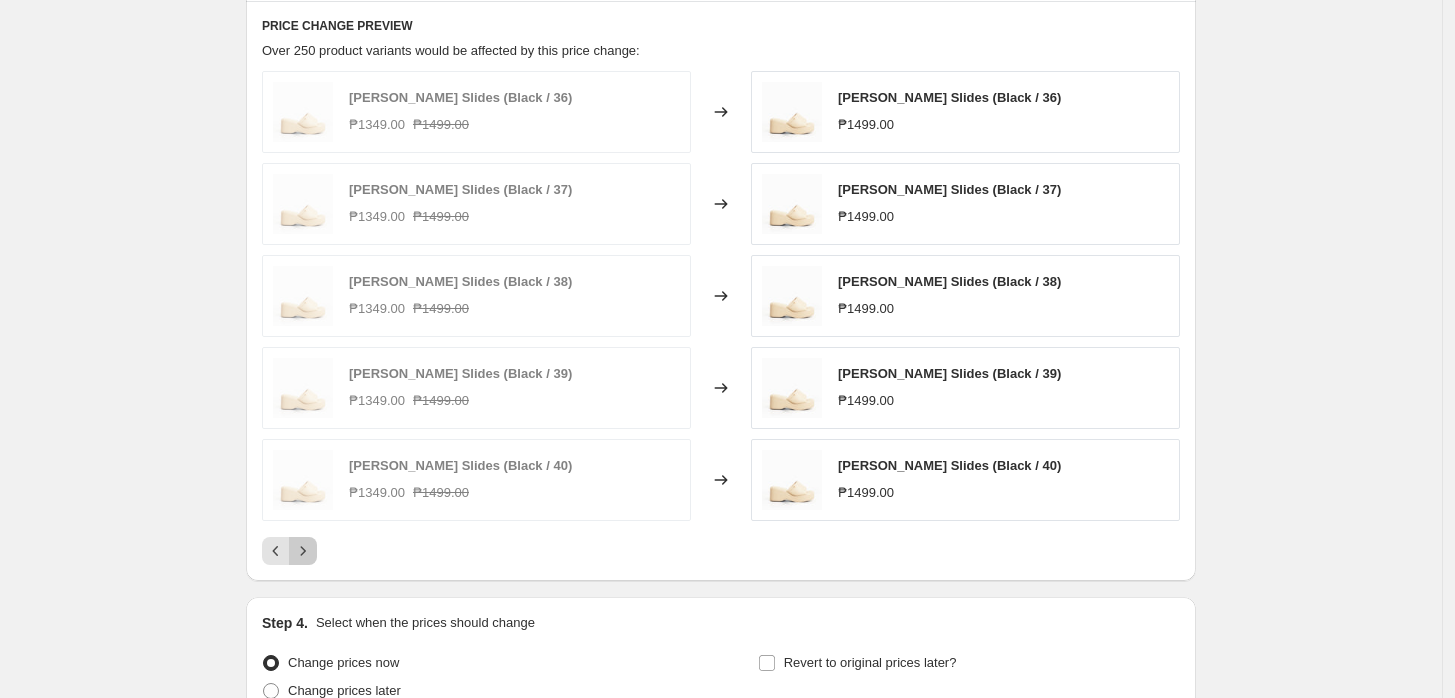click 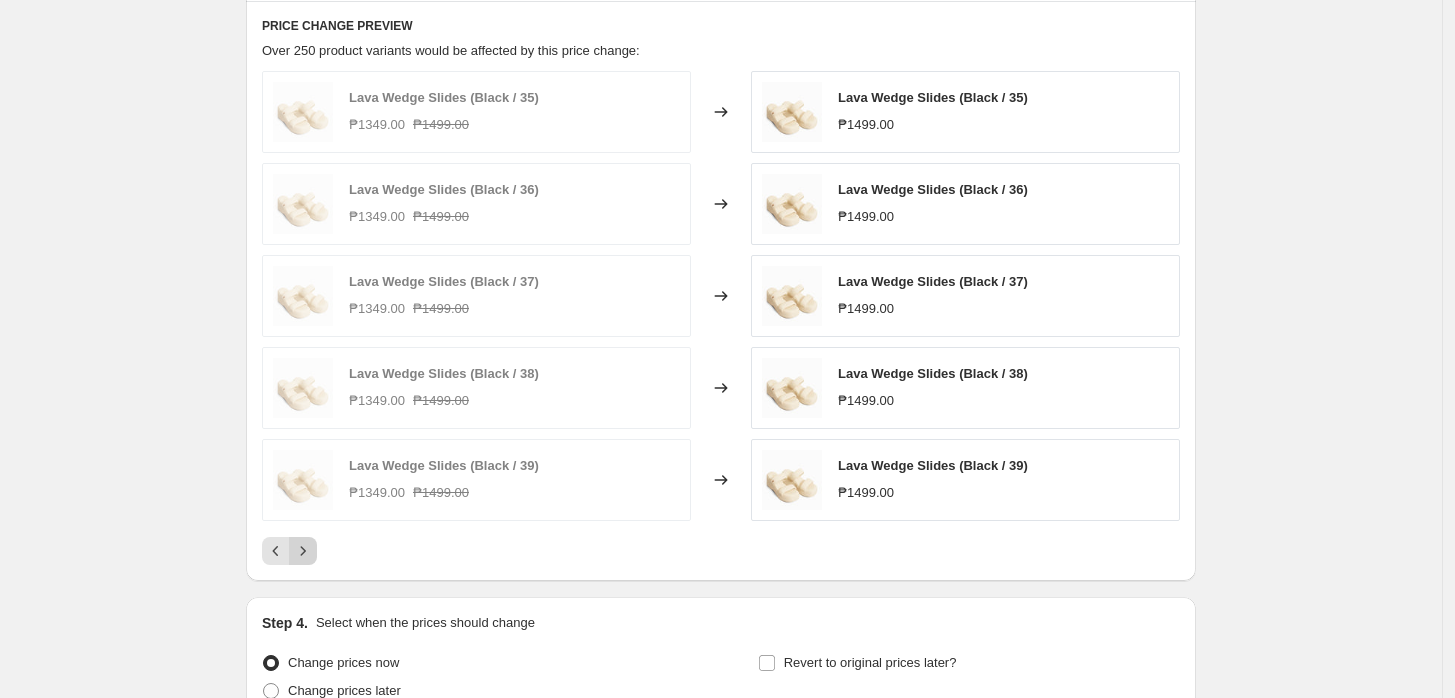 click 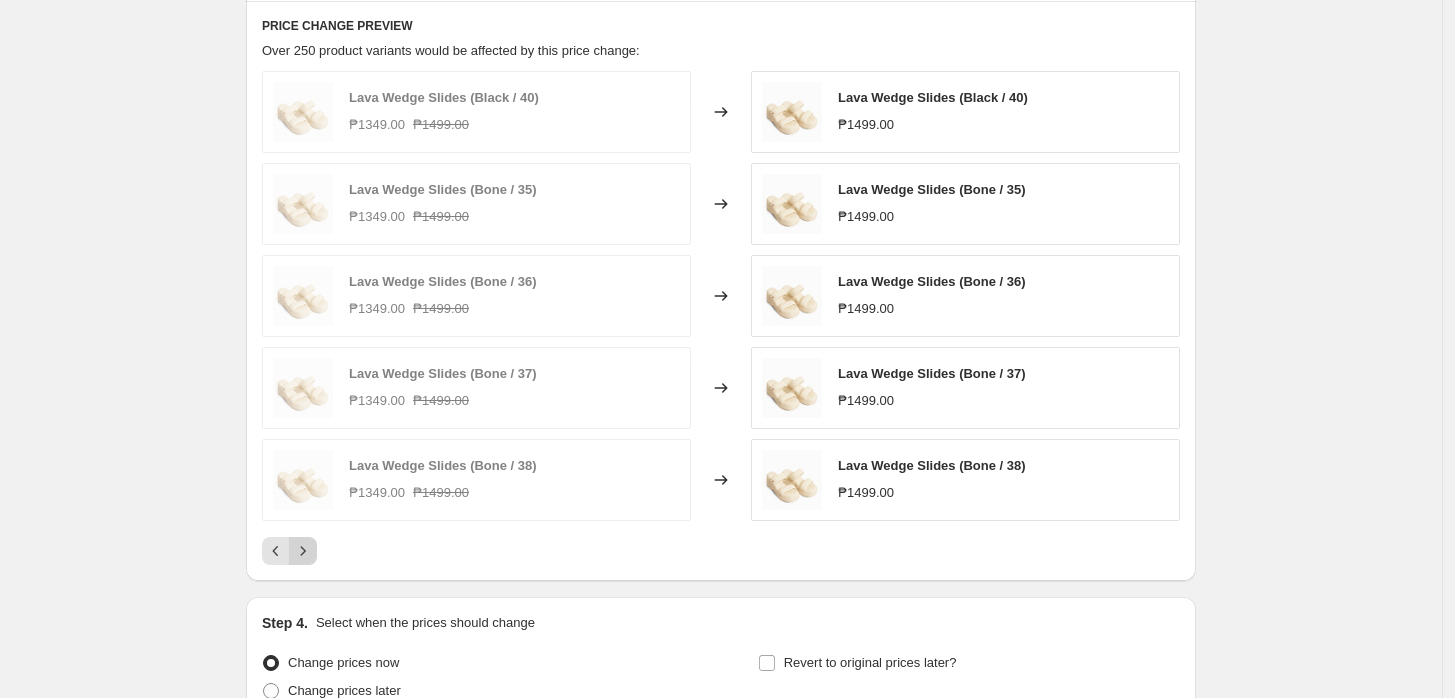 click 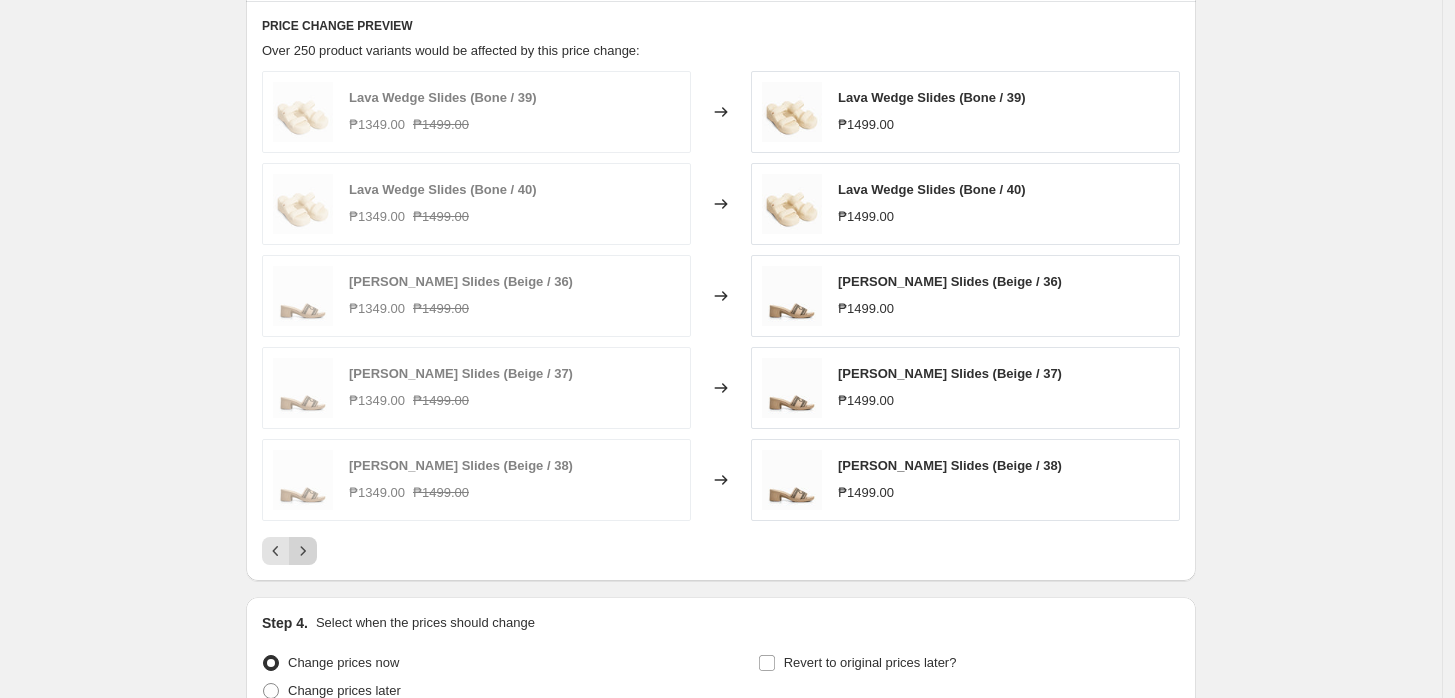 click 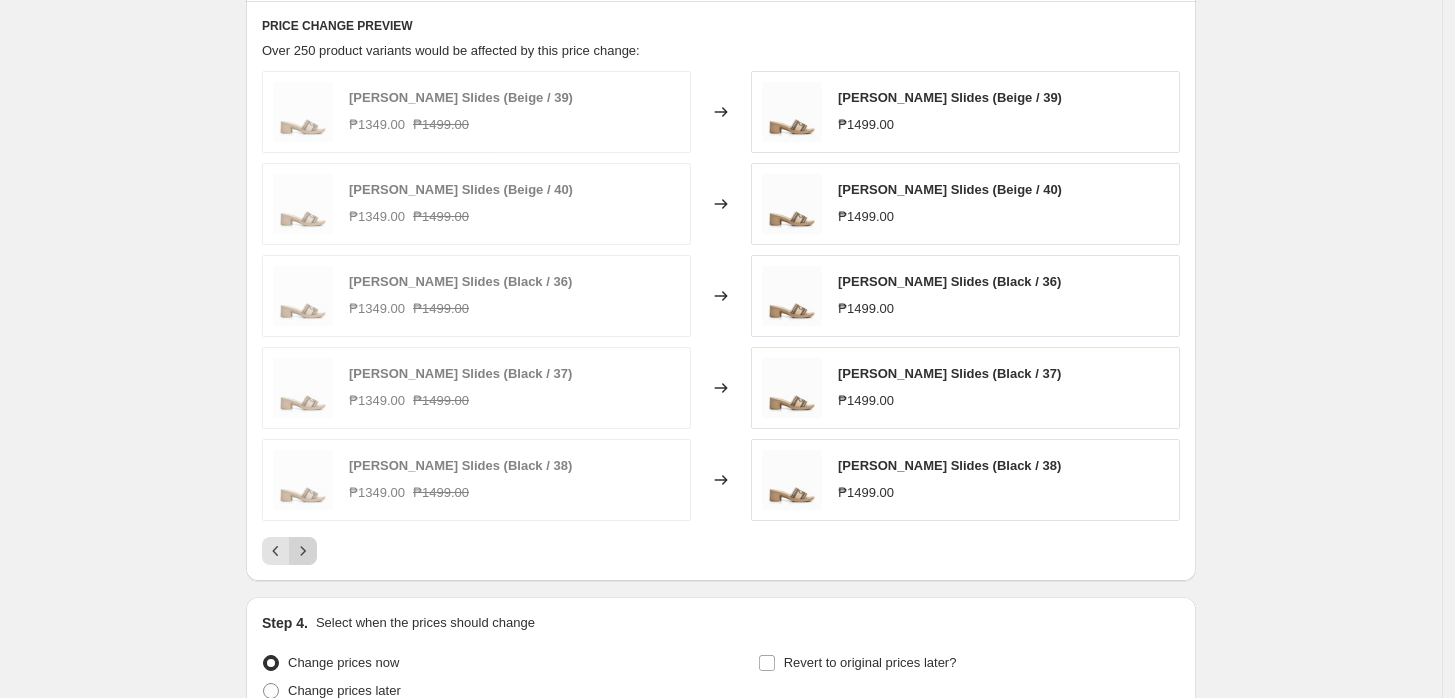 click 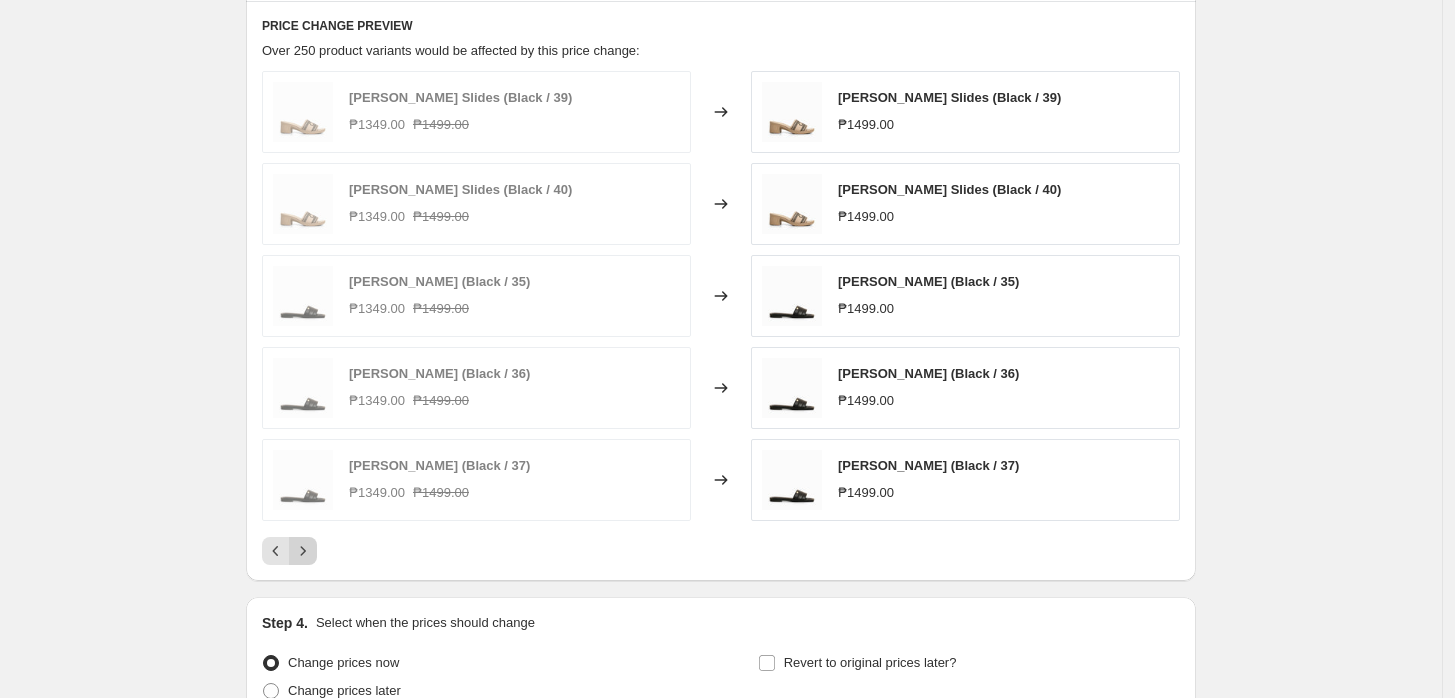 click 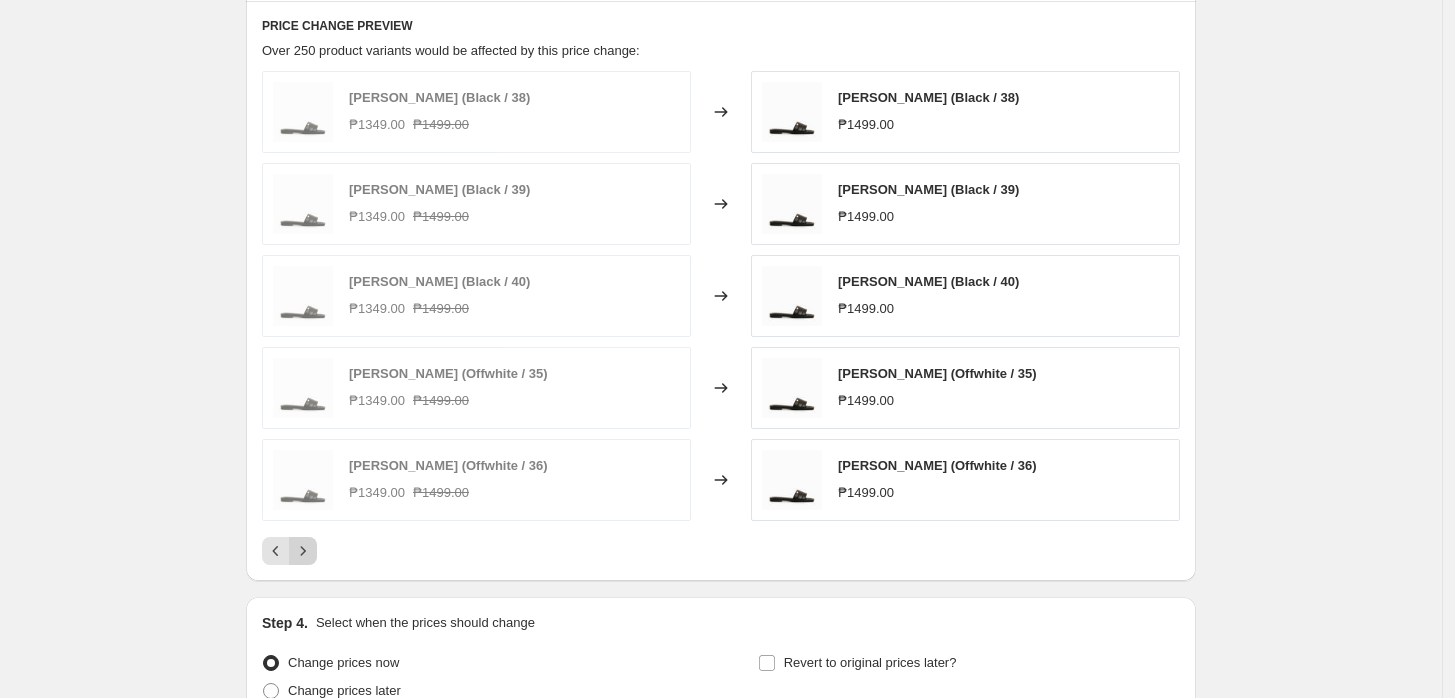 click 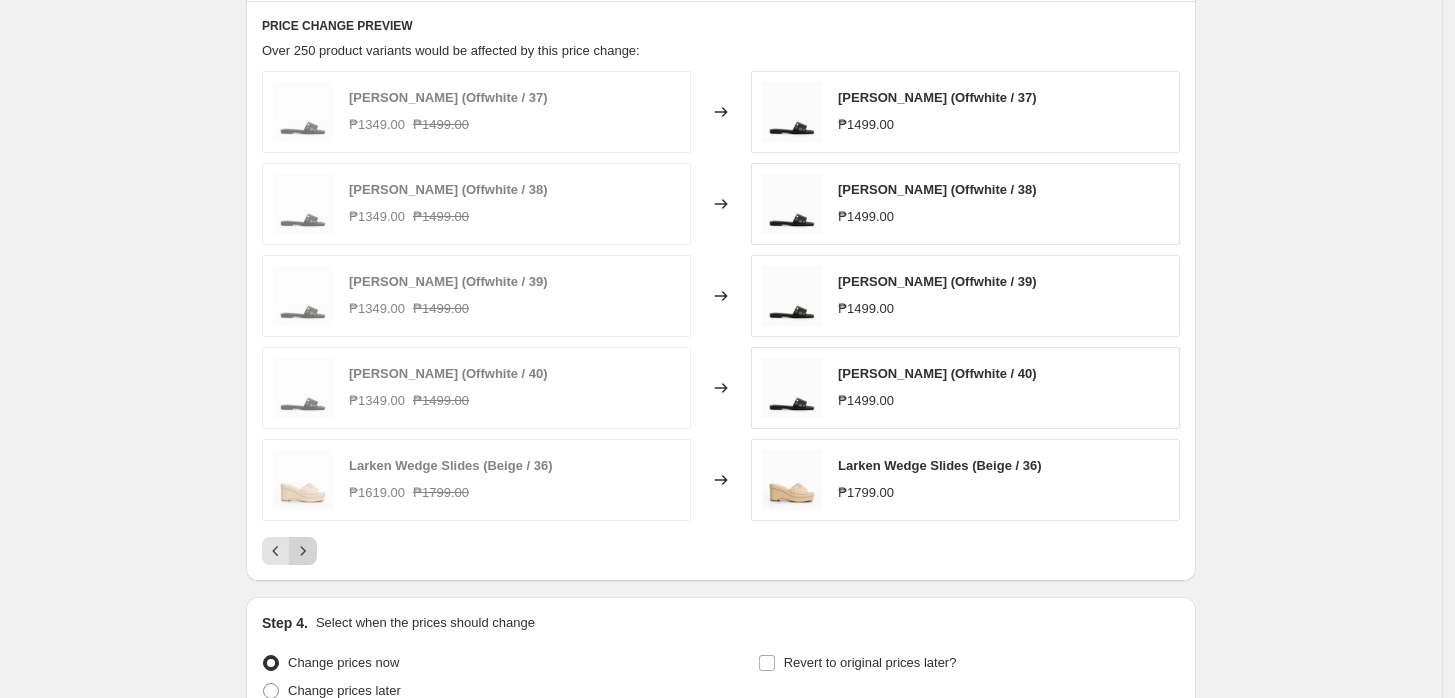 click 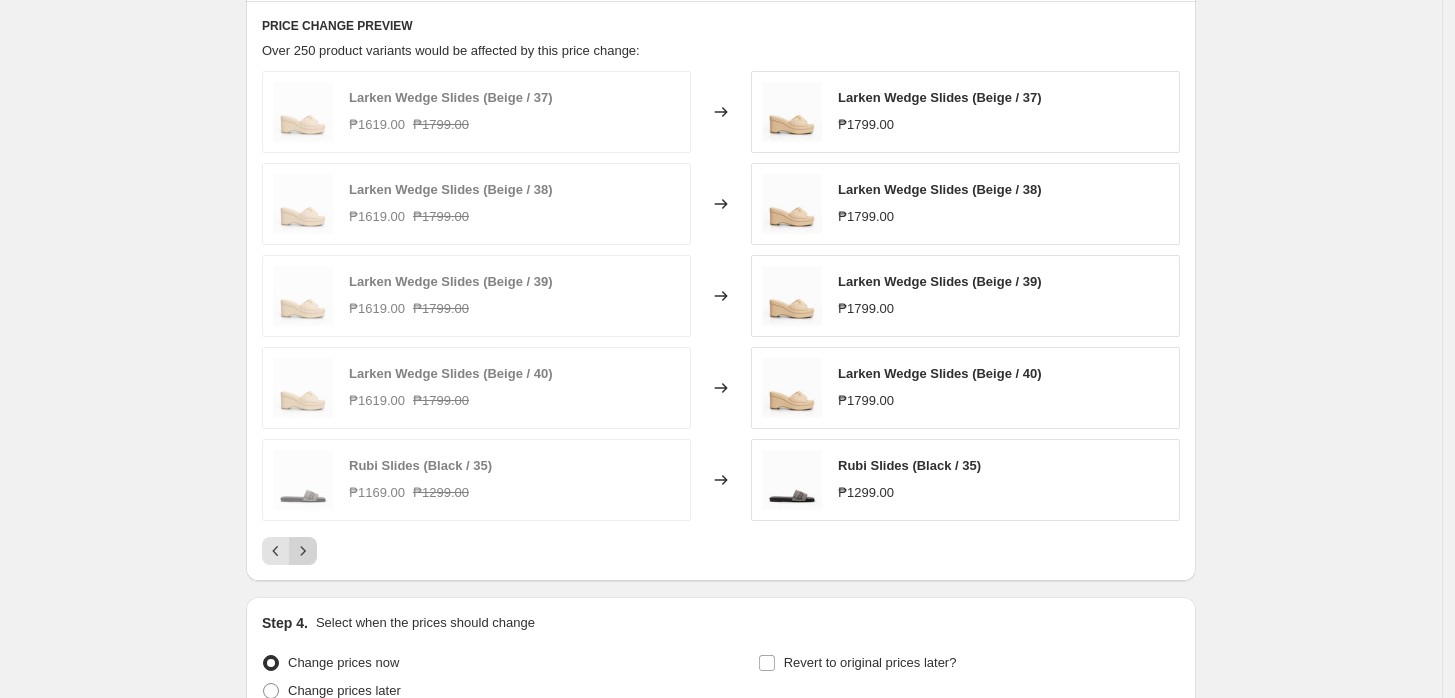 click 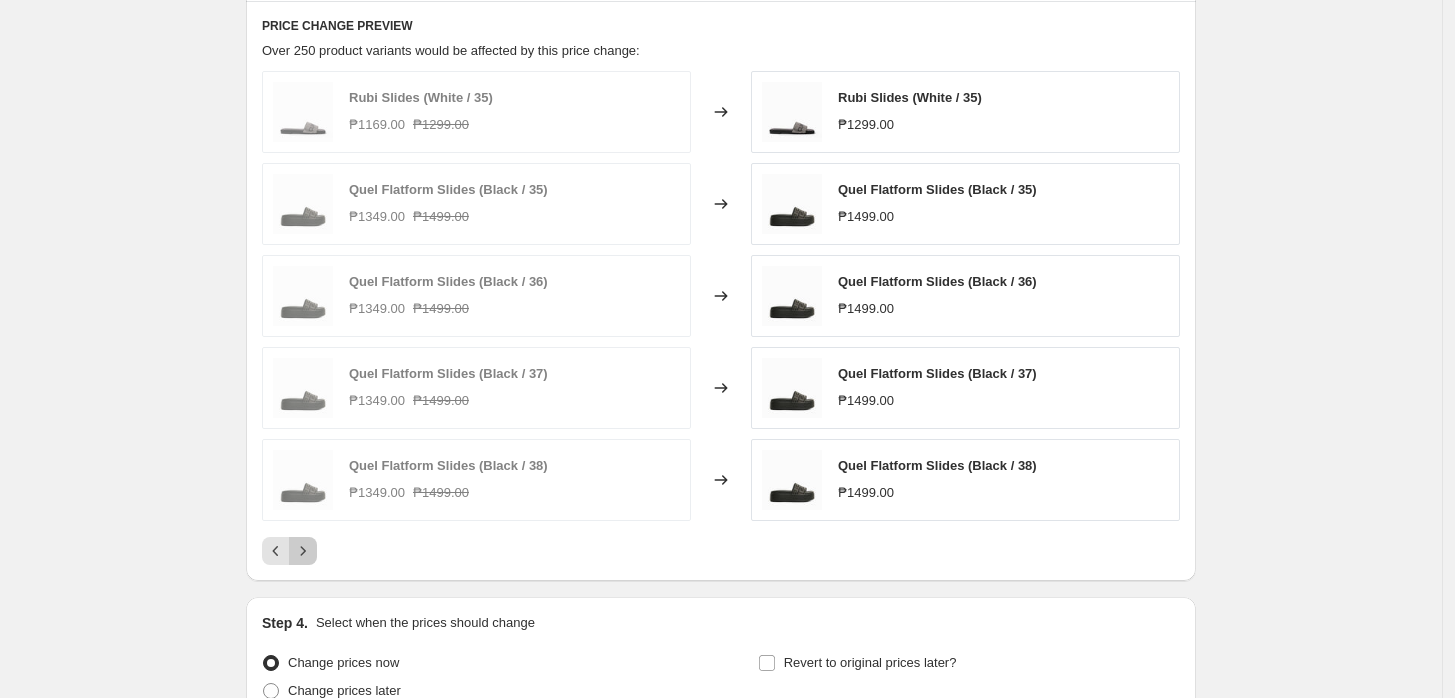 click 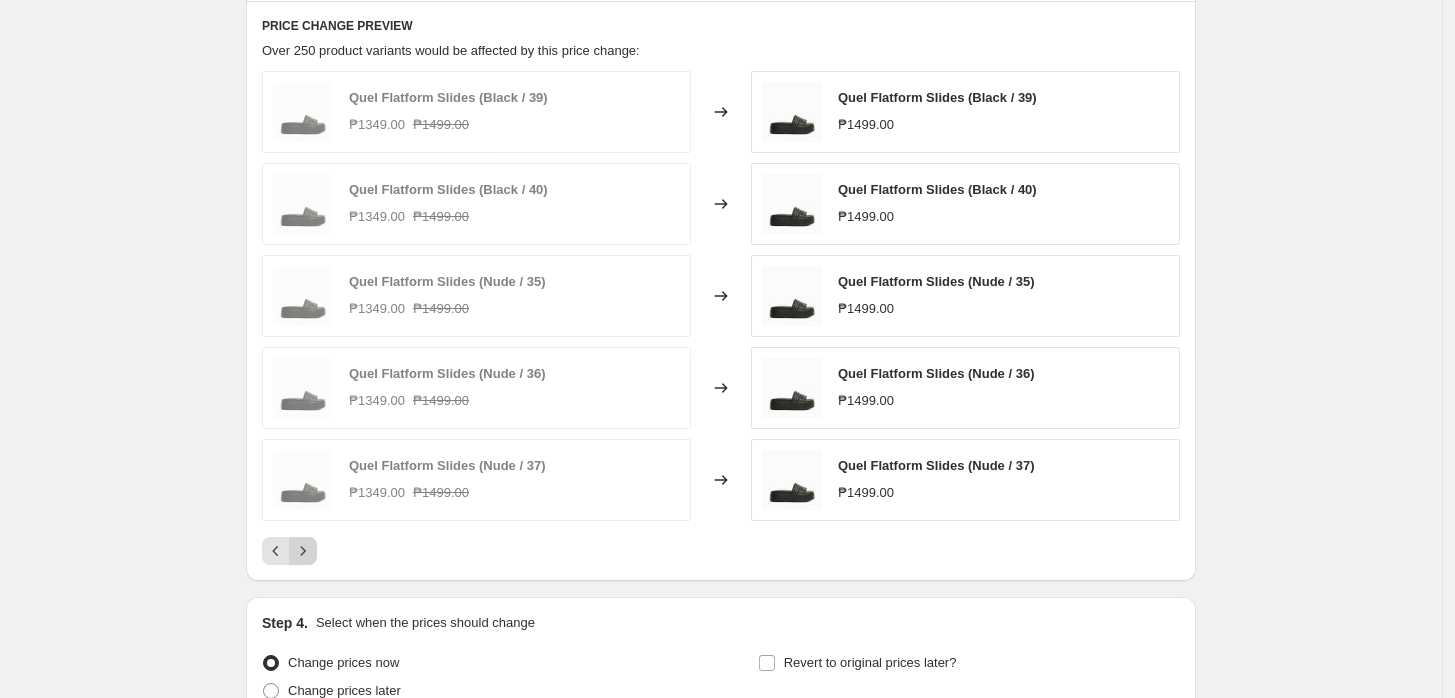 click 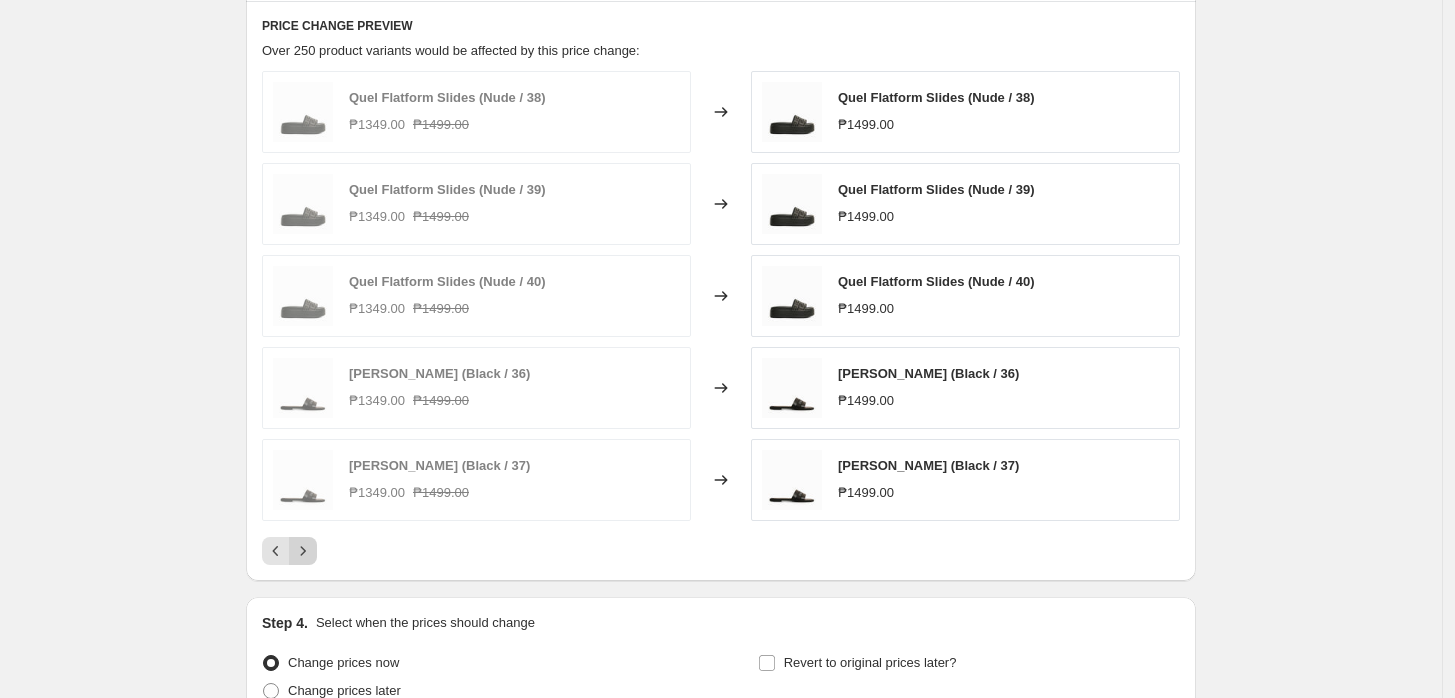 click 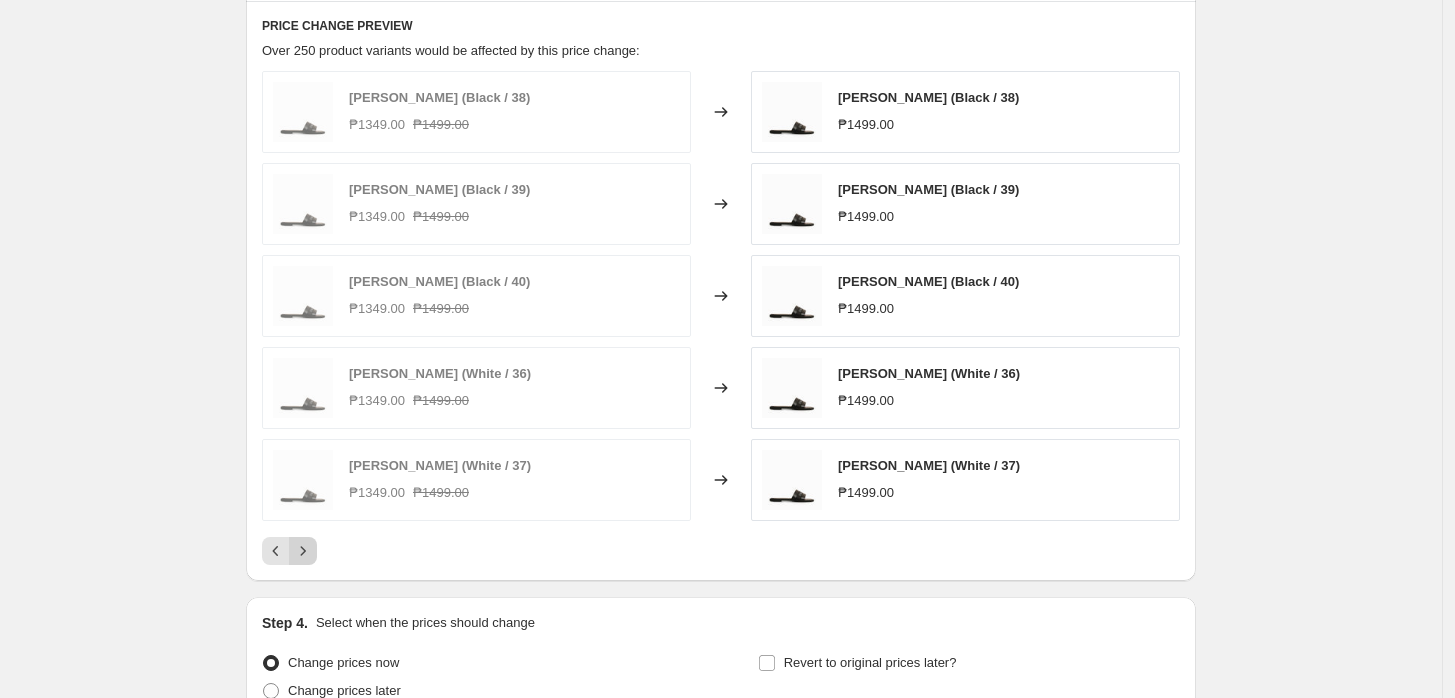 click 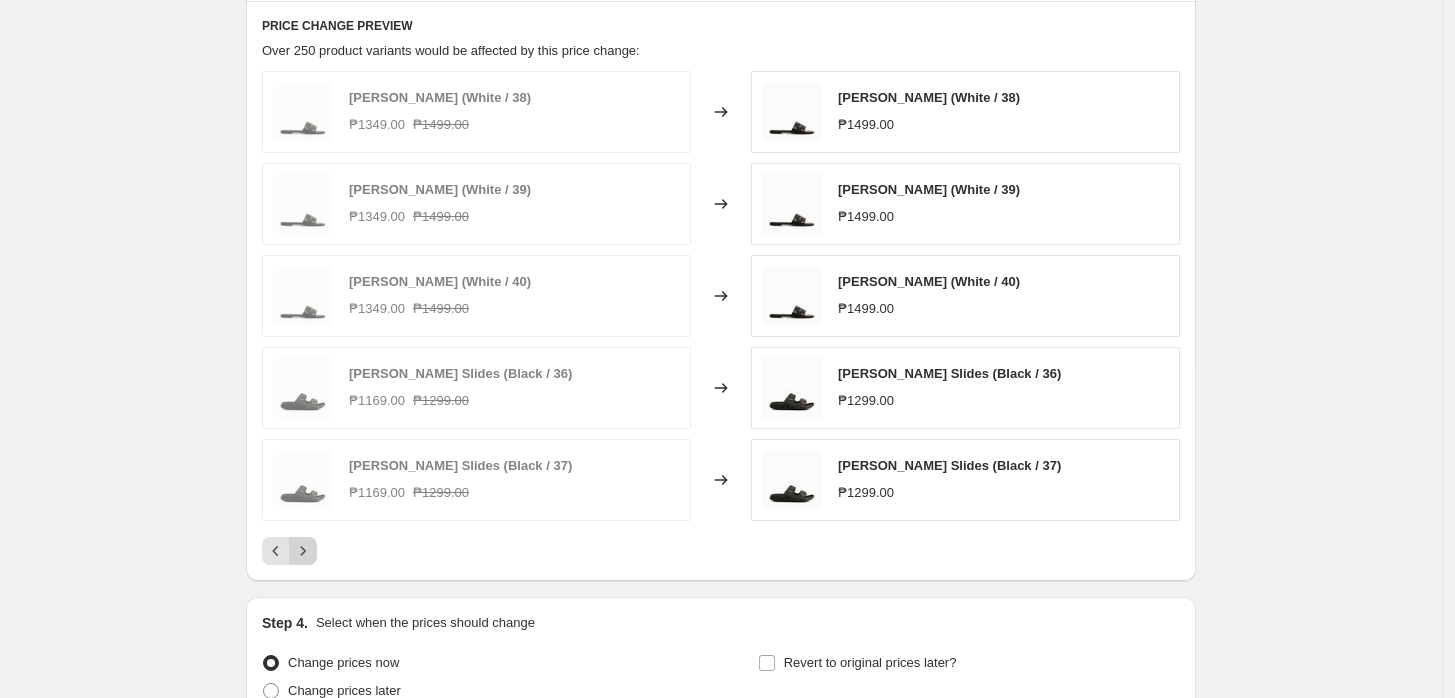 click 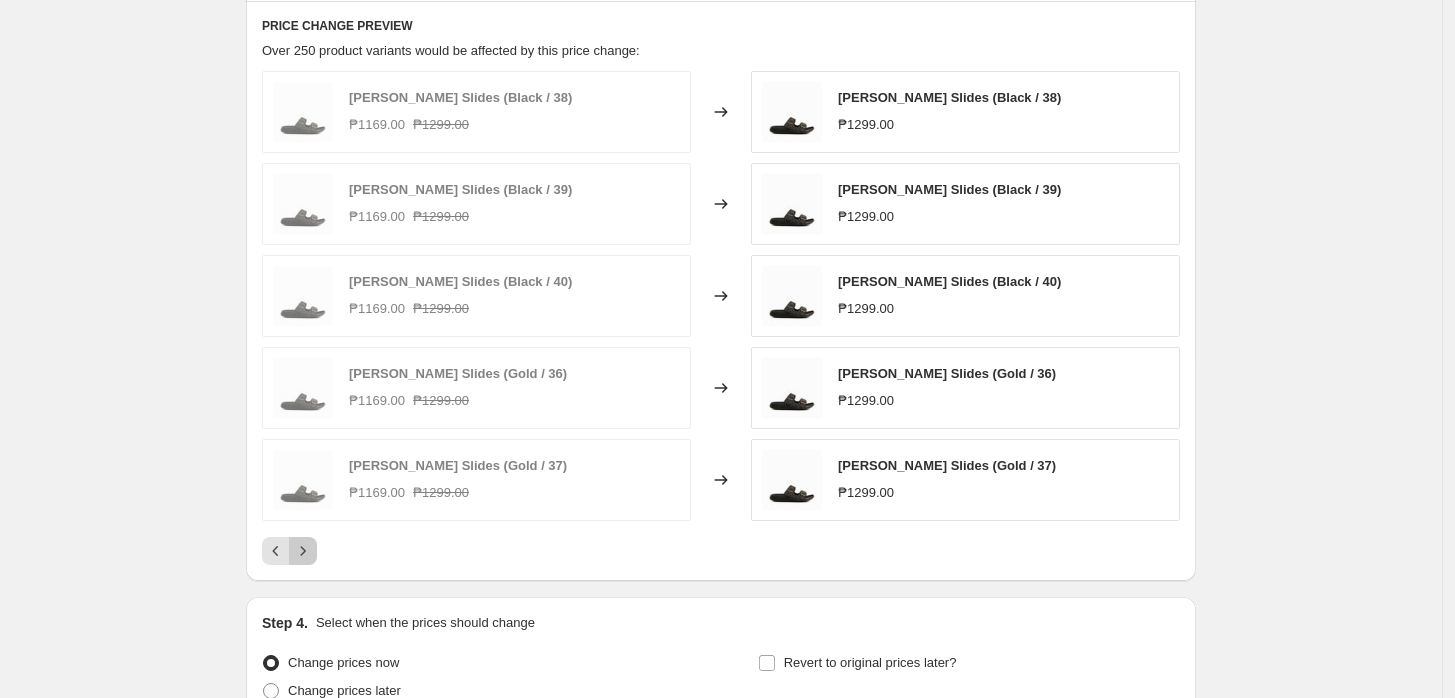 click 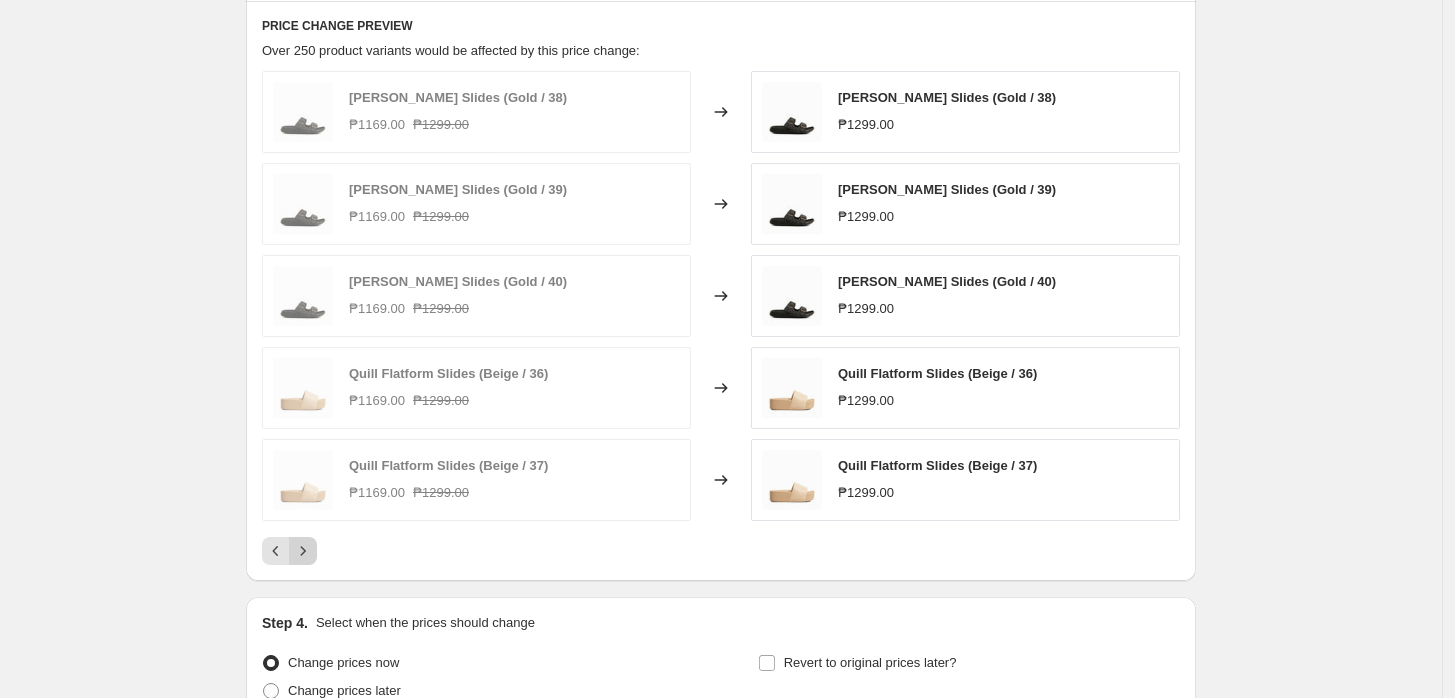 click 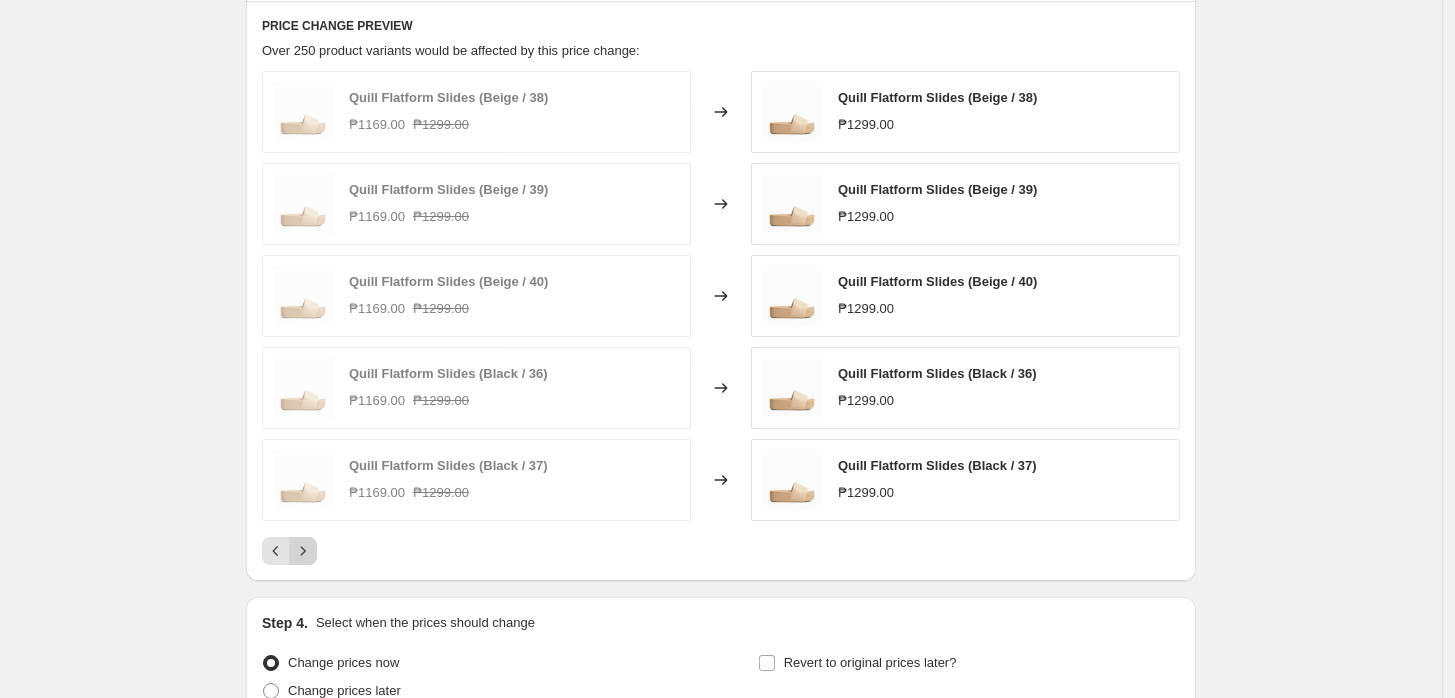 click 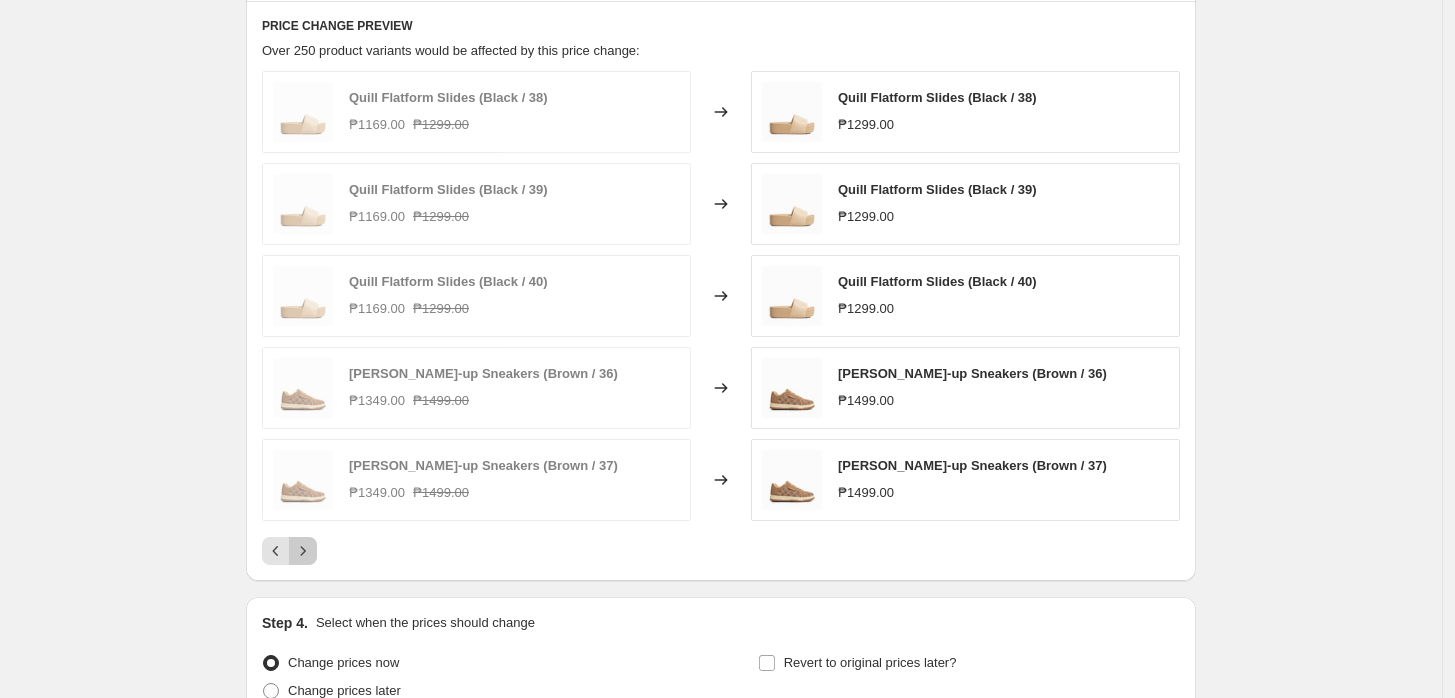 click 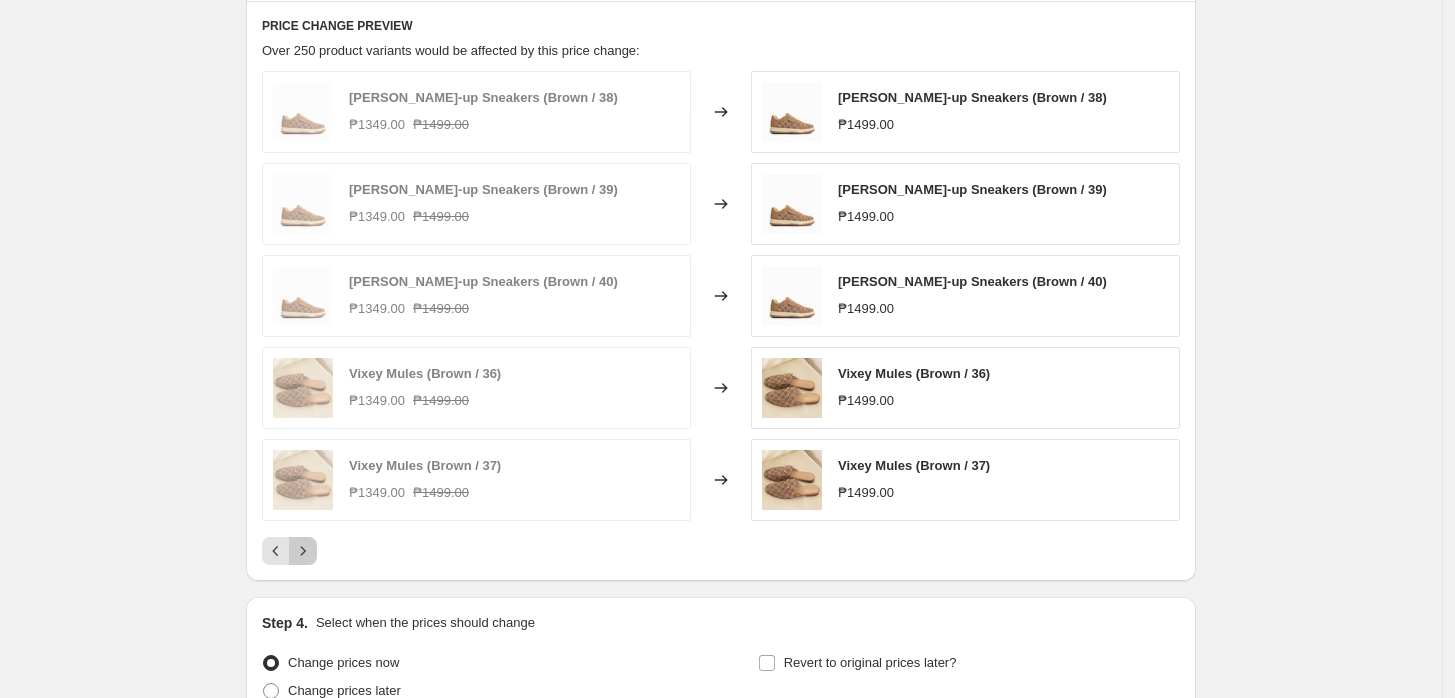 click 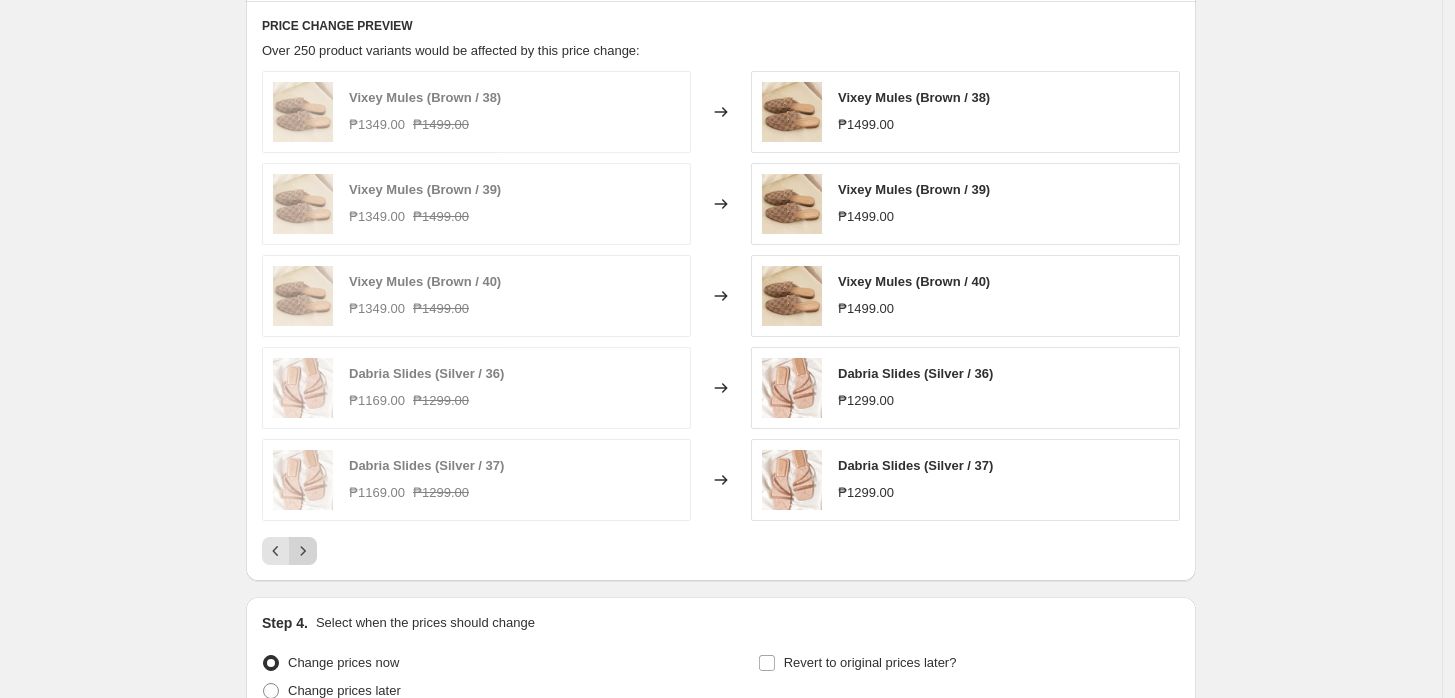click 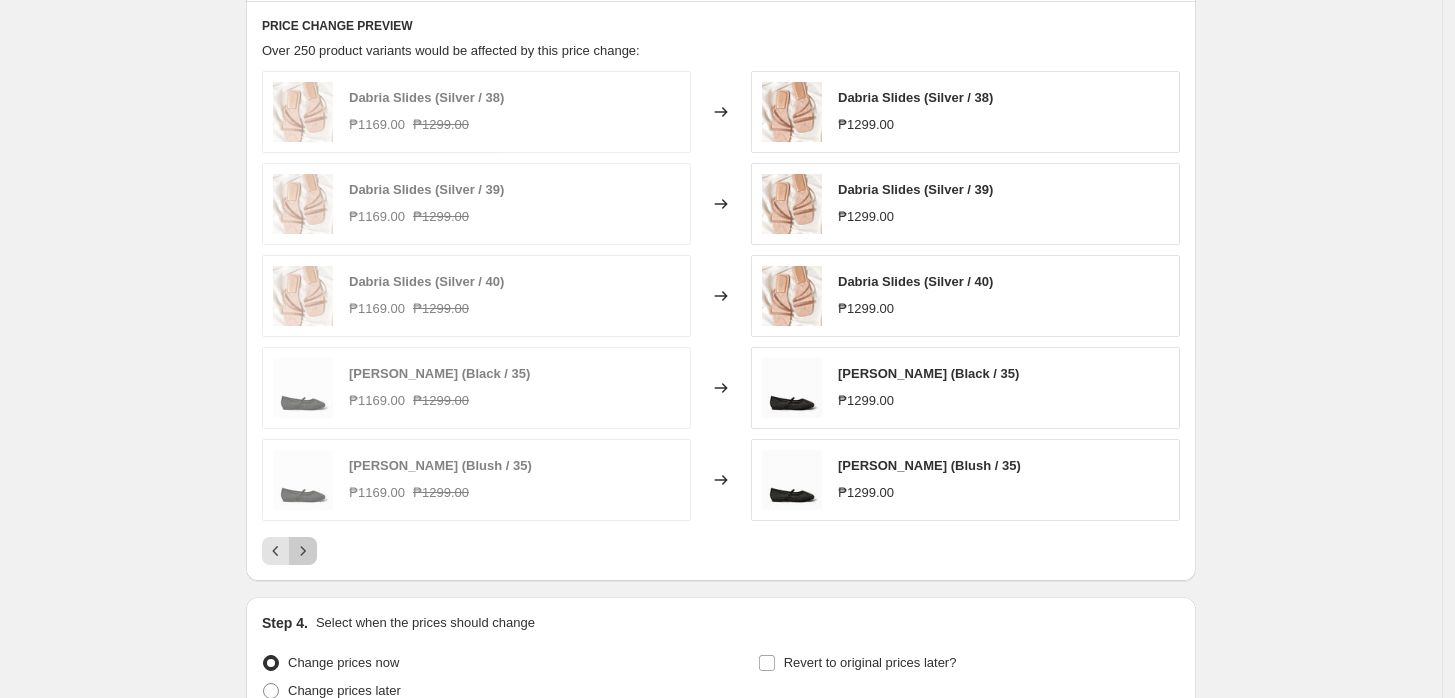 click 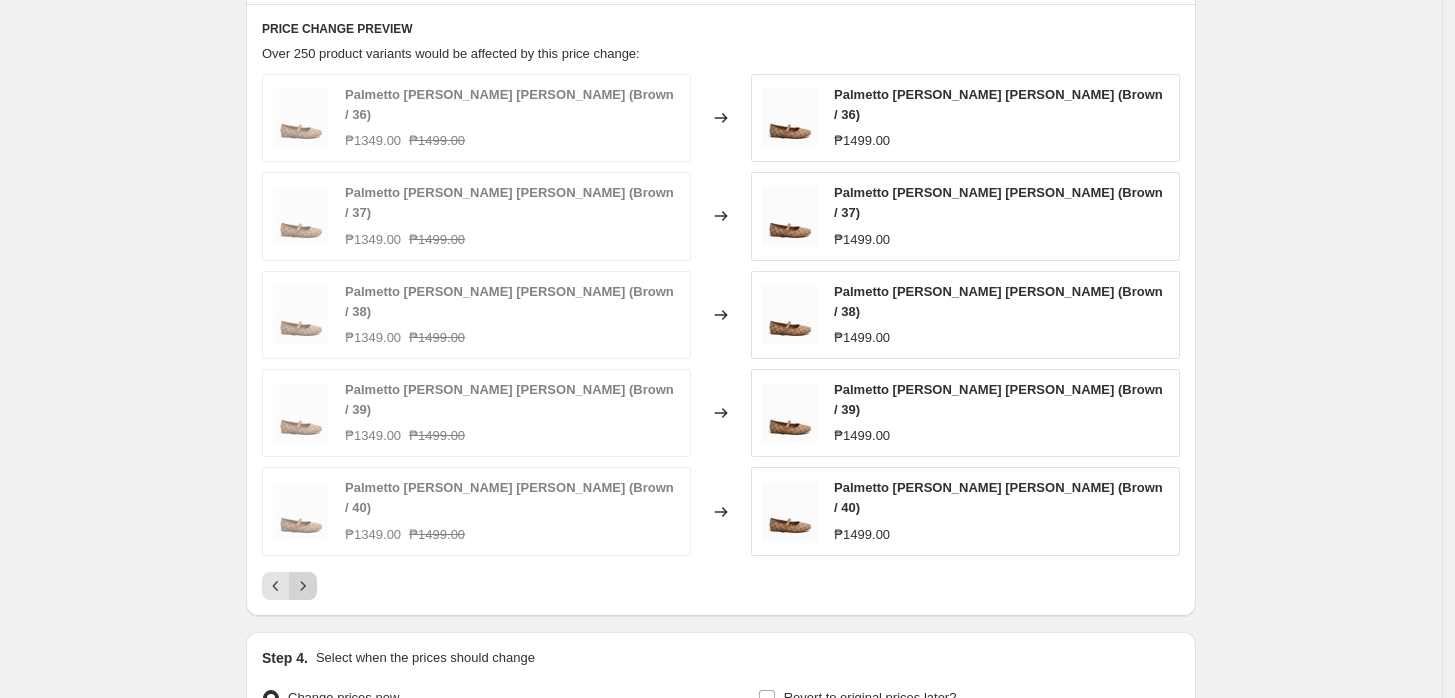 click 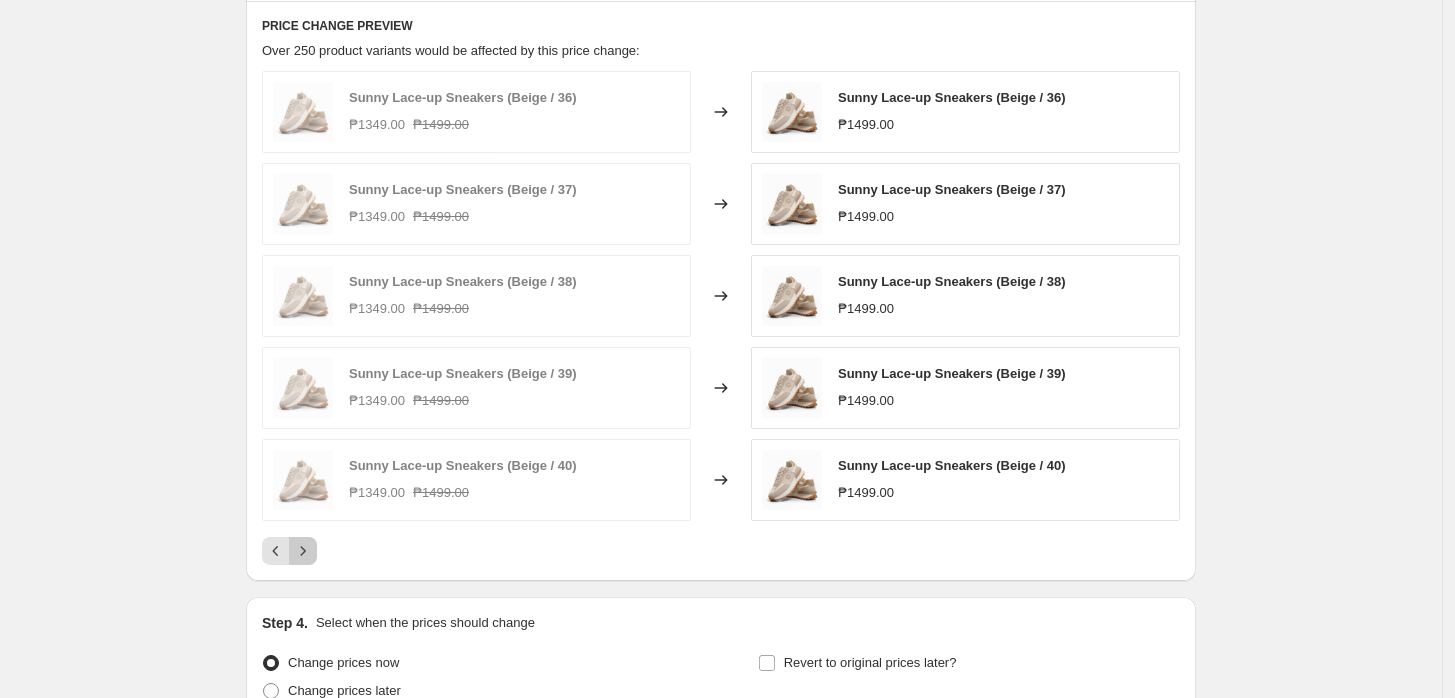 click 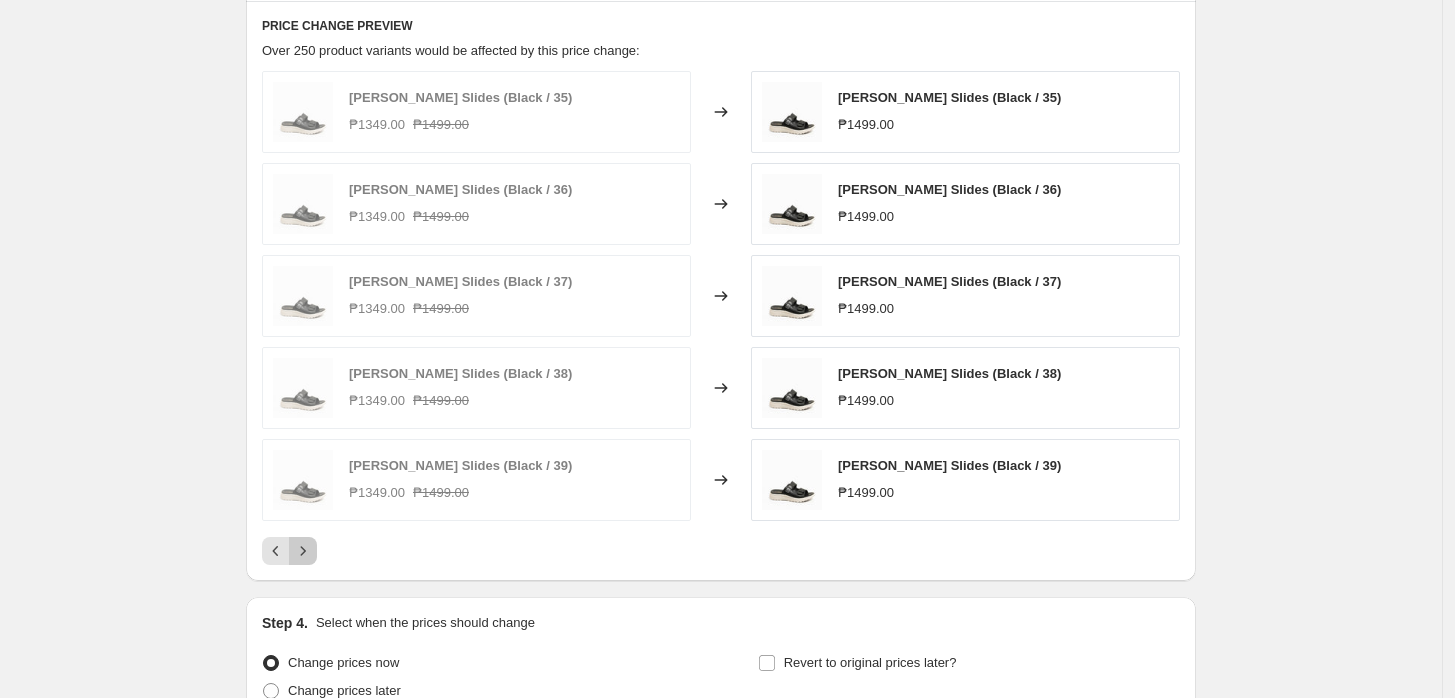 click at bounding box center (303, 551) 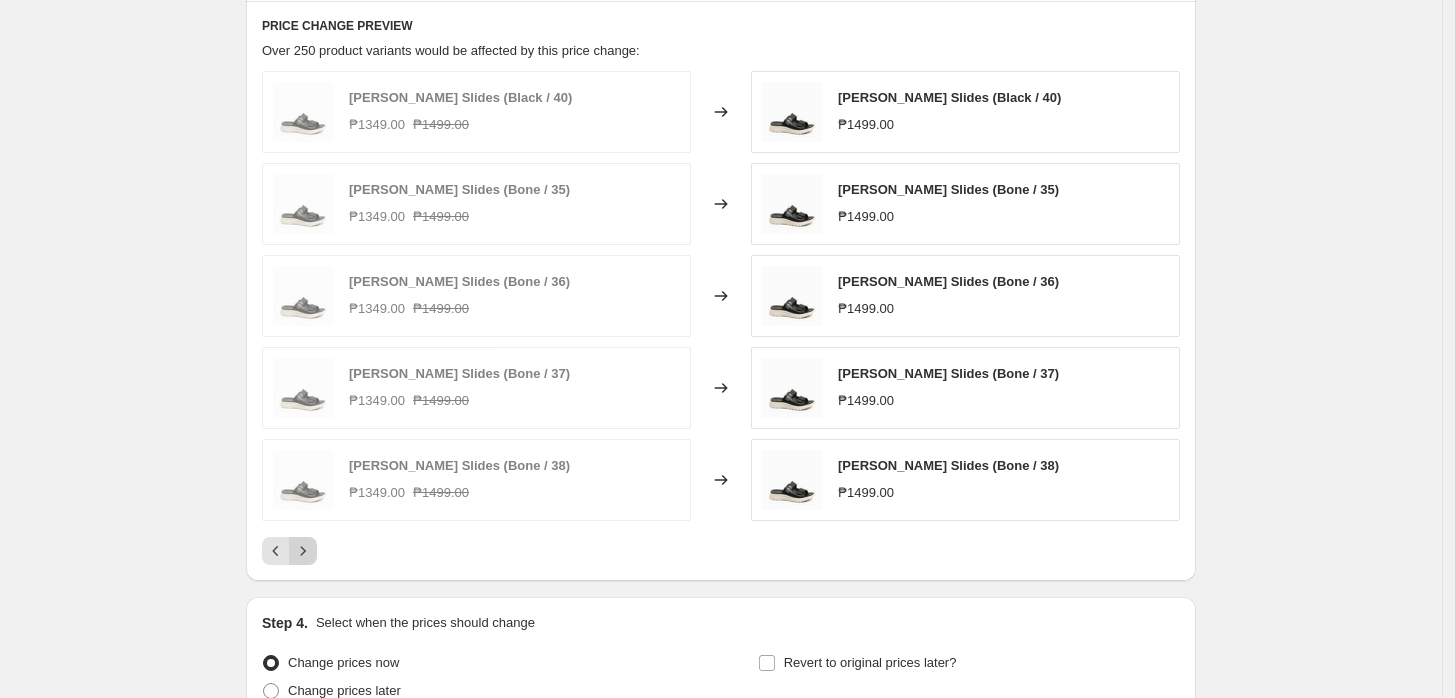click at bounding box center [303, 551] 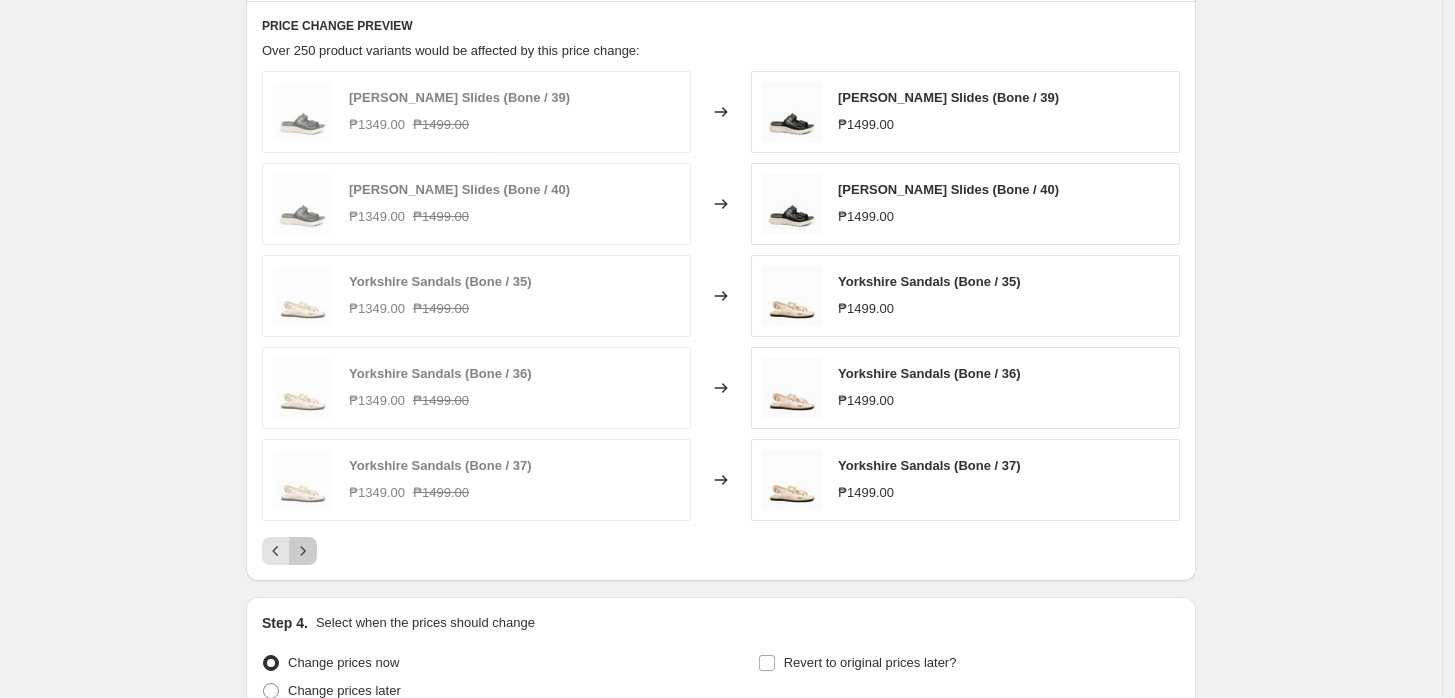 click at bounding box center (303, 551) 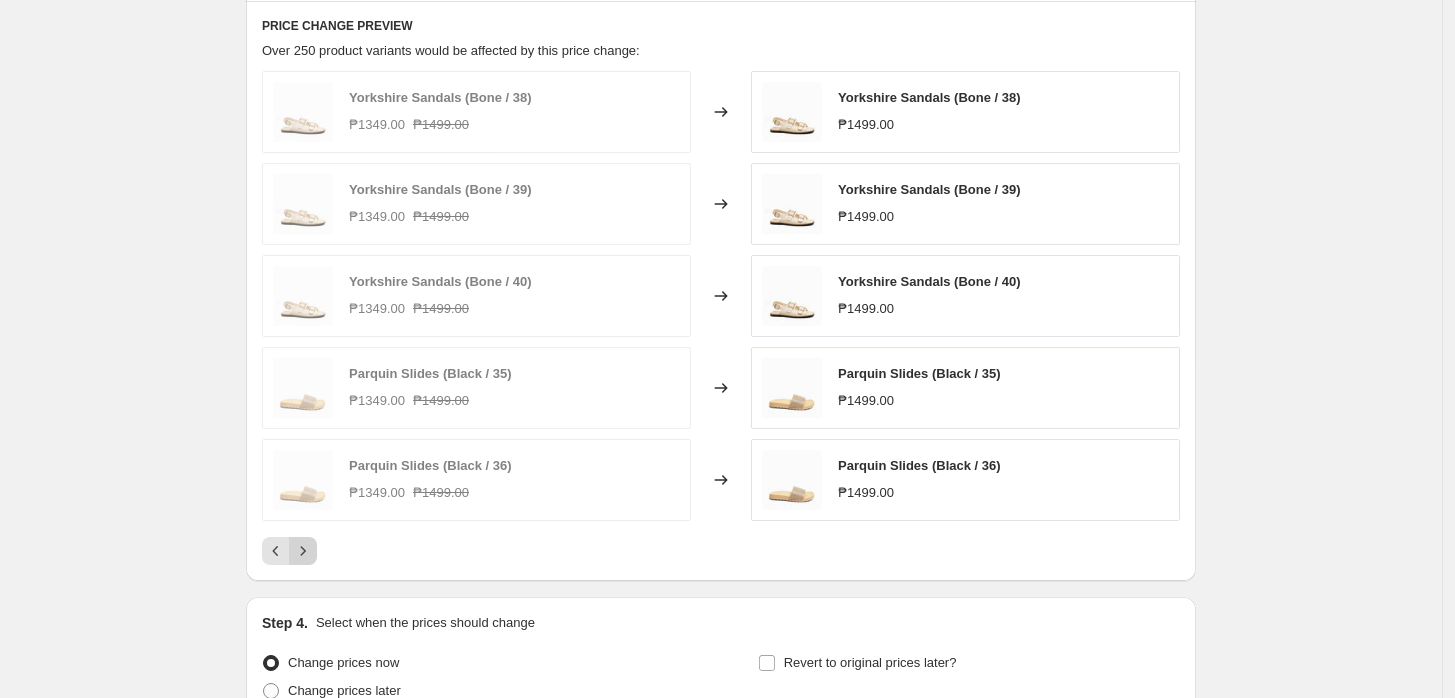 click at bounding box center (303, 551) 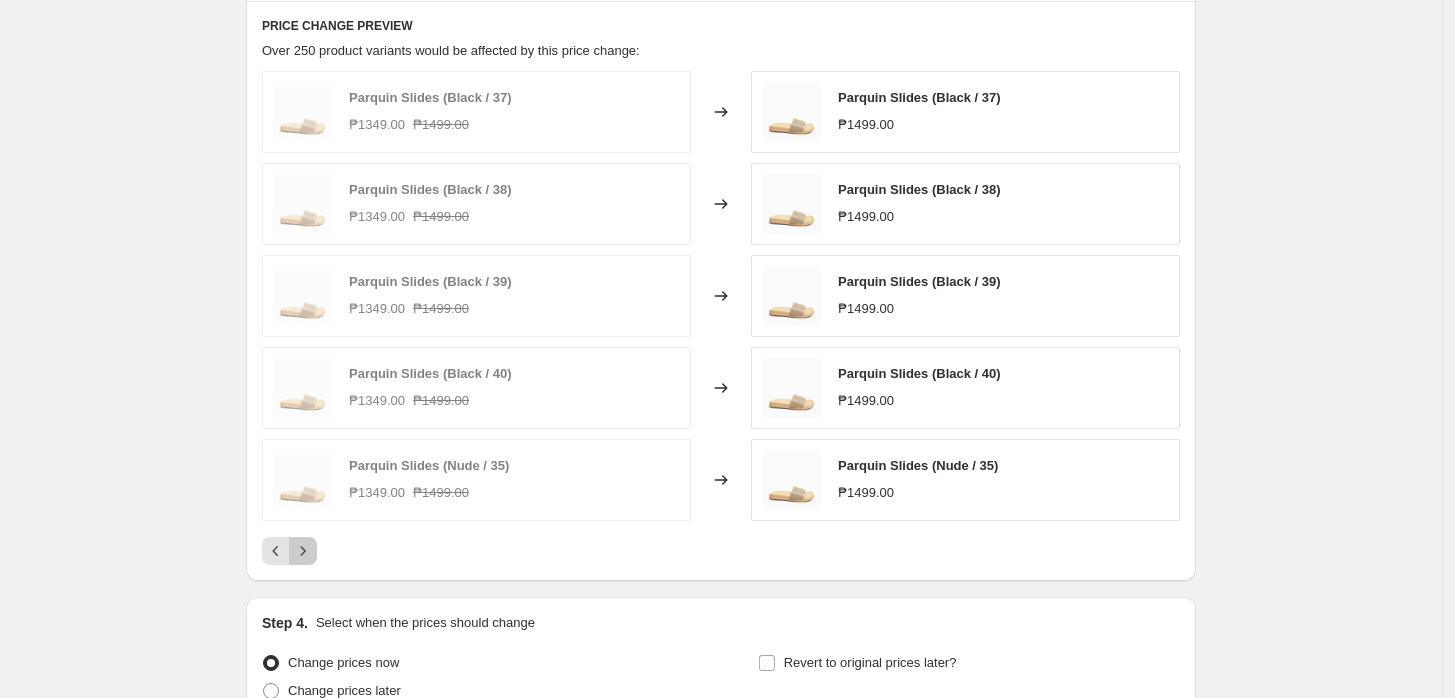 click at bounding box center [303, 551] 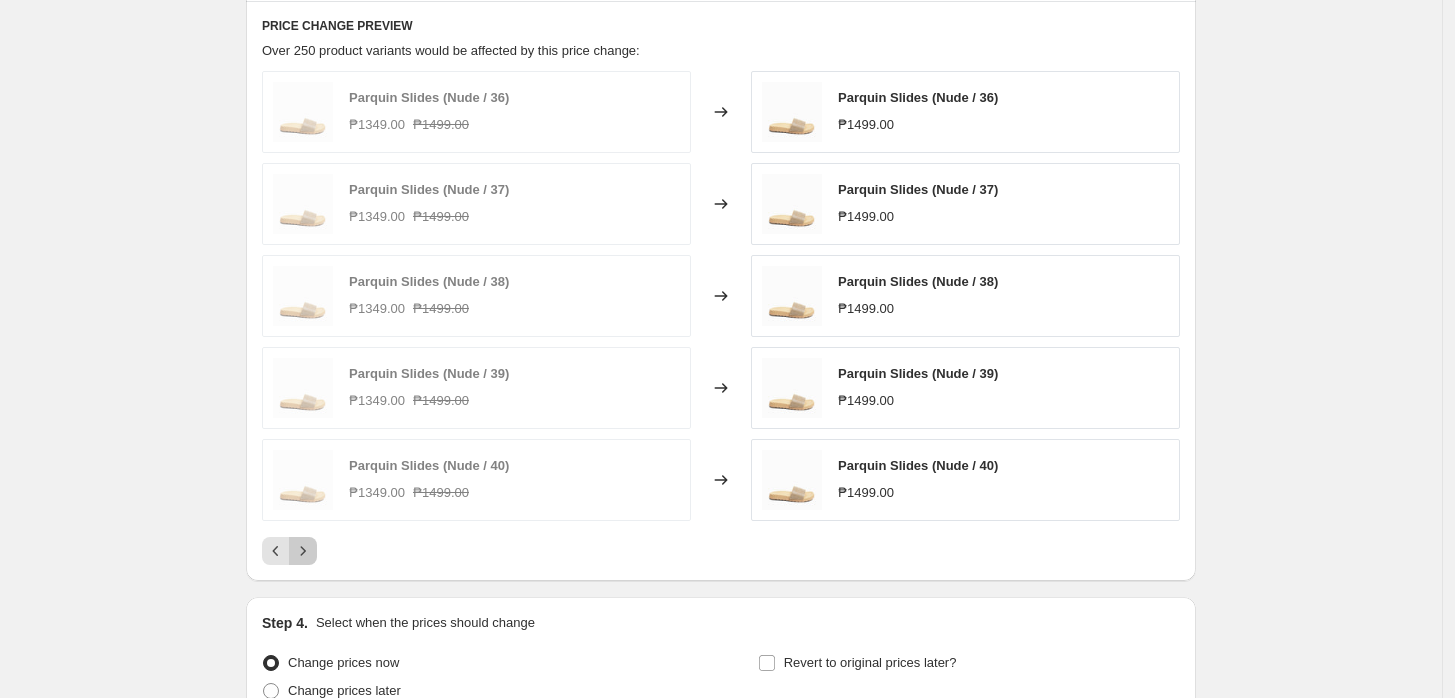 click at bounding box center [303, 551] 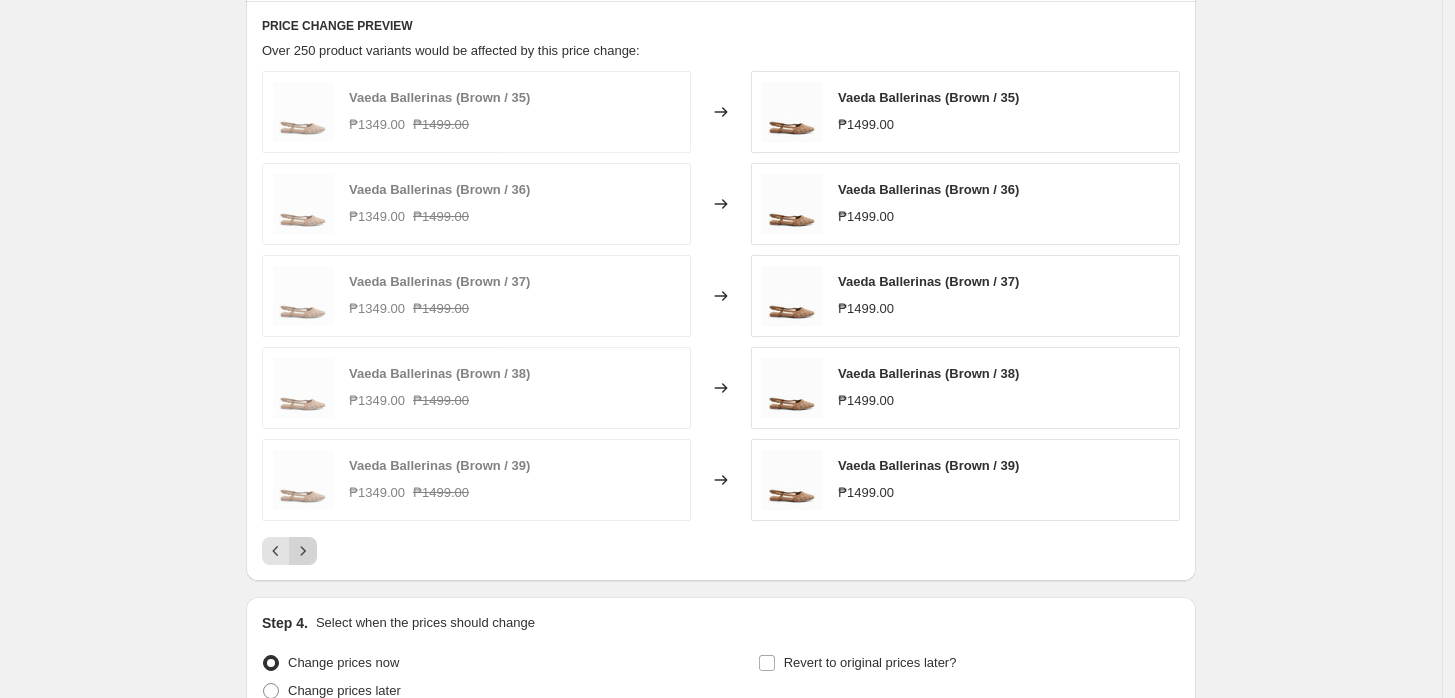click at bounding box center (303, 551) 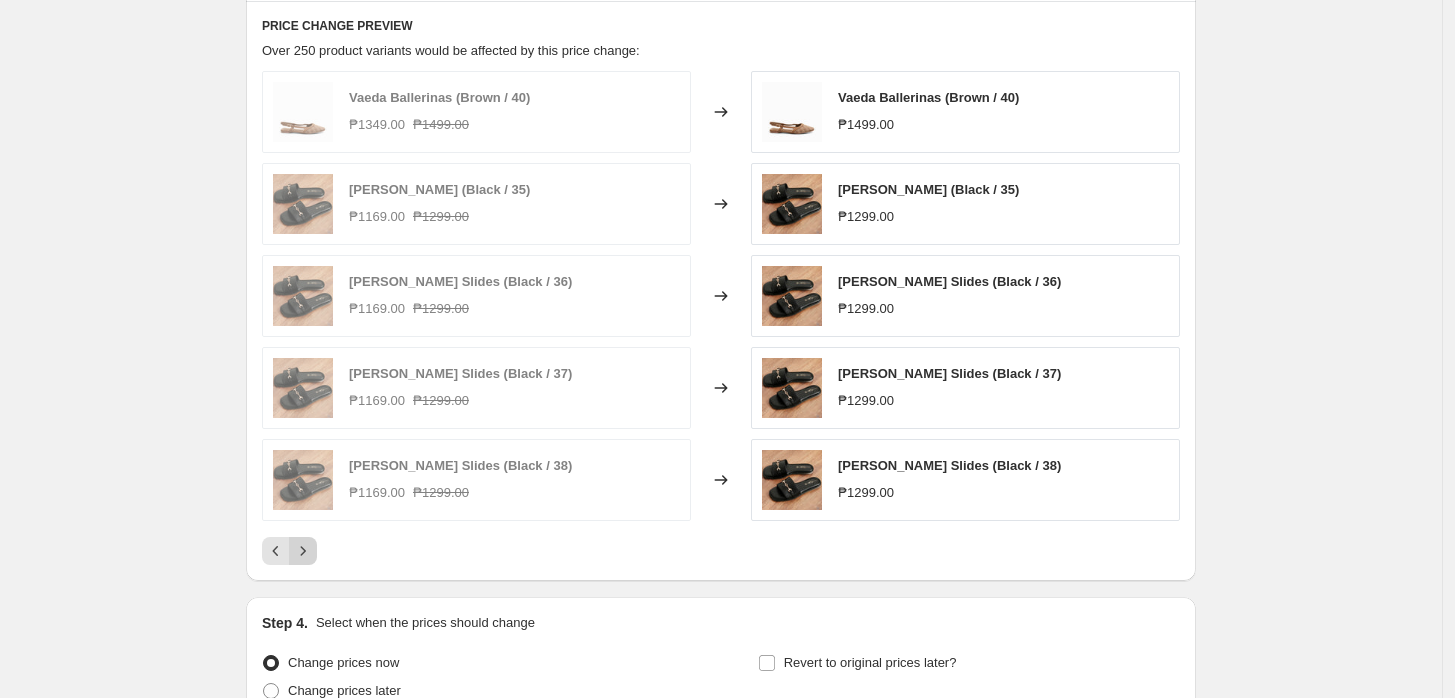 click at bounding box center [303, 551] 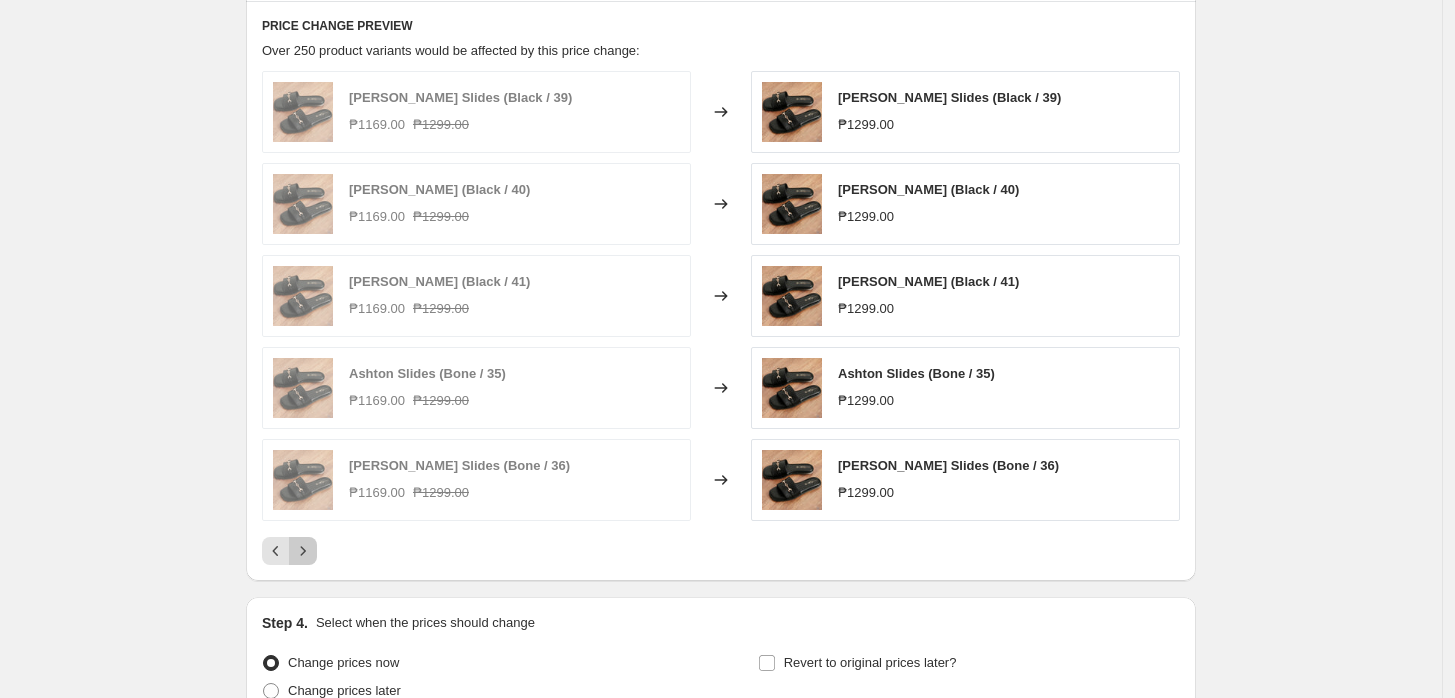 click at bounding box center [303, 551] 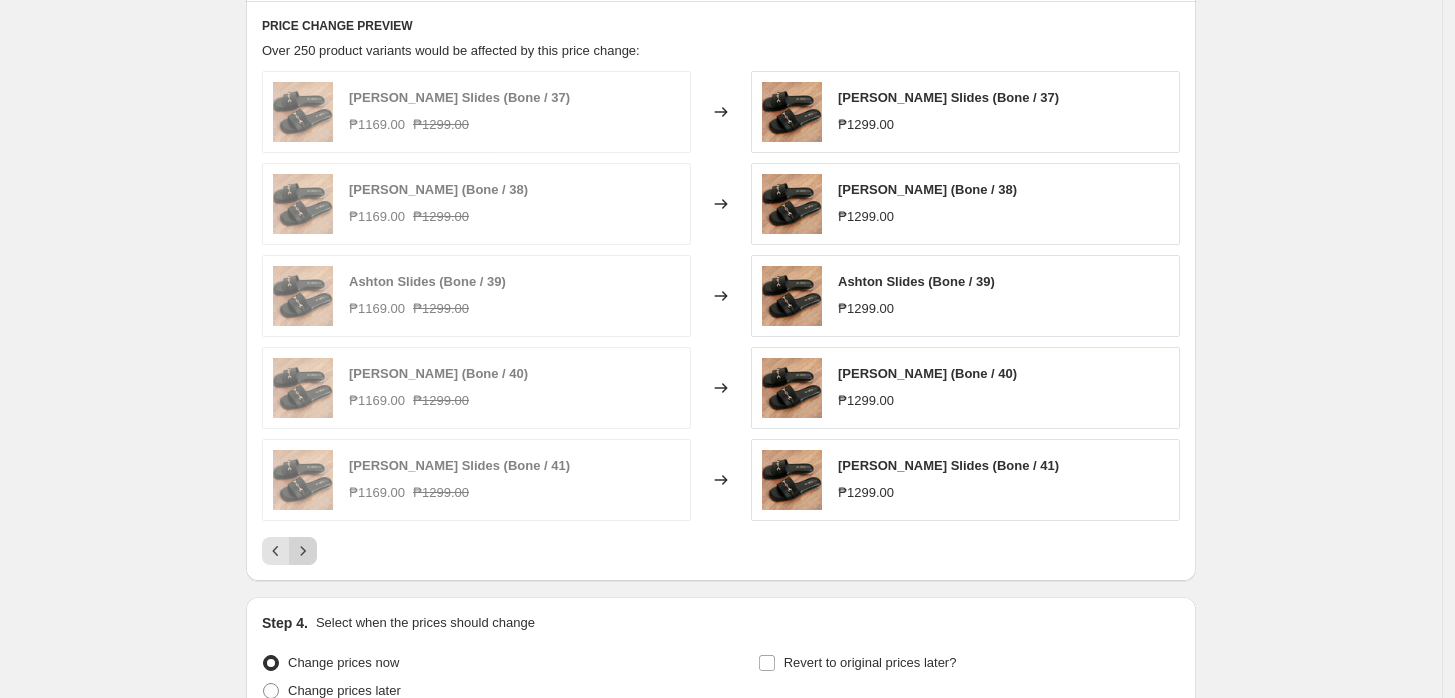 click at bounding box center (303, 551) 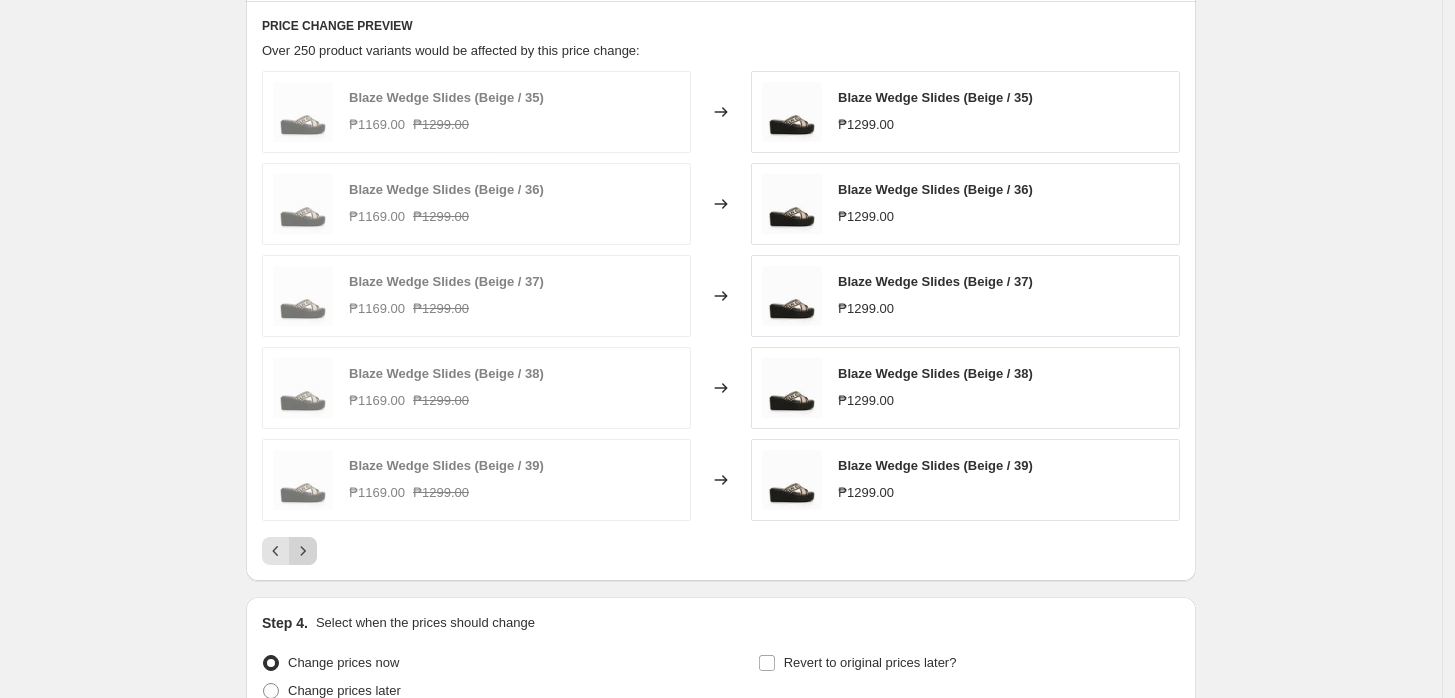 click at bounding box center (303, 551) 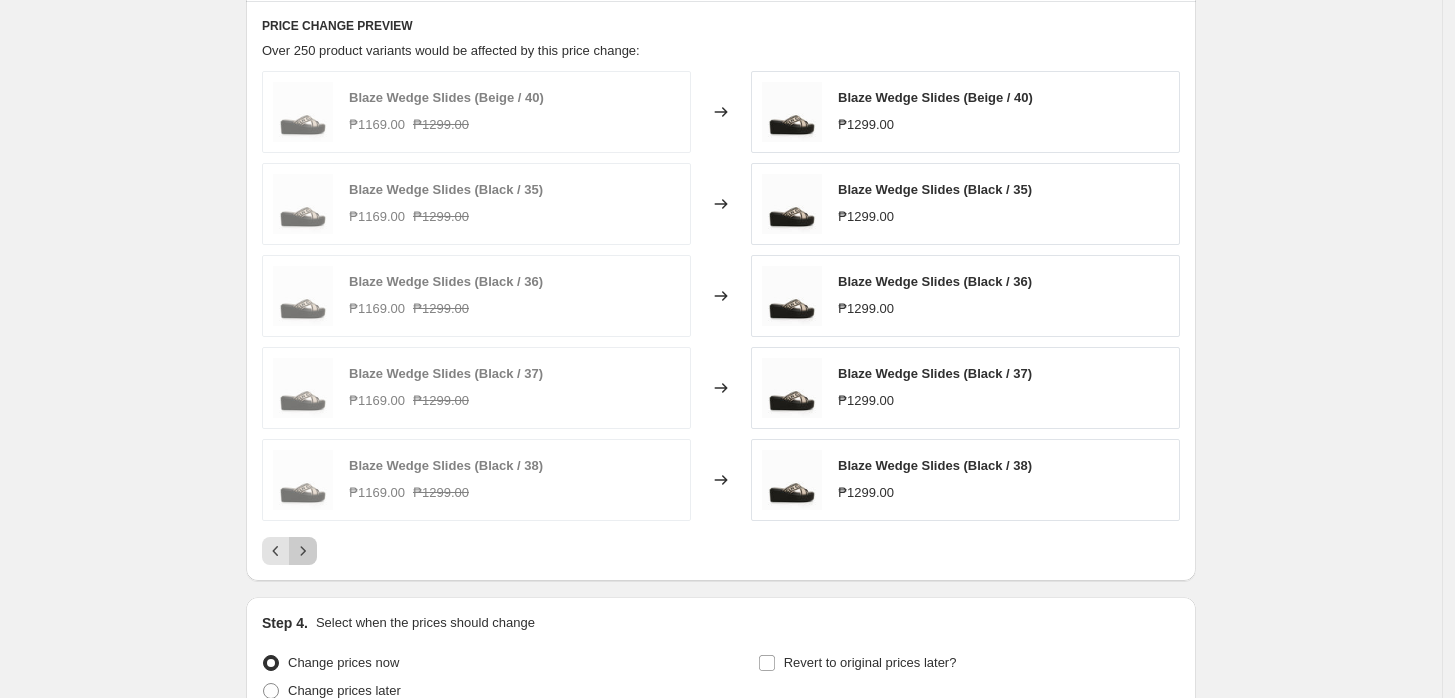 click at bounding box center (303, 551) 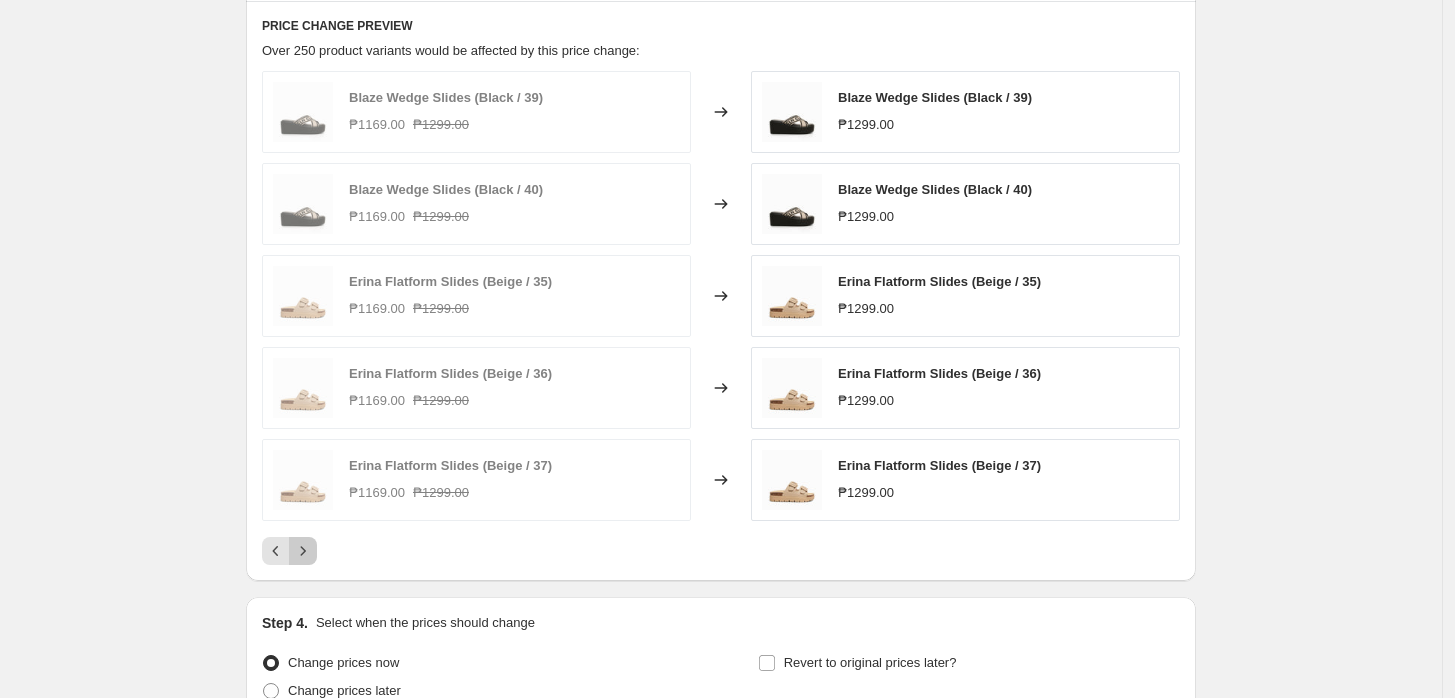 click at bounding box center [303, 551] 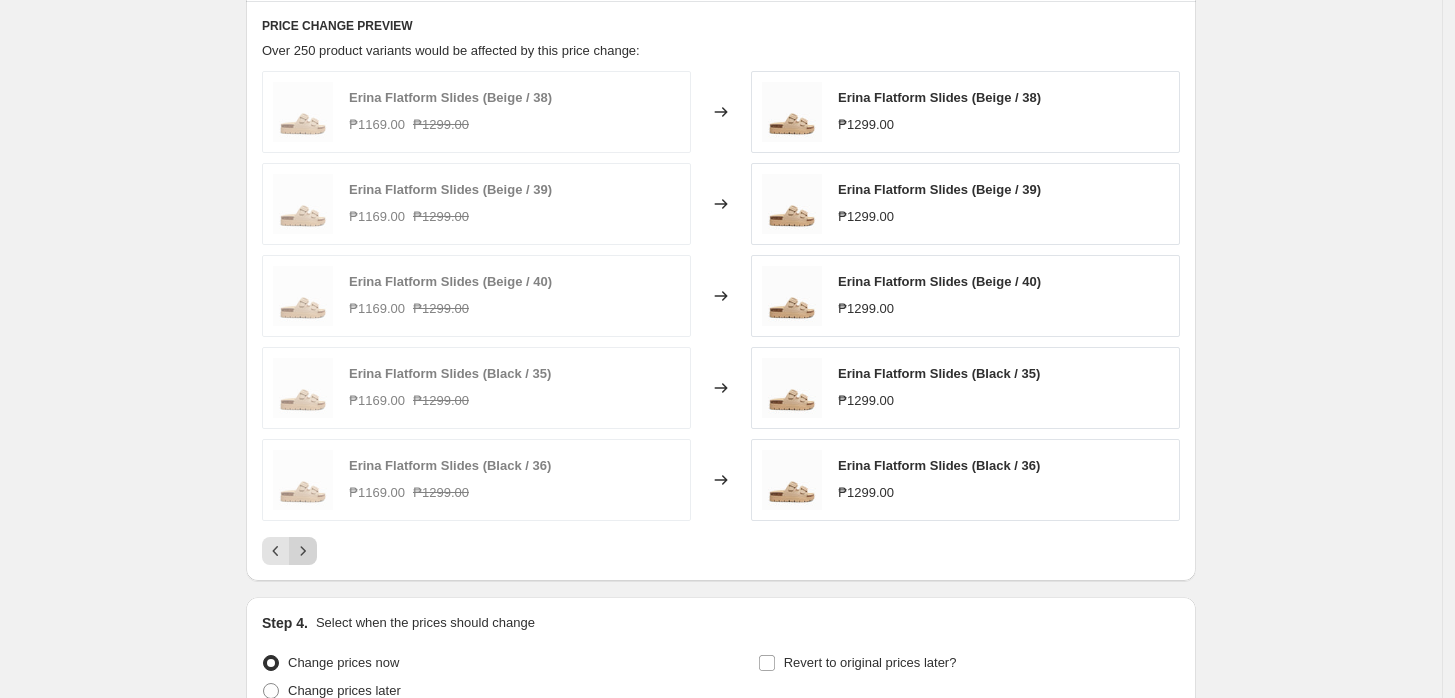 click at bounding box center (303, 551) 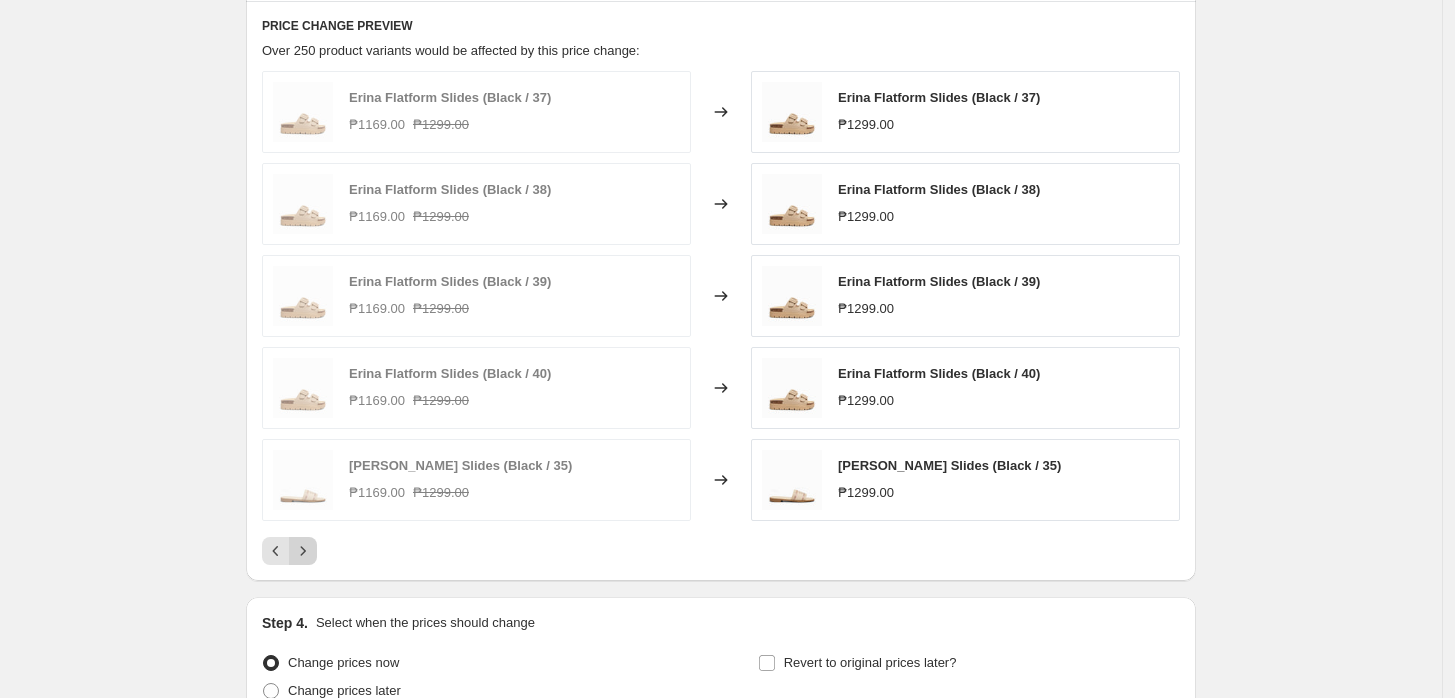 click at bounding box center (303, 551) 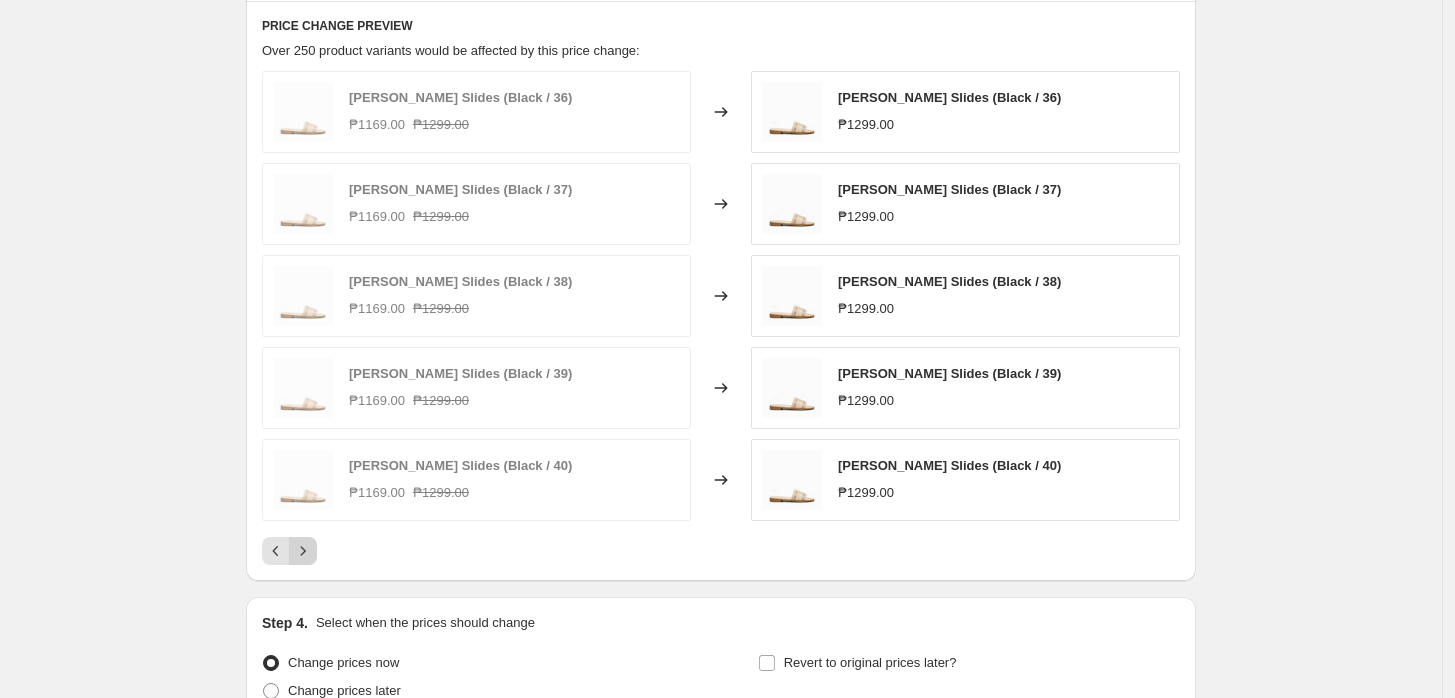 click at bounding box center (303, 551) 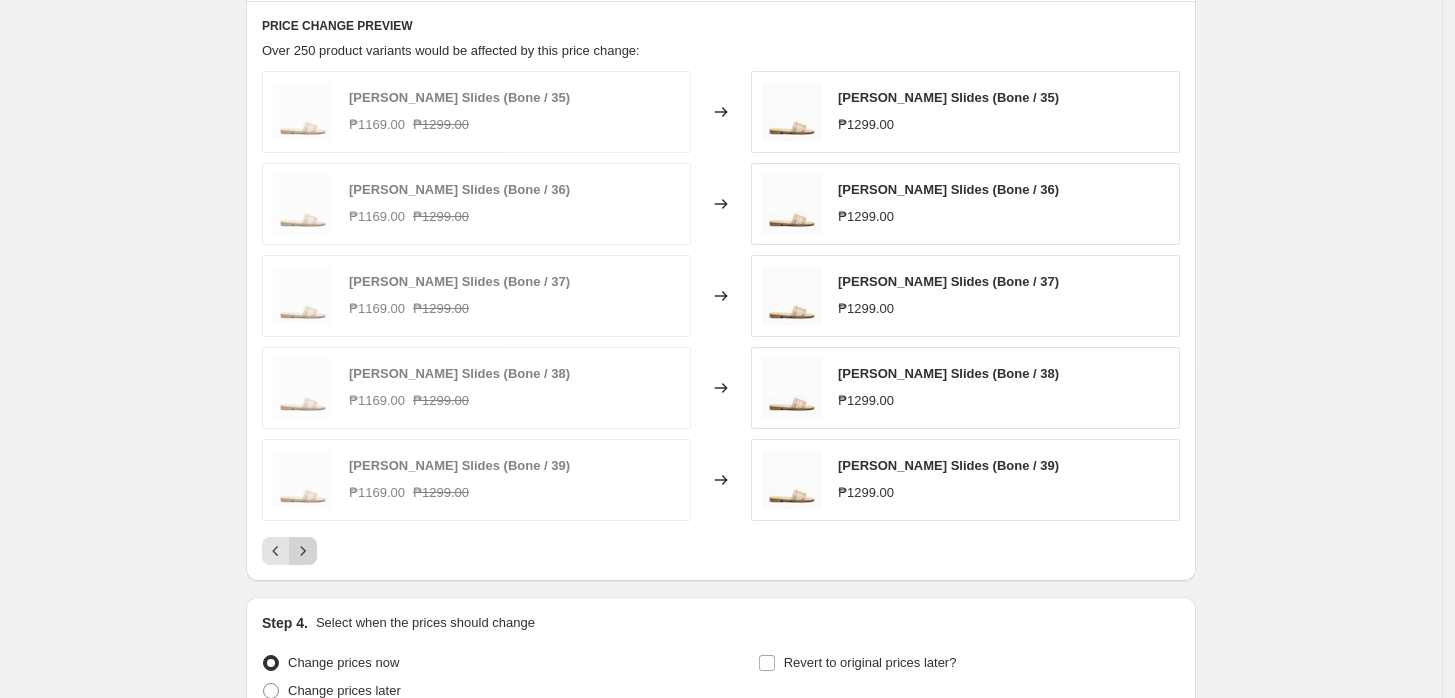 click at bounding box center [303, 551] 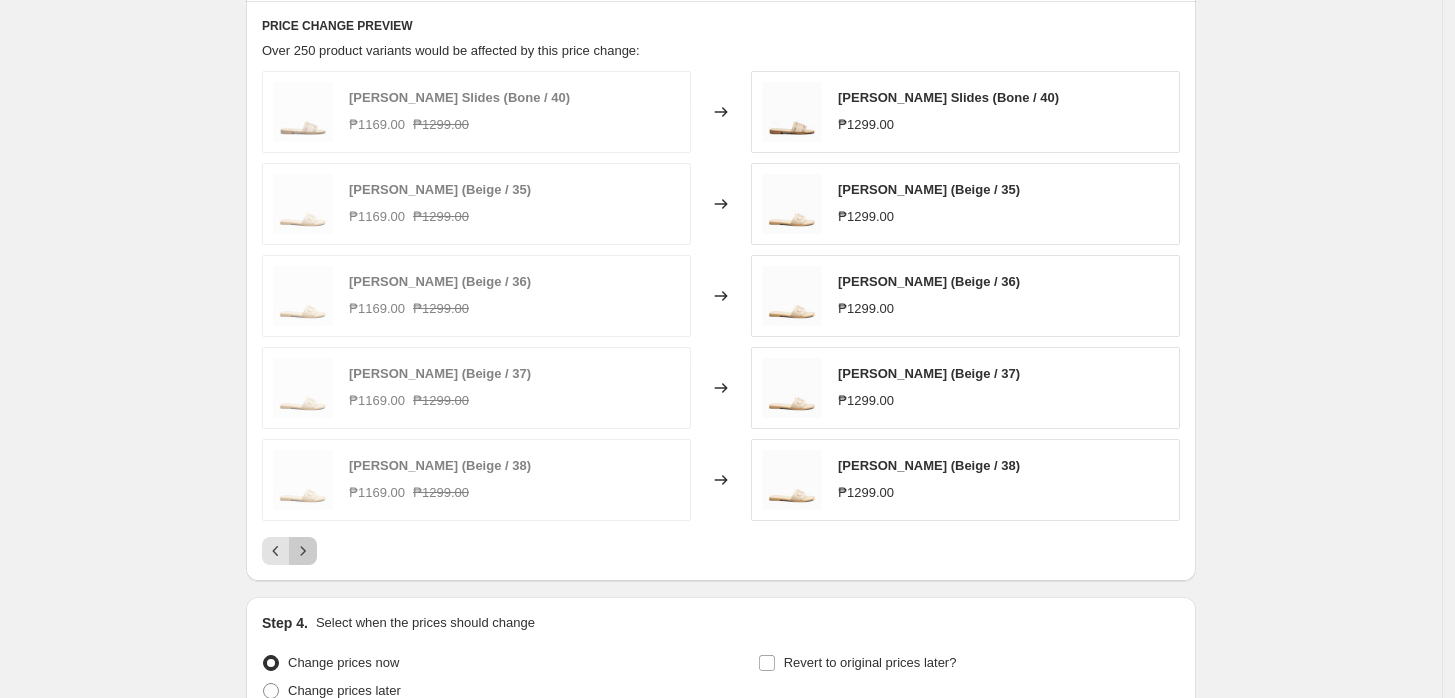 click at bounding box center [303, 551] 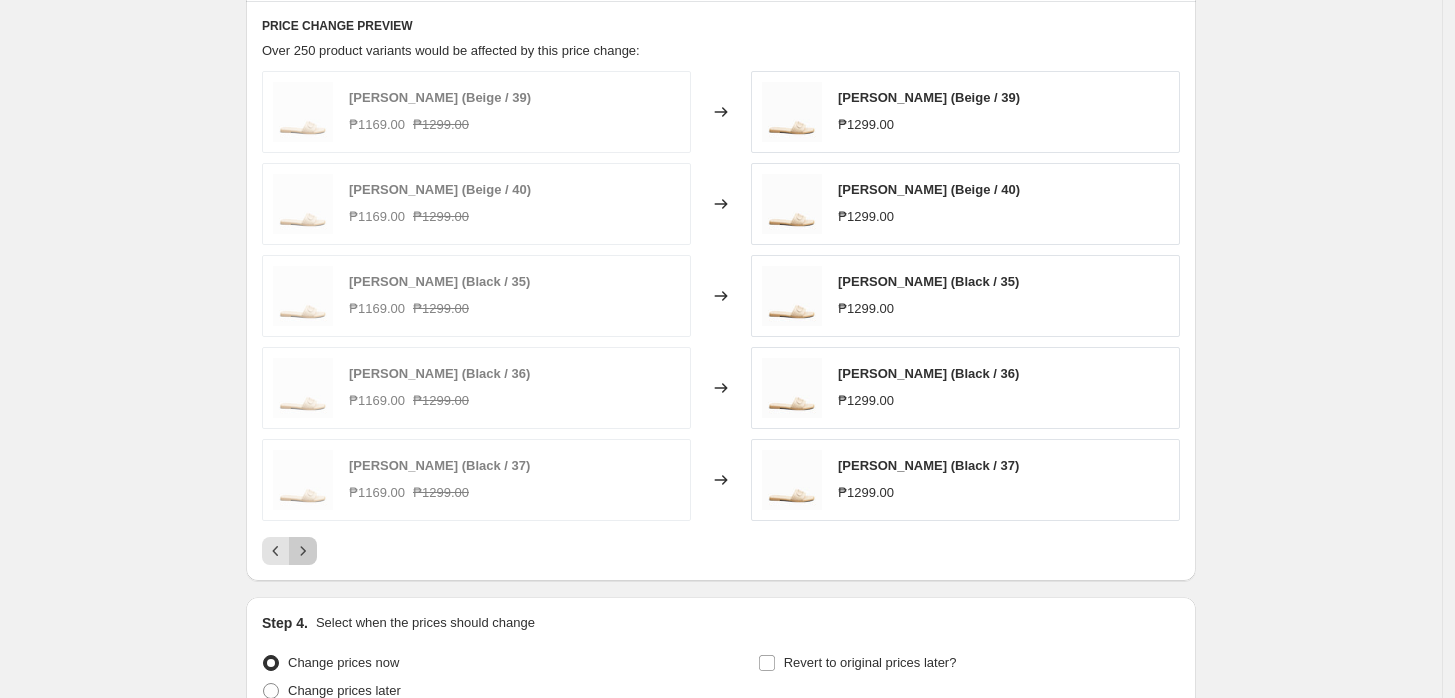 click at bounding box center [303, 551] 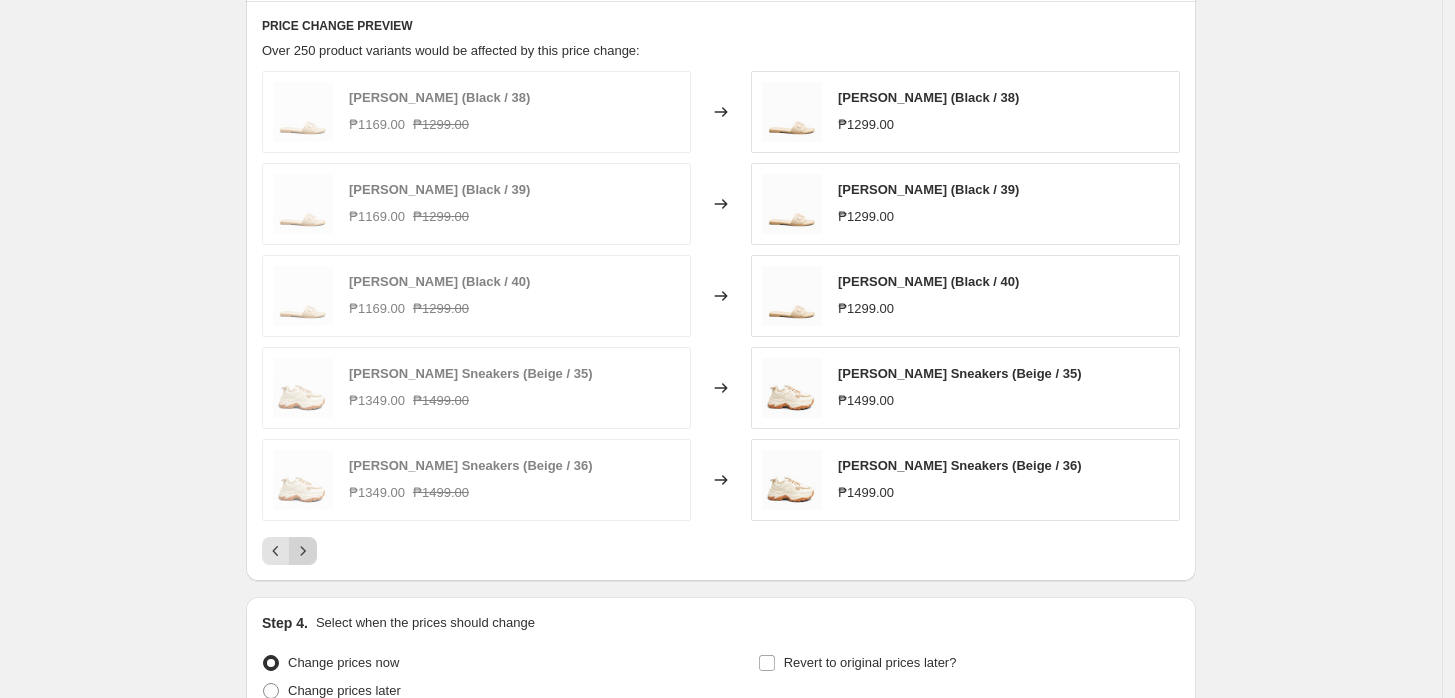 click at bounding box center [303, 551] 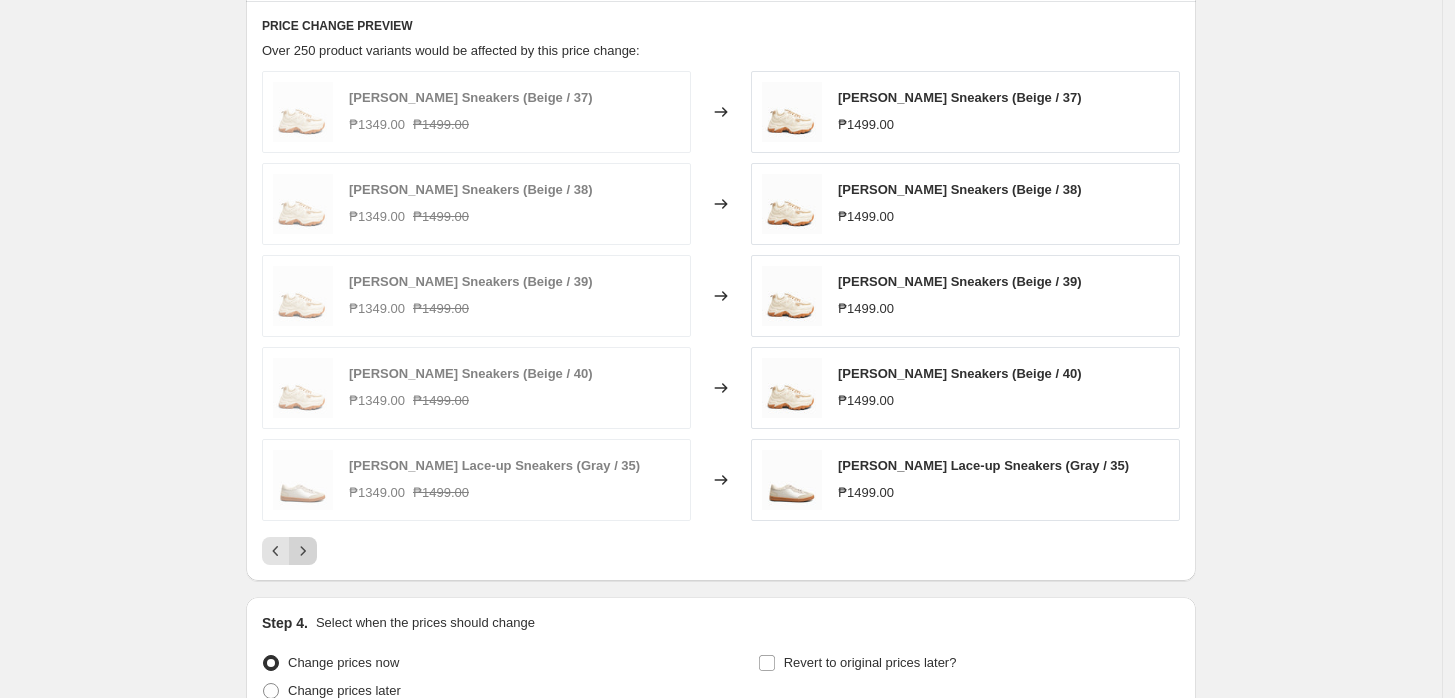click at bounding box center (303, 551) 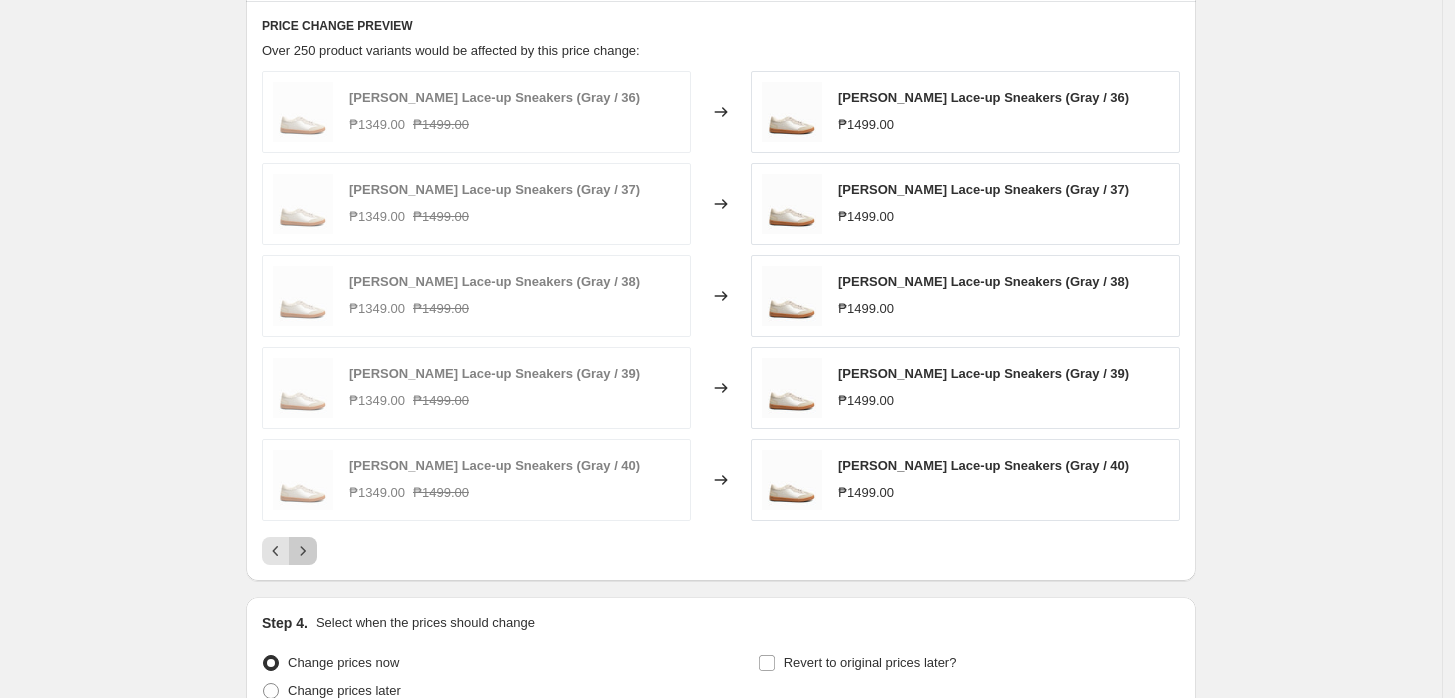 click at bounding box center (303, 551) 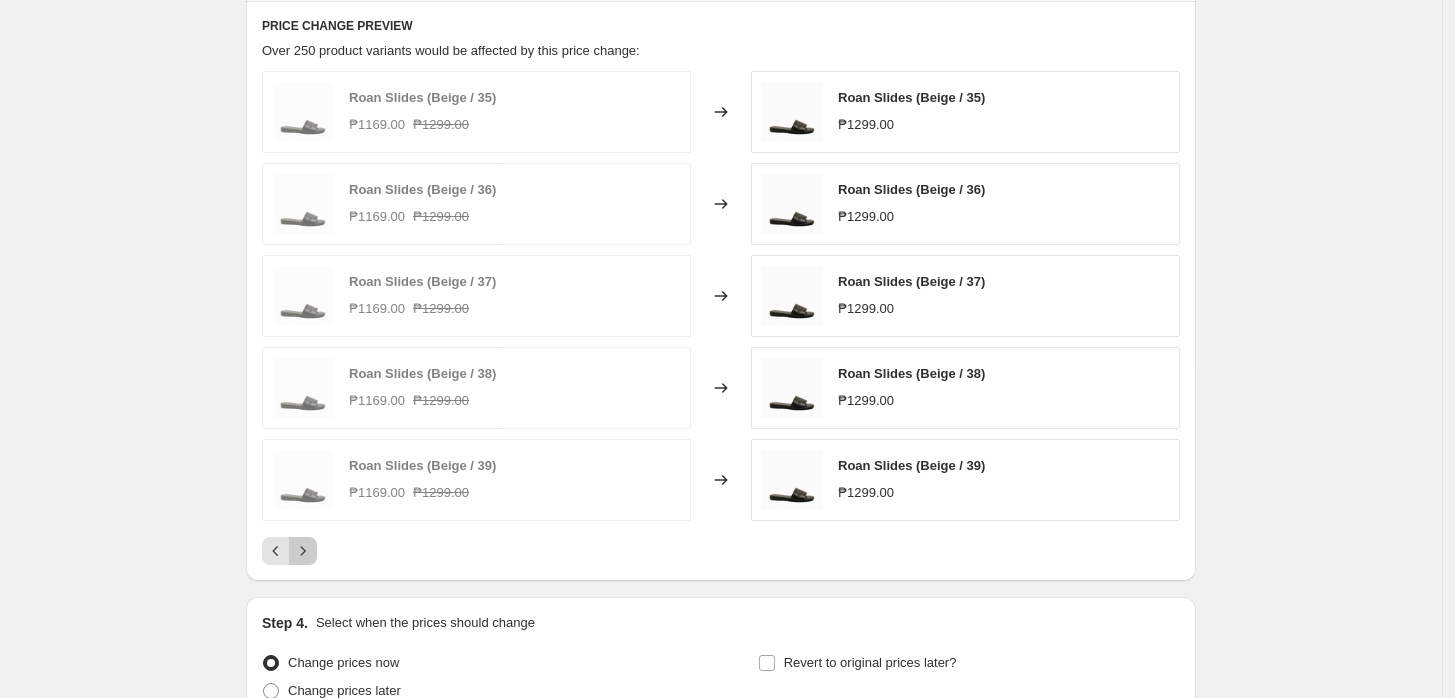 click at bounding box center (303, 551) 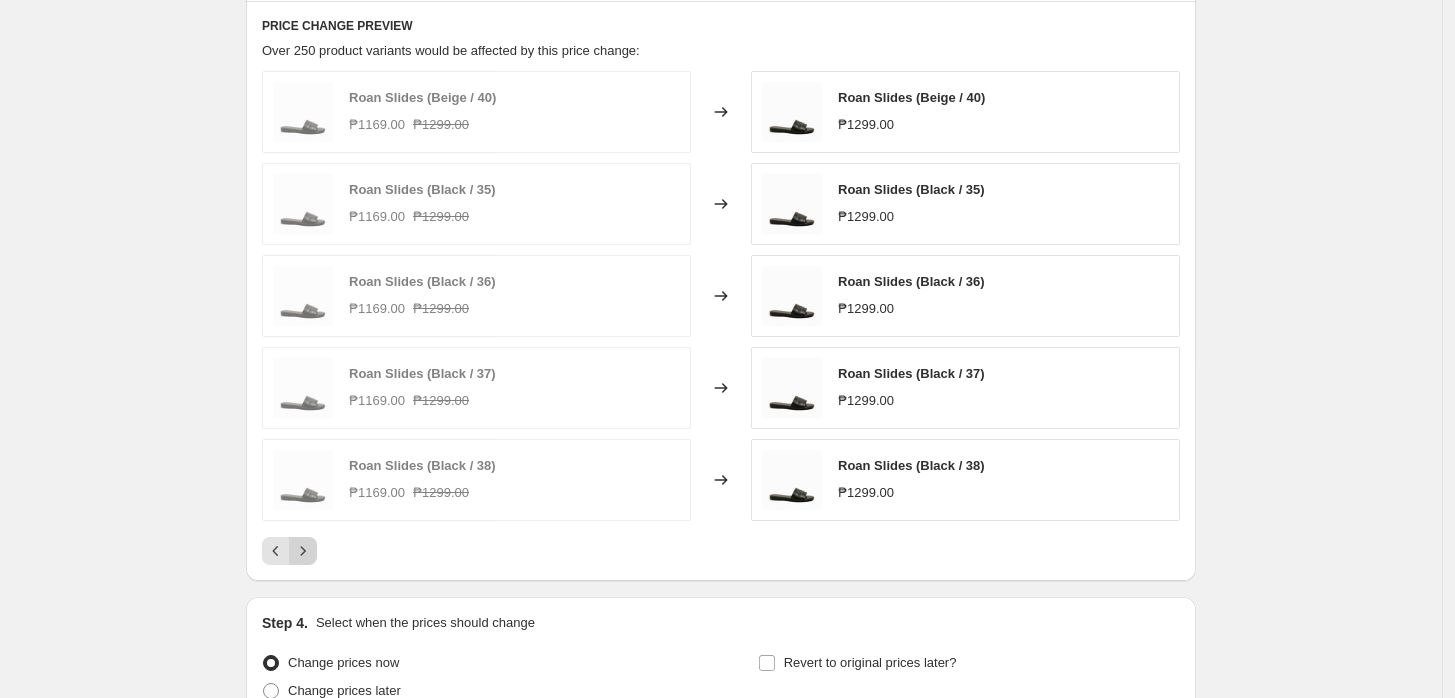 click at bounding box center [303, 551] 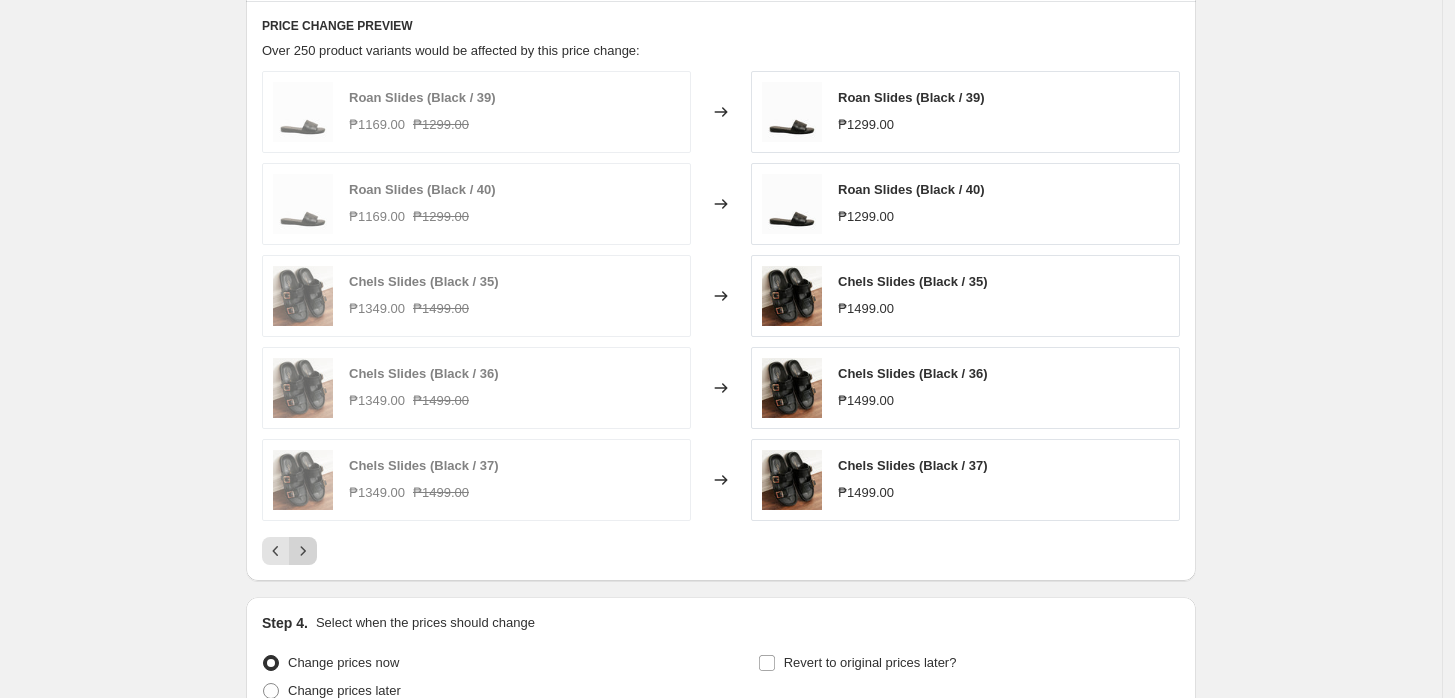 click at bounding box center (303, 551) 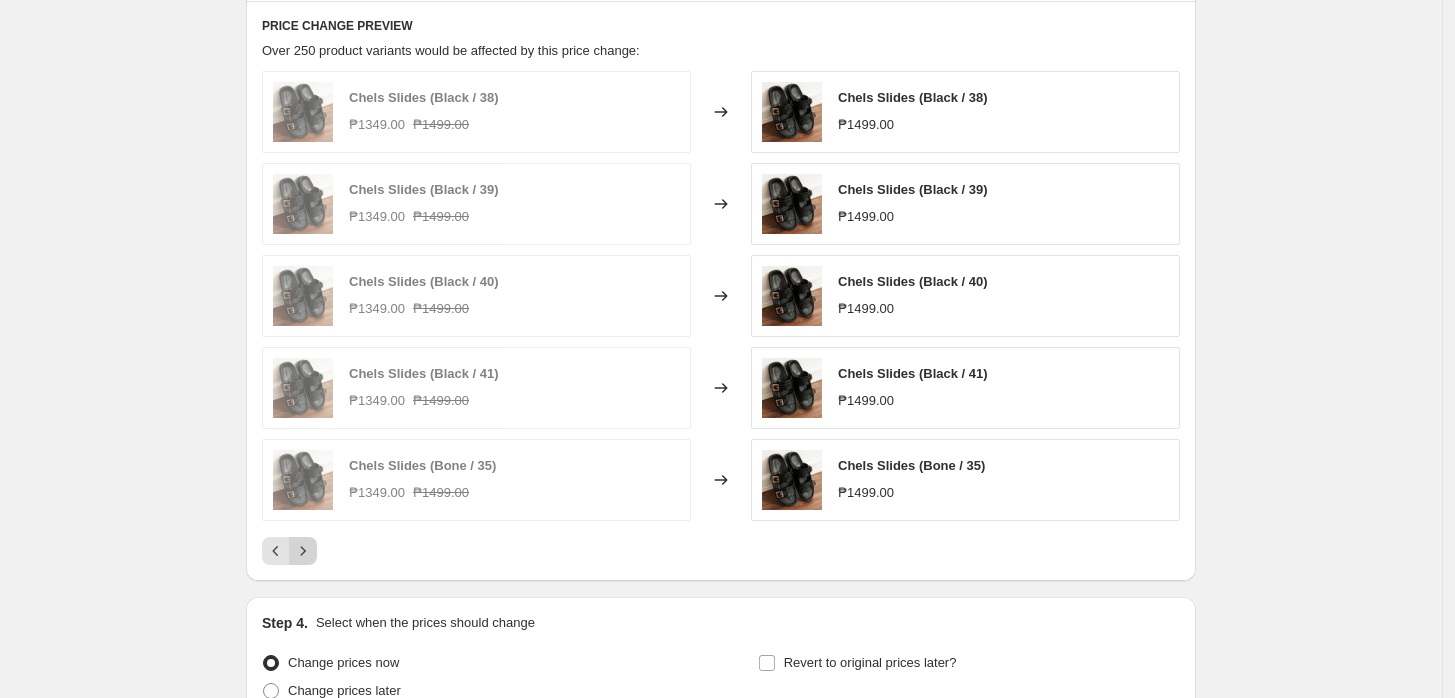 click at bounding box center [303, 551] 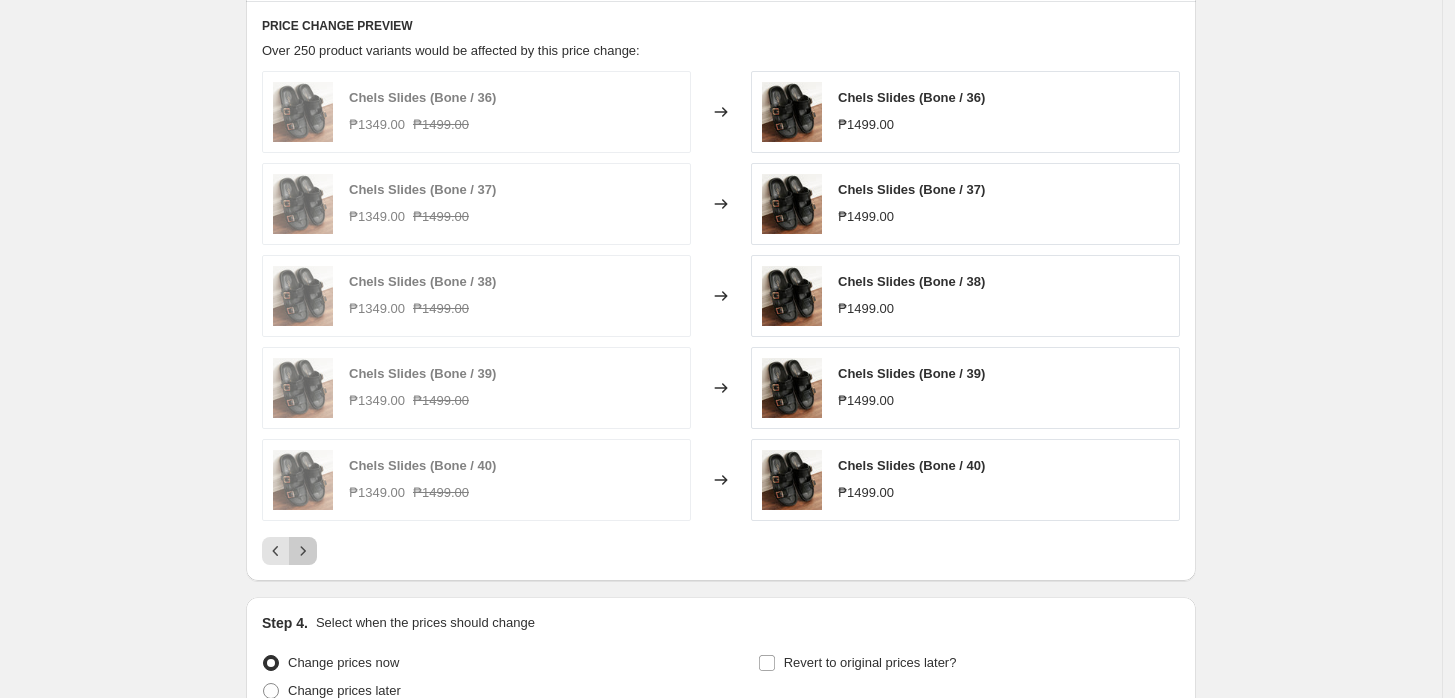 click at bounding box center (303, 551) 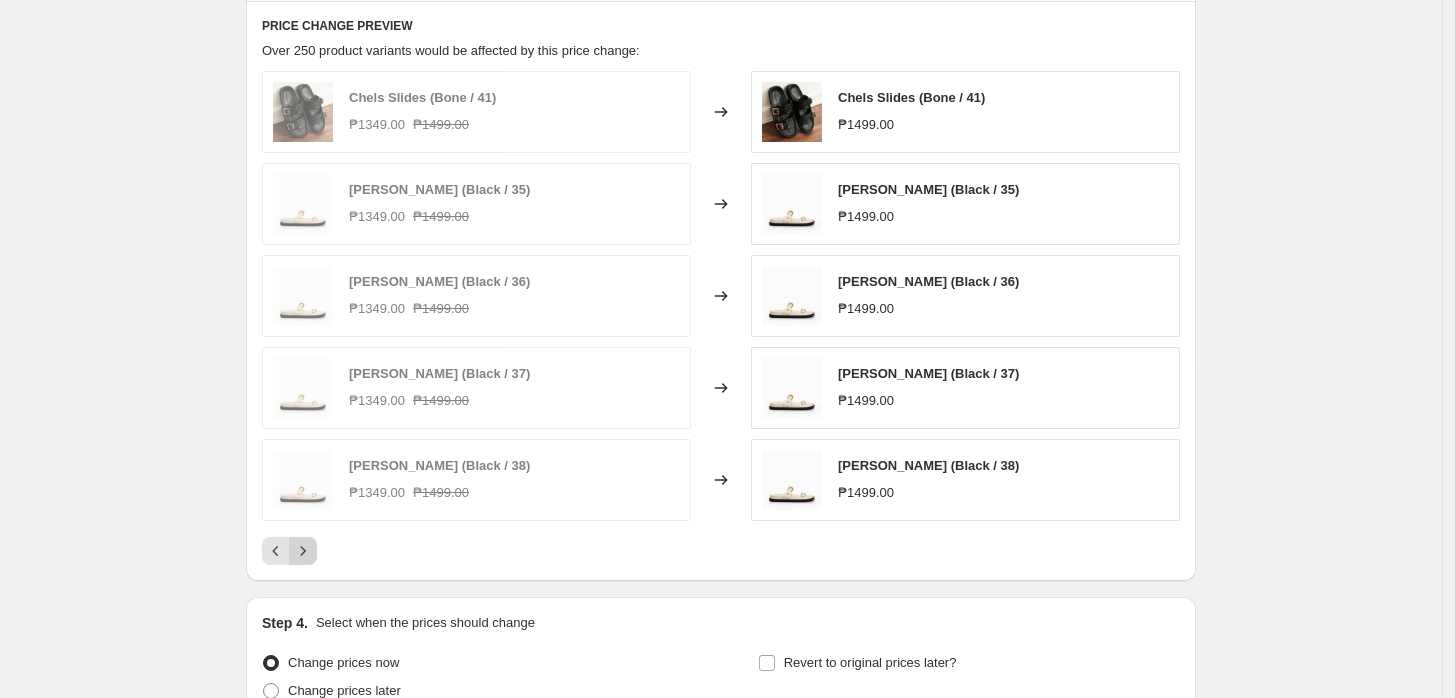 click at bounding box center (303, 551) 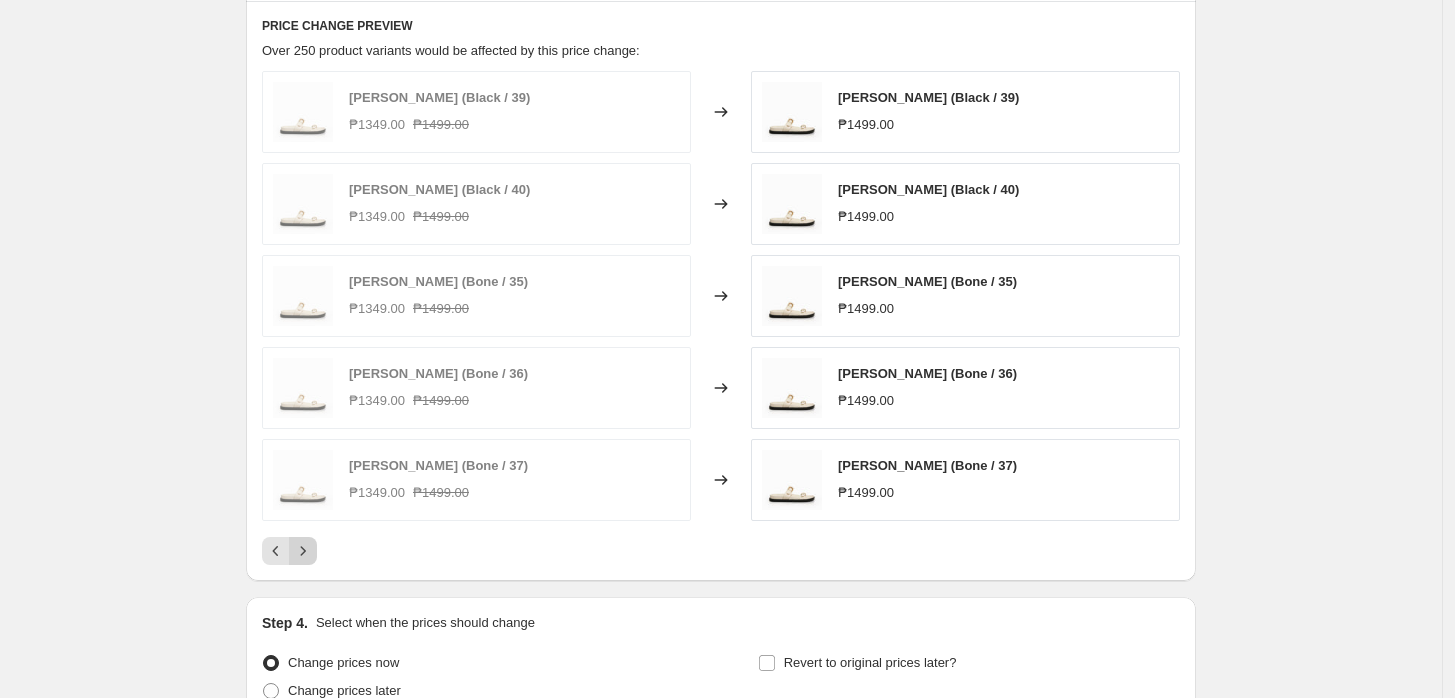 click at bounding box center (303, 551) 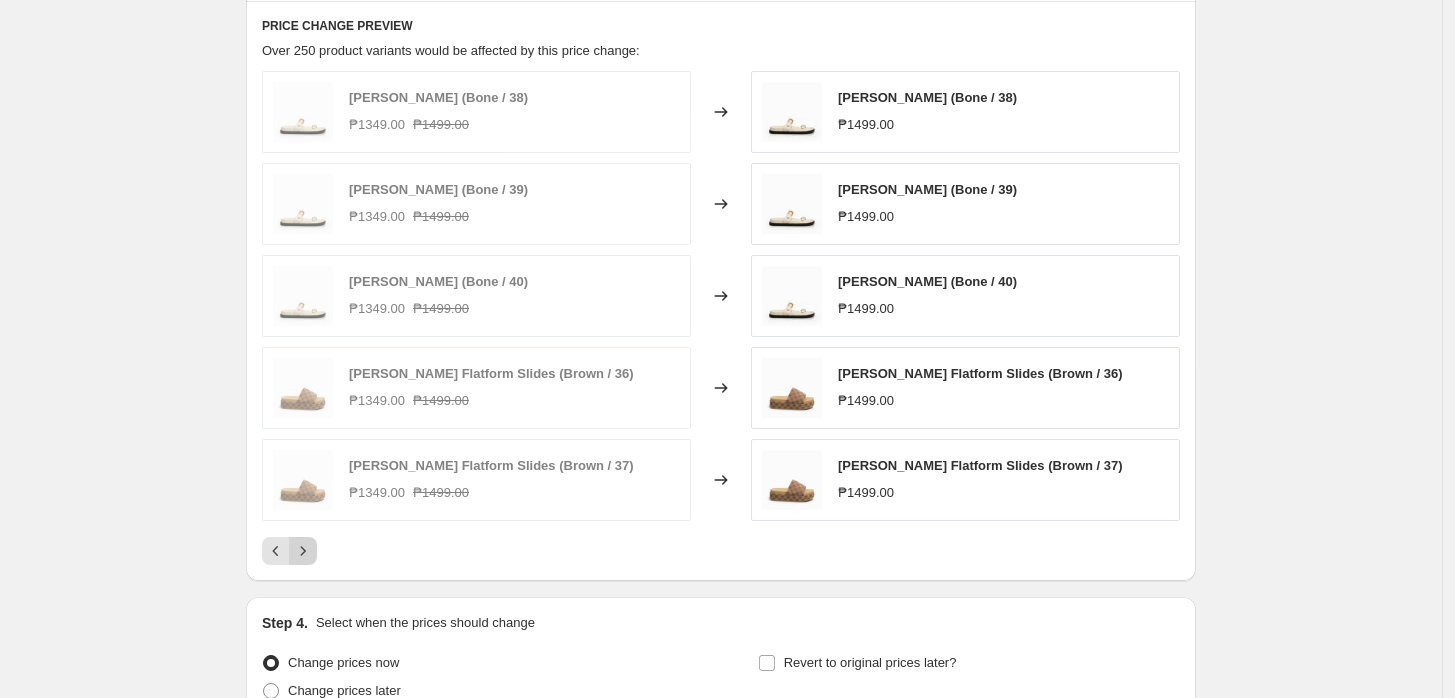 click at bounding box center (303, 551) 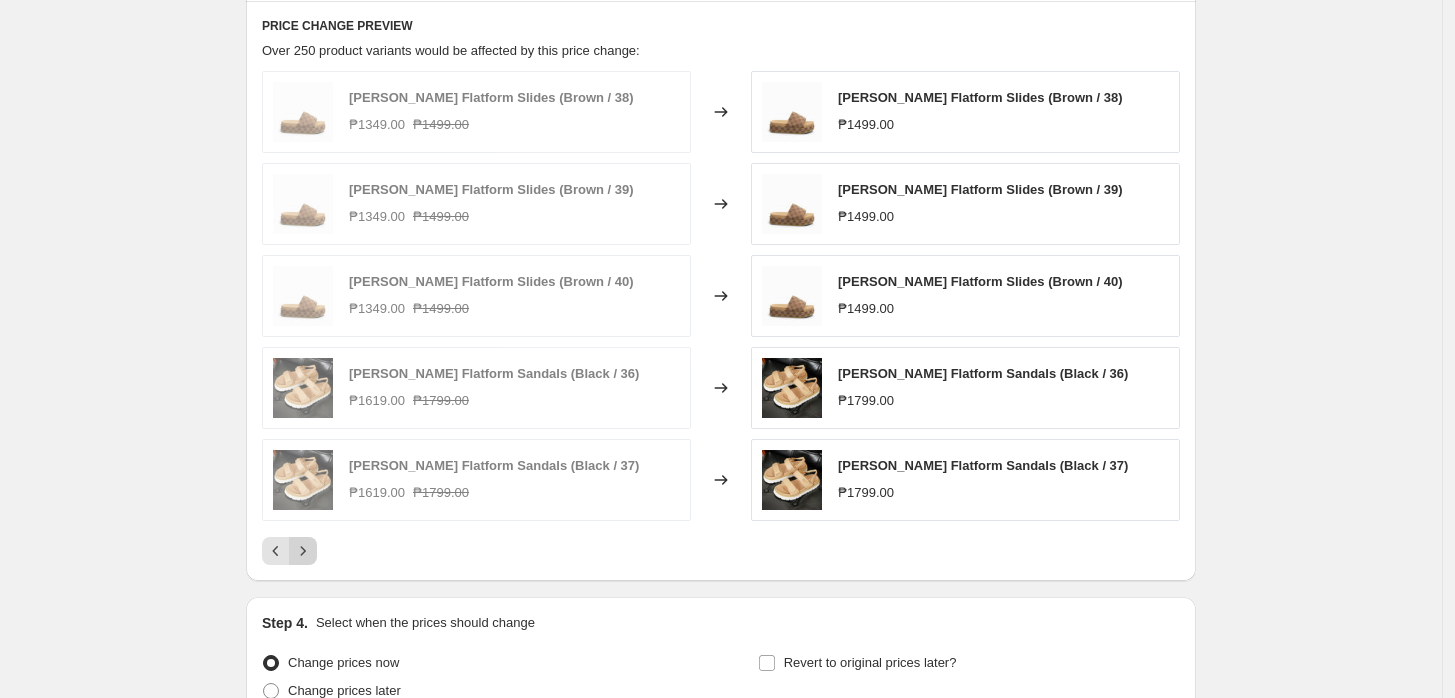 click at bounding box center [303, 551] 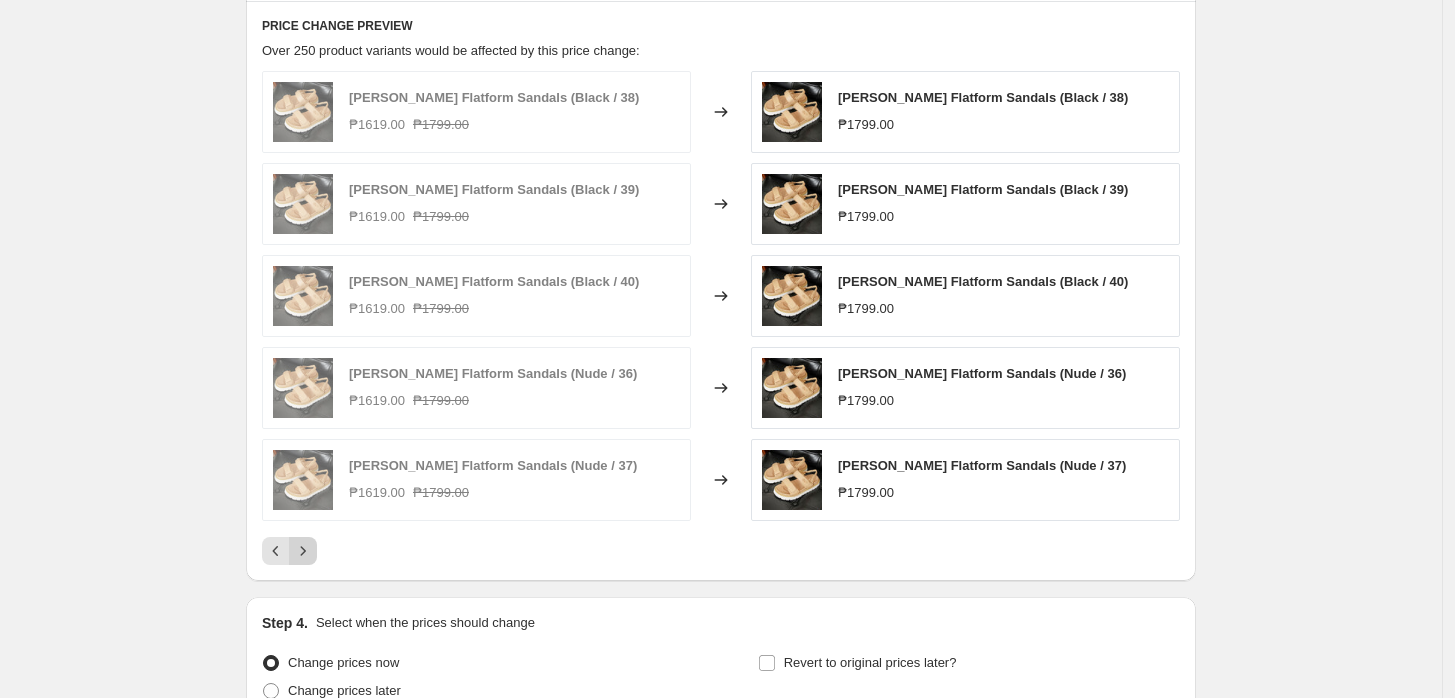 click at bounding box center (303, 551) 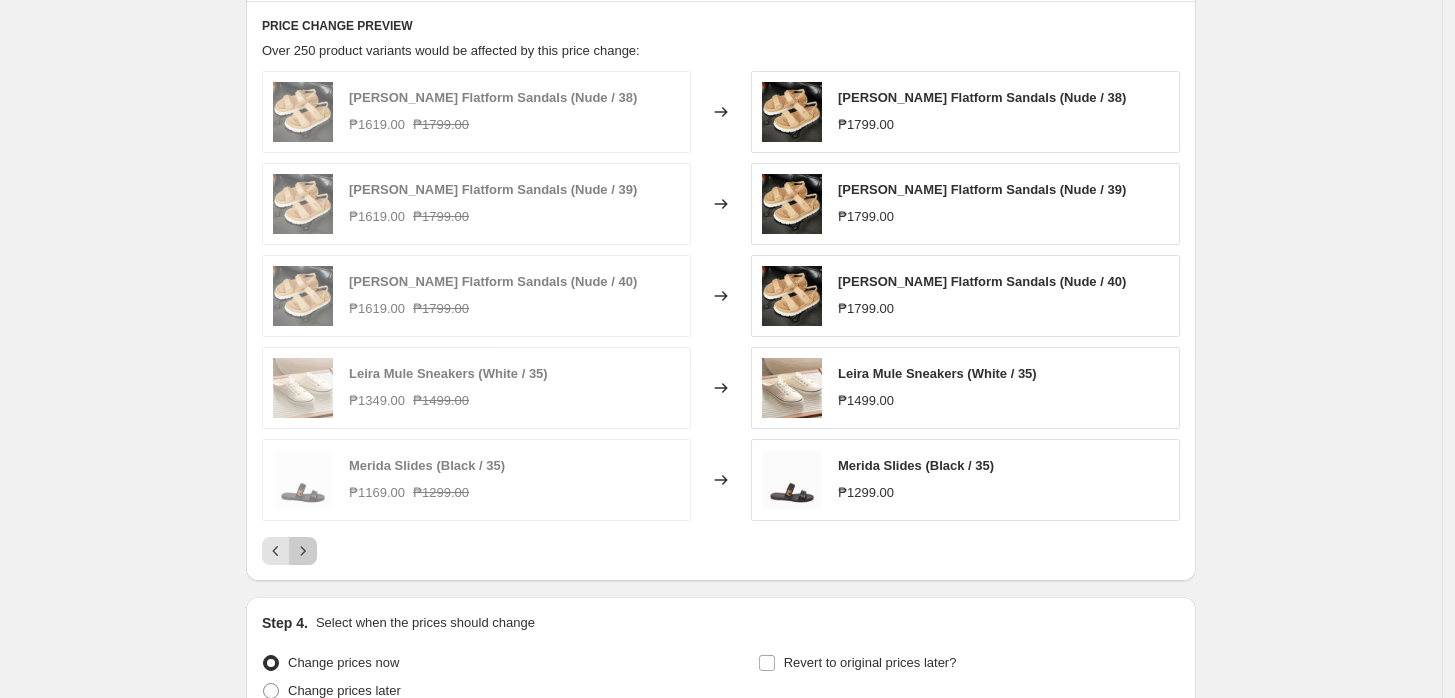 click at bounding box center [303, 551] 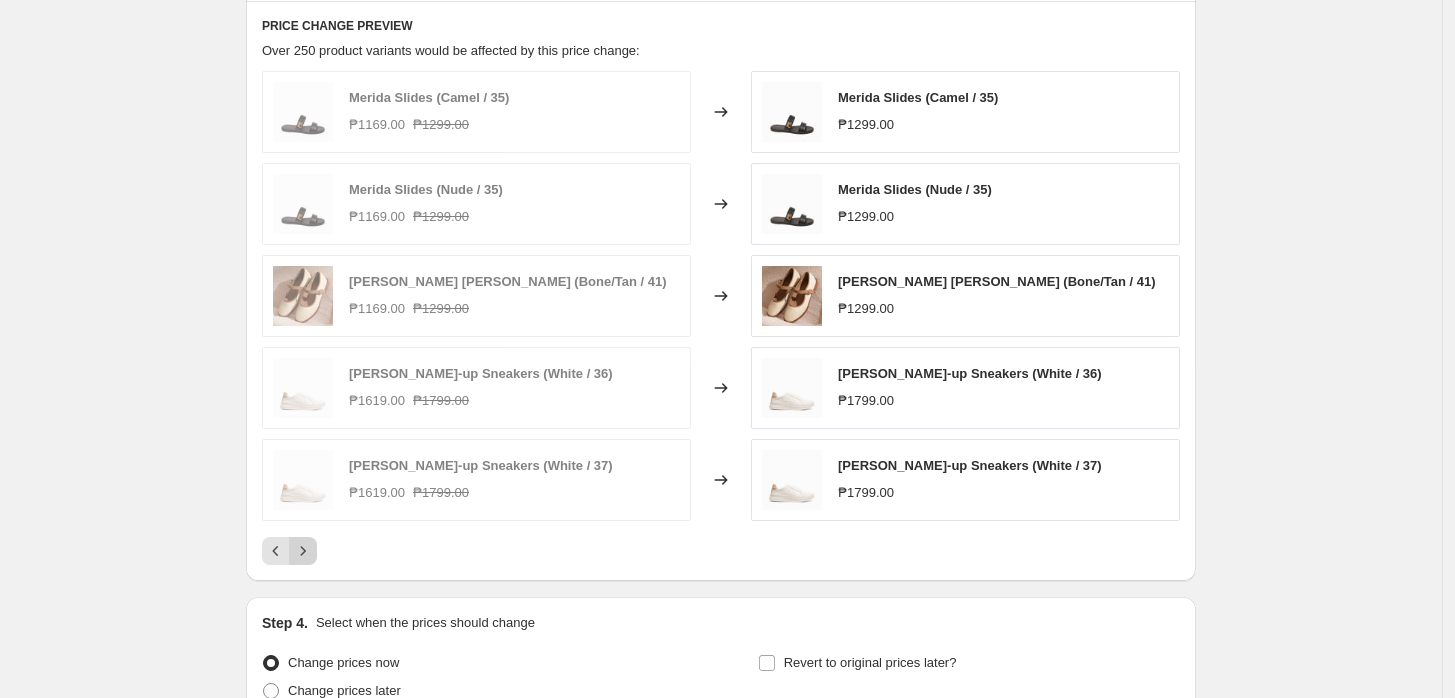 click at bounding box center (303, 551) 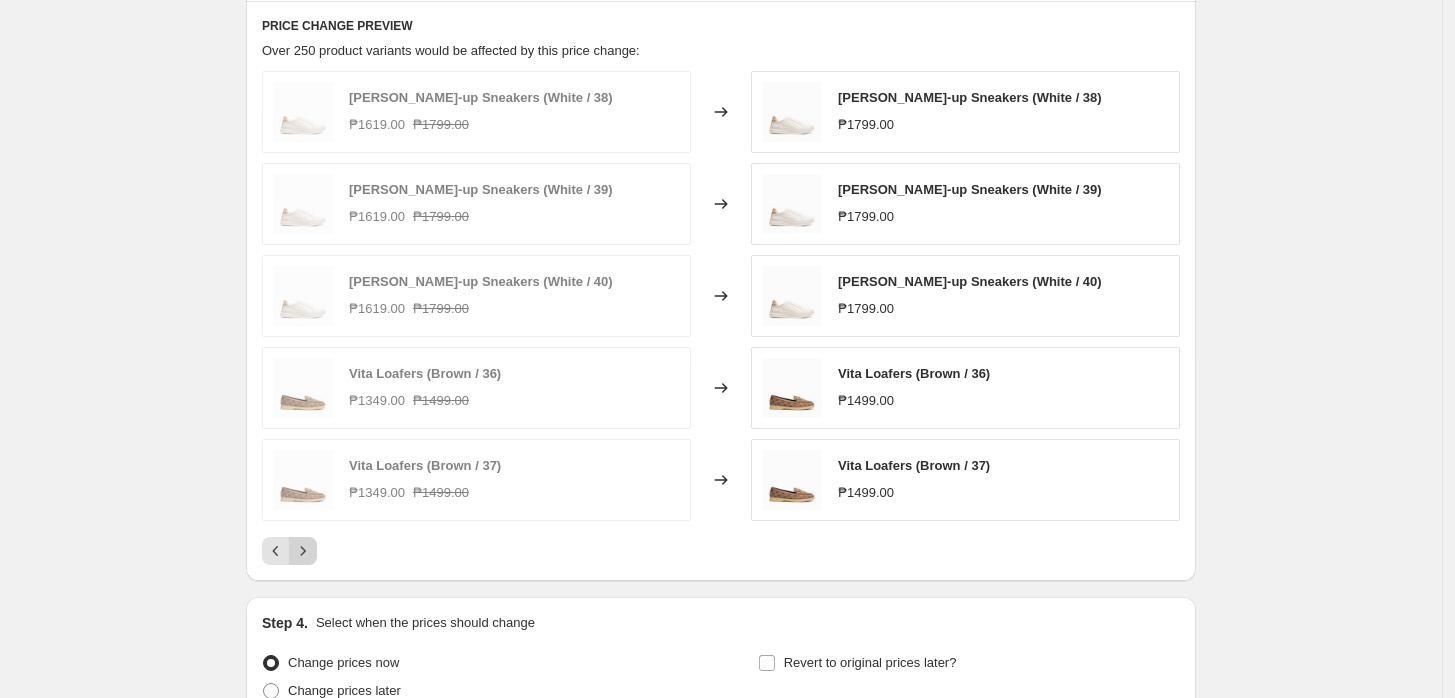 click at bounding box center [303, 551] 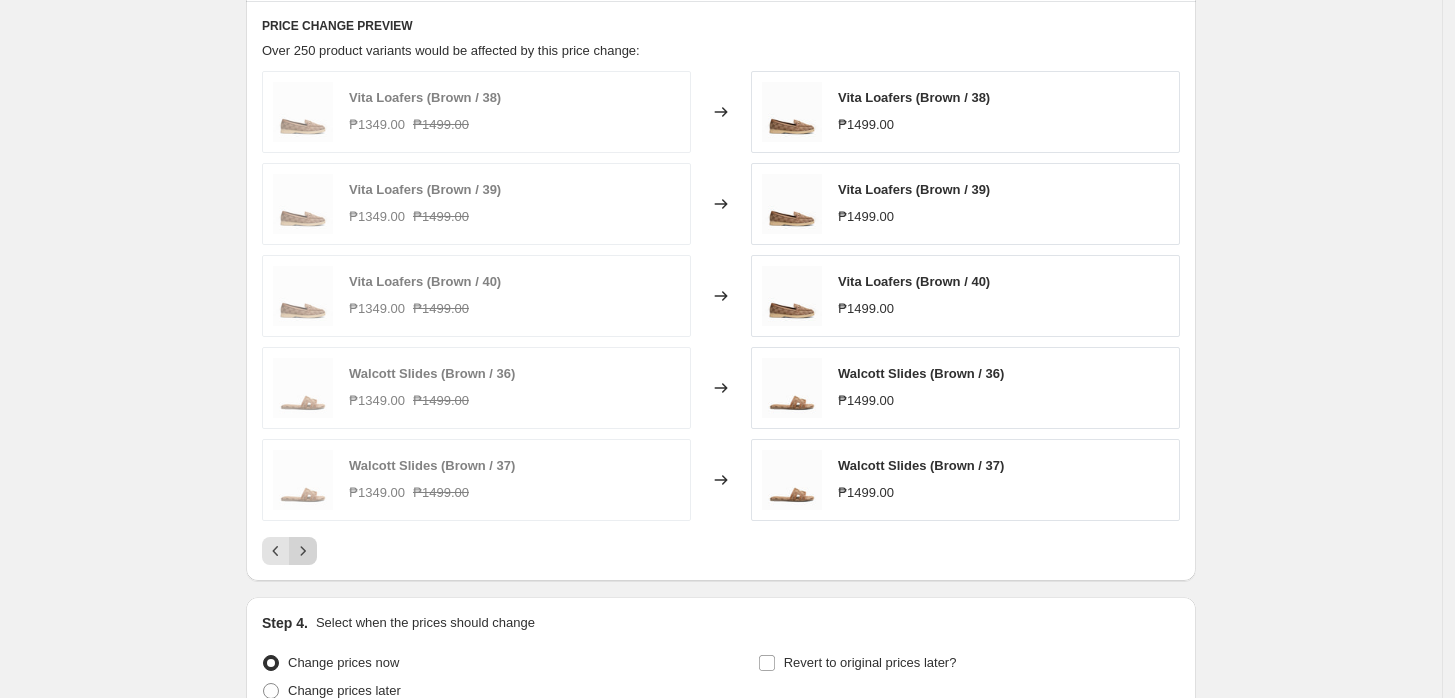 click at bounding box center [303, 551] 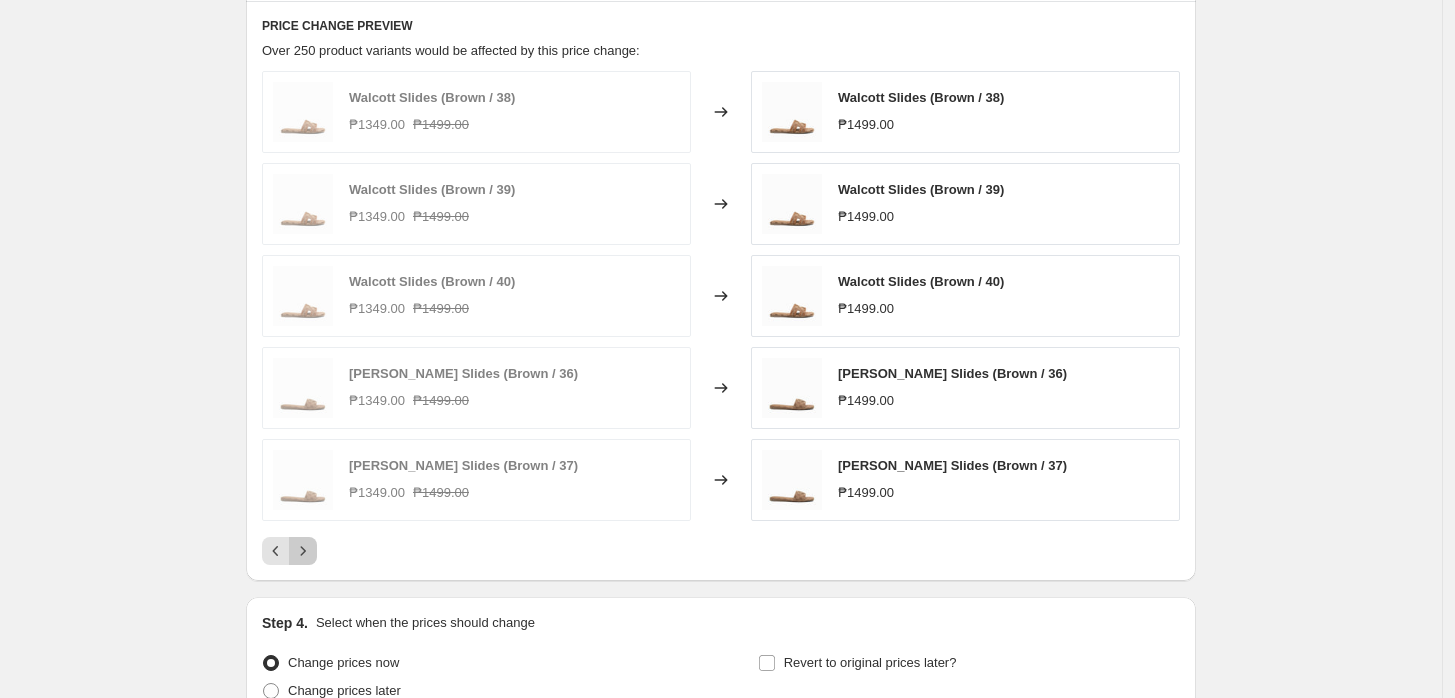 click at bounding box center [303, 551] 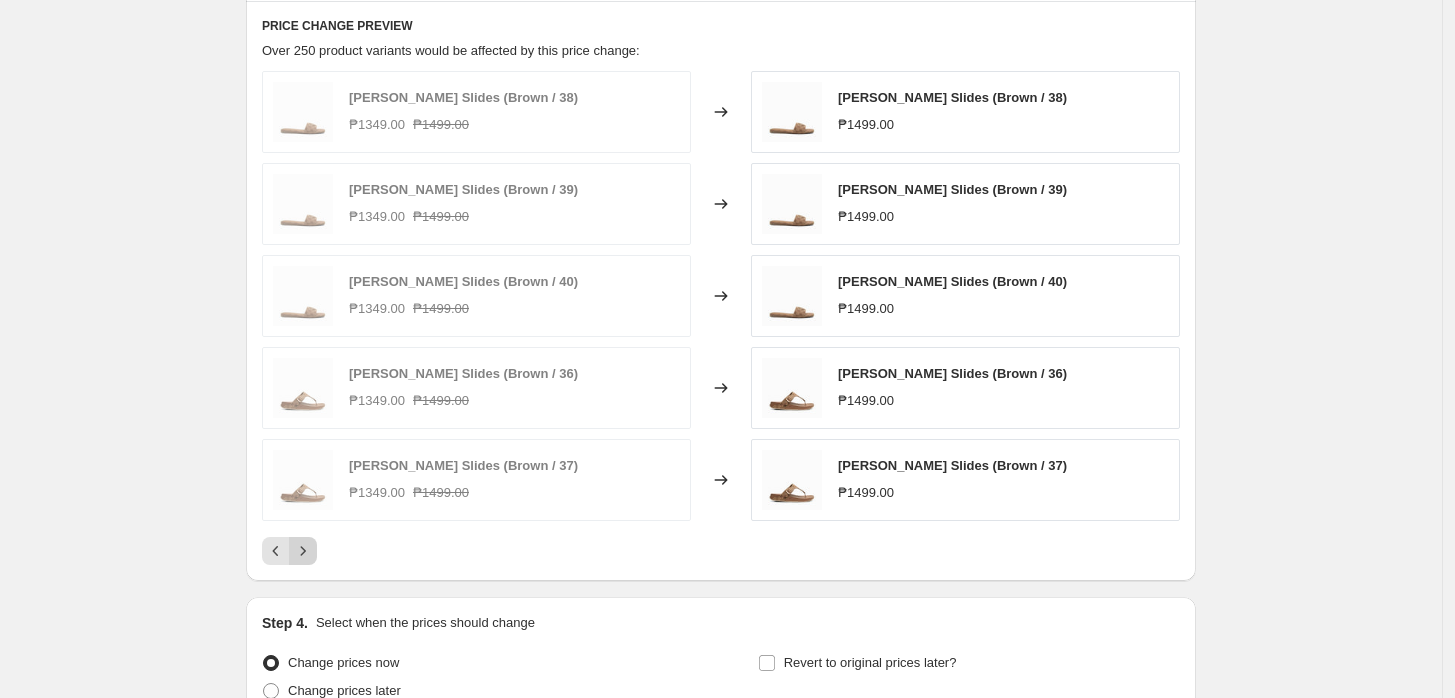 click at bounding box center [303, 551] 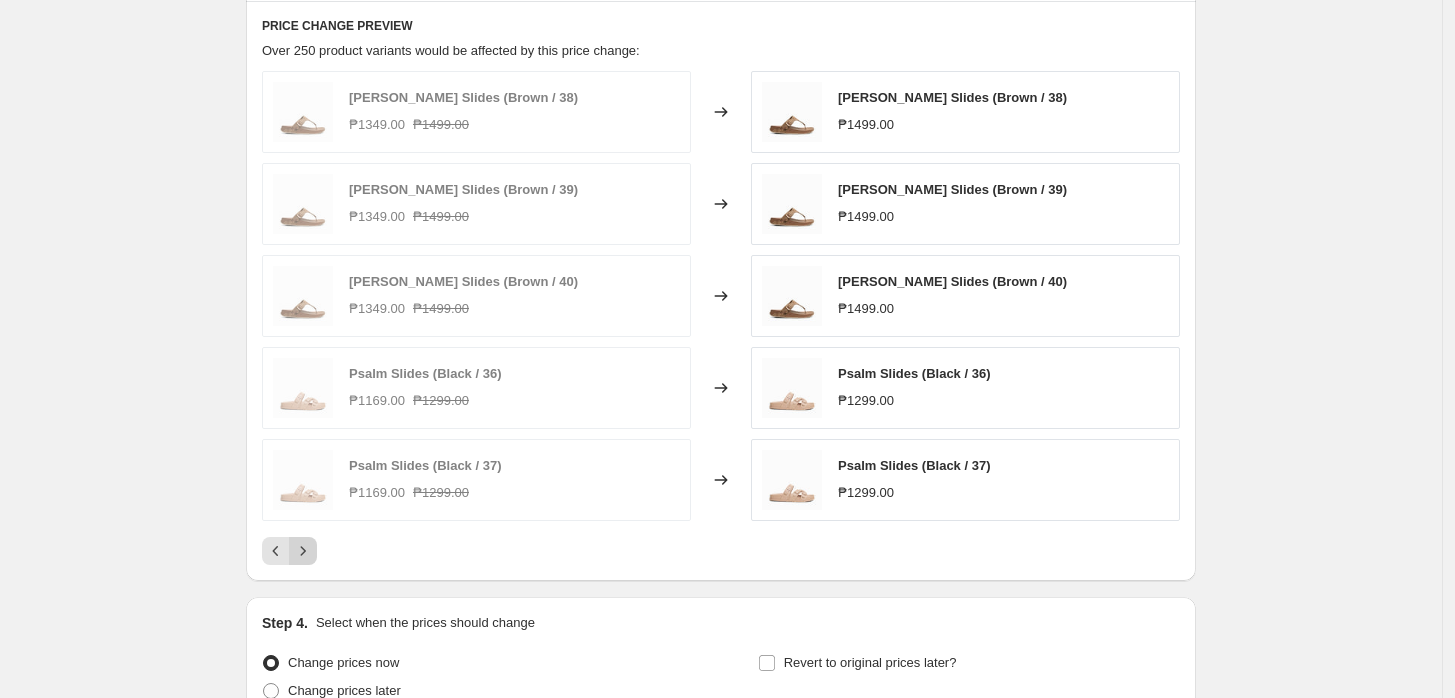 click at bounding box center [303, 551] 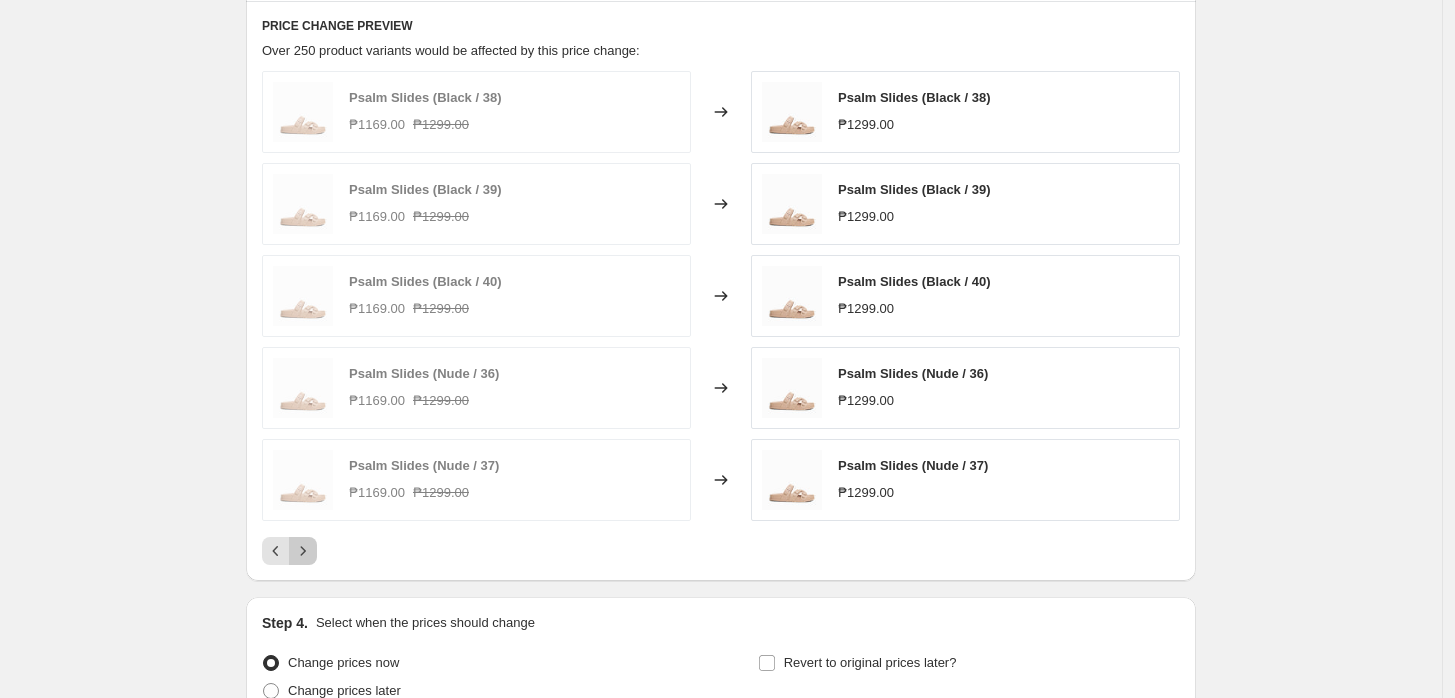 click at bounding box center (303, 551) 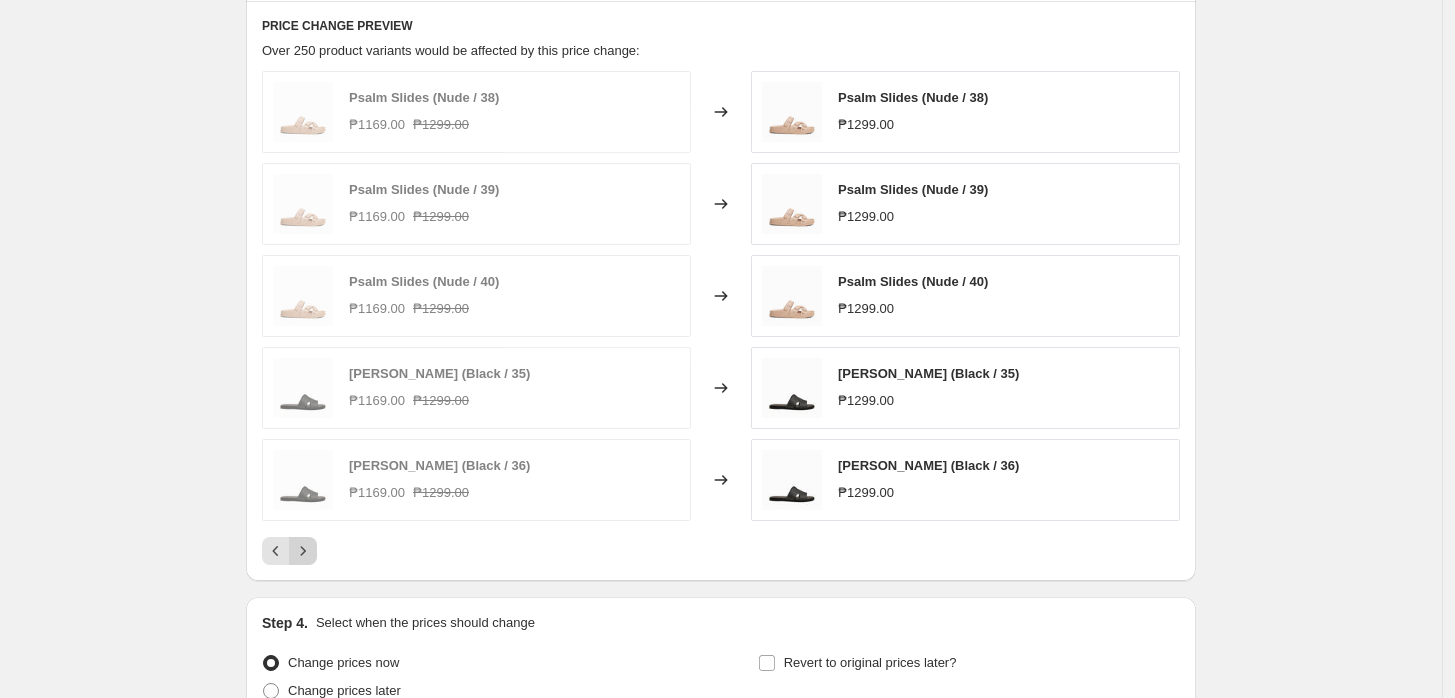 click at bounding box center [303, 551] 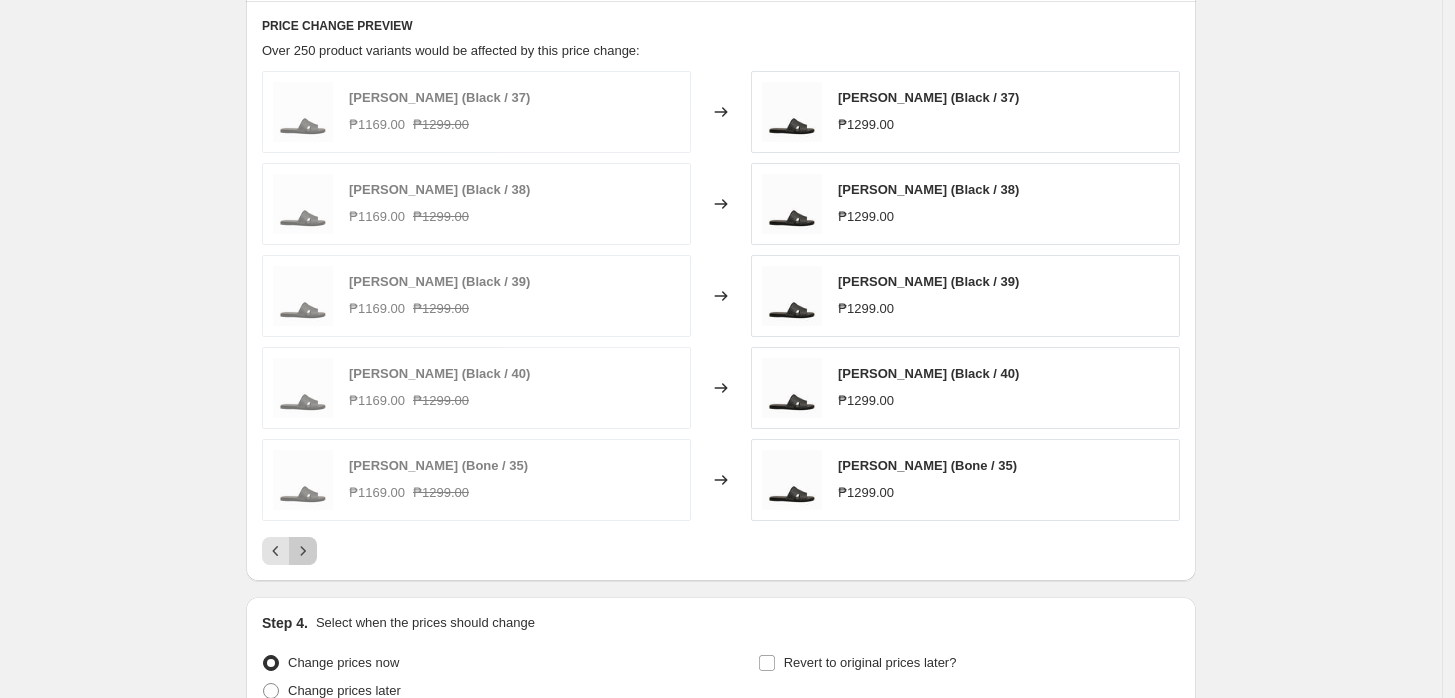 click at bounding box center (303, 551) 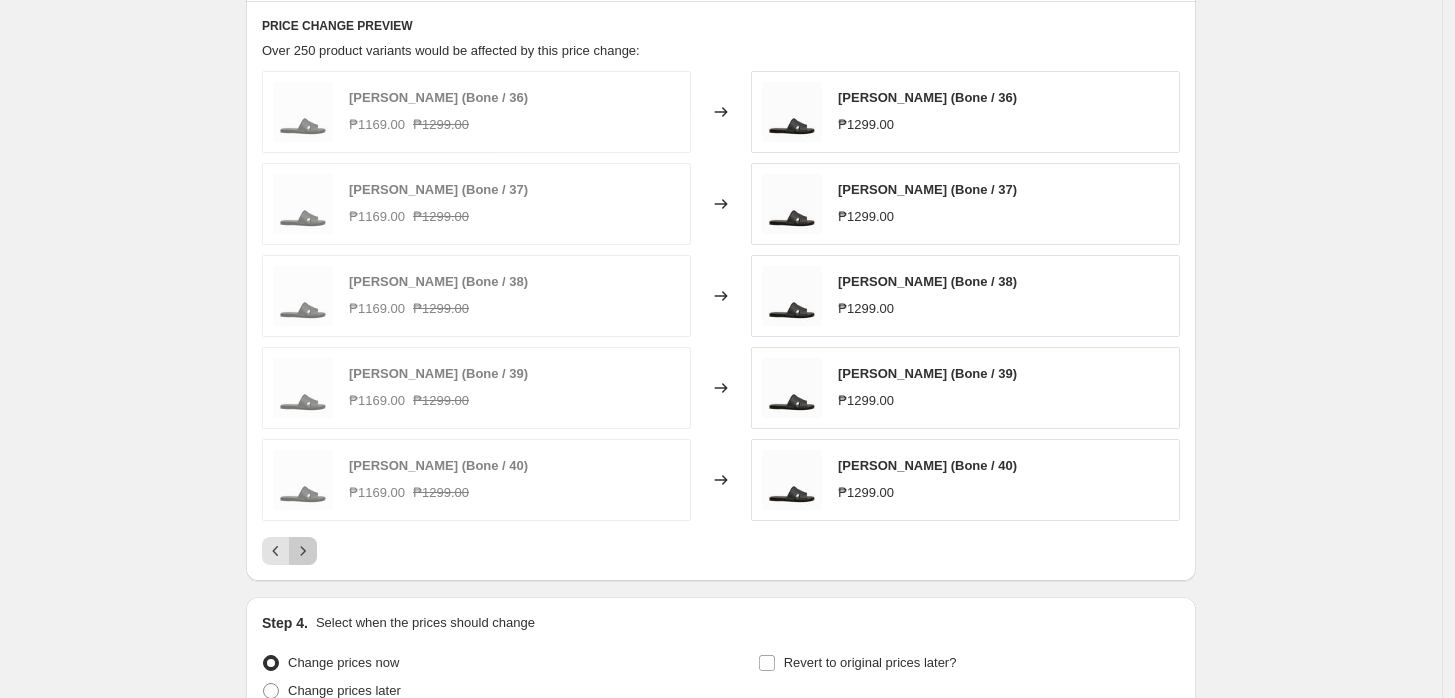click at bounding box center (303, 551) 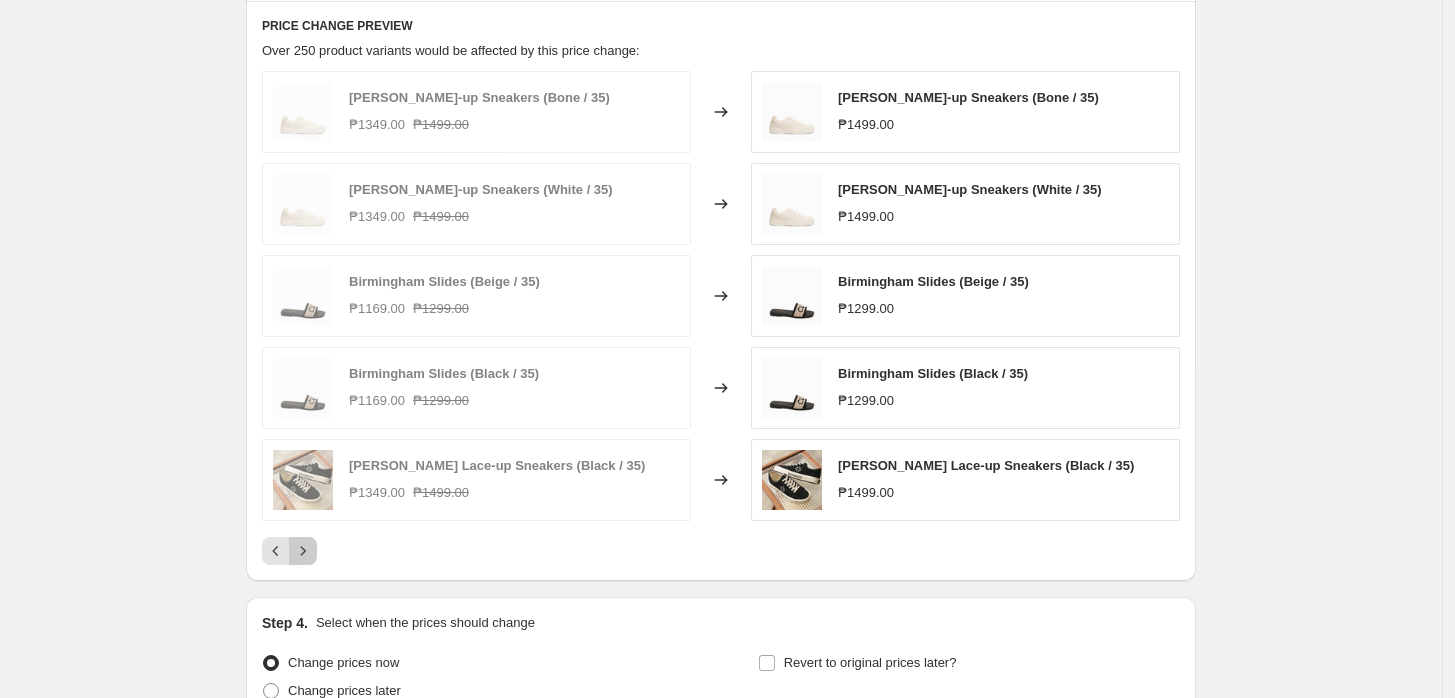 click at bounding box center (303, 551) 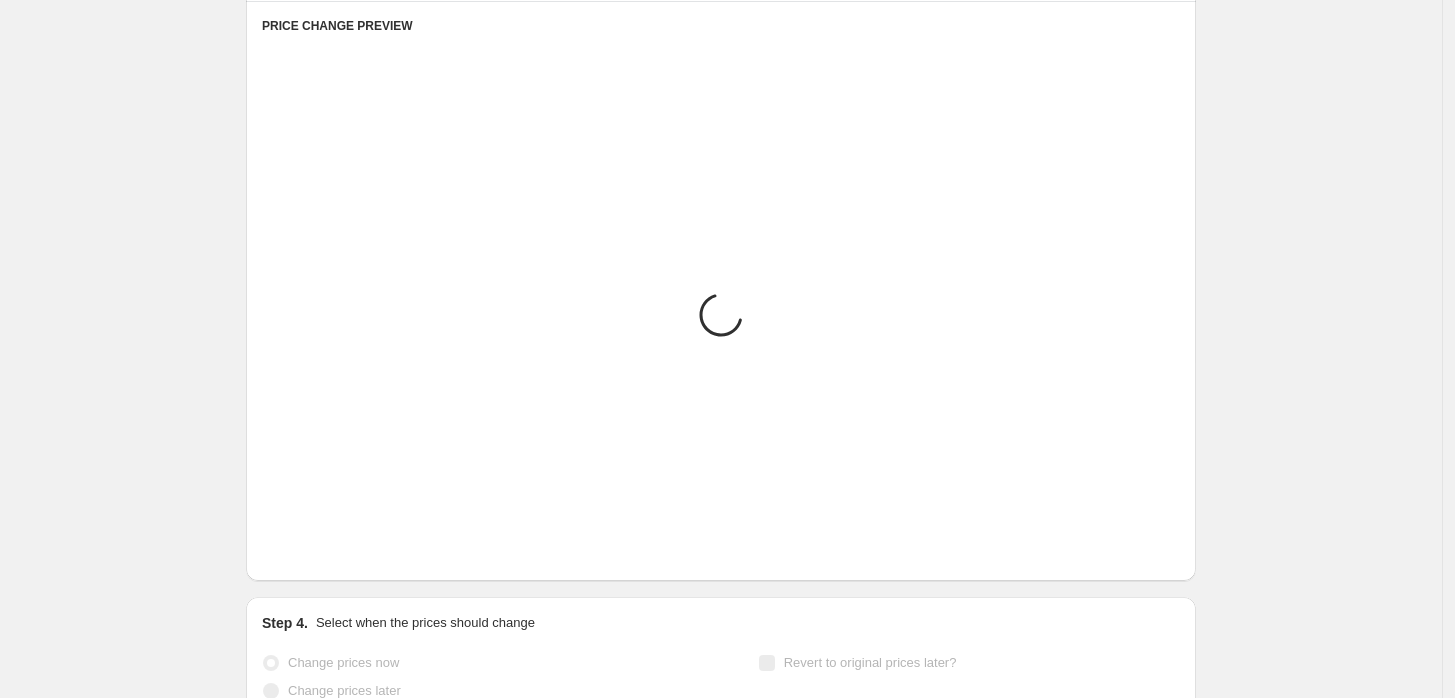 scroll, scrollTop: 1028, scrollLeft: 0, axis: vertical 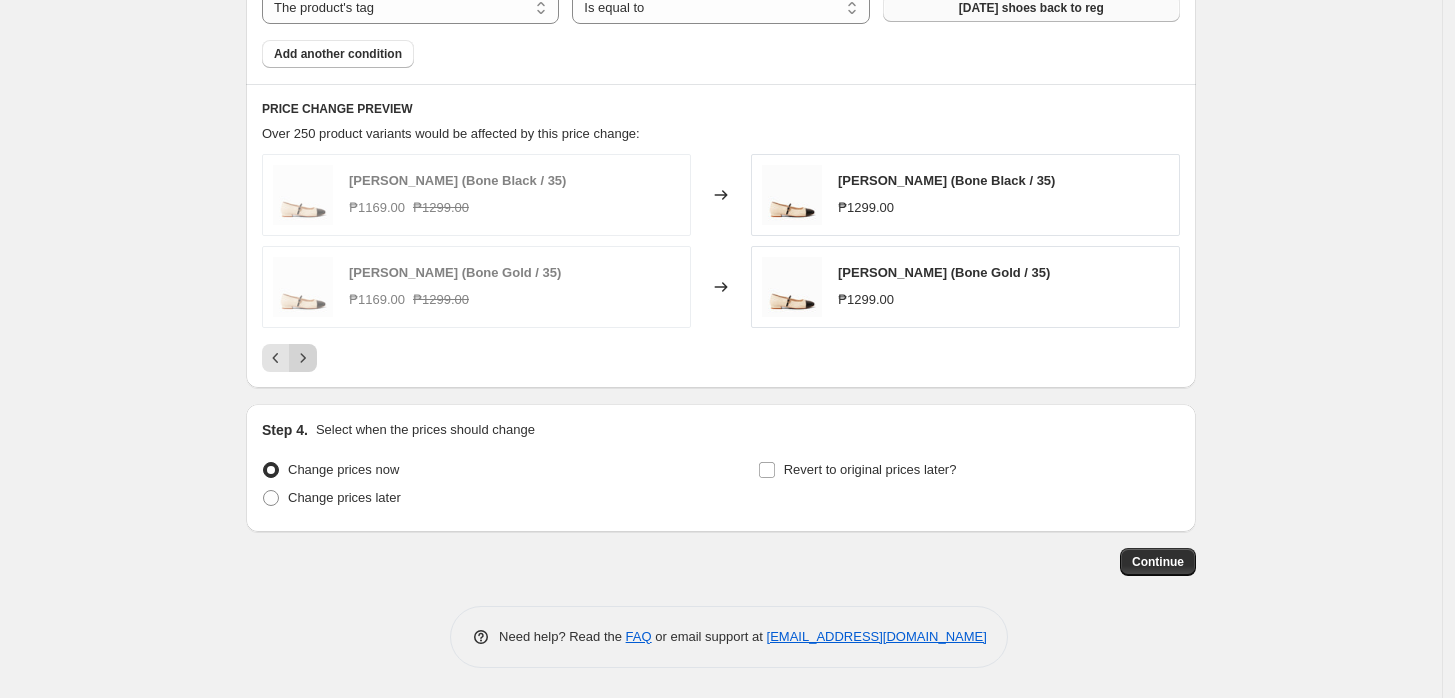 click on "Continue" at bounding box center [721, 562] 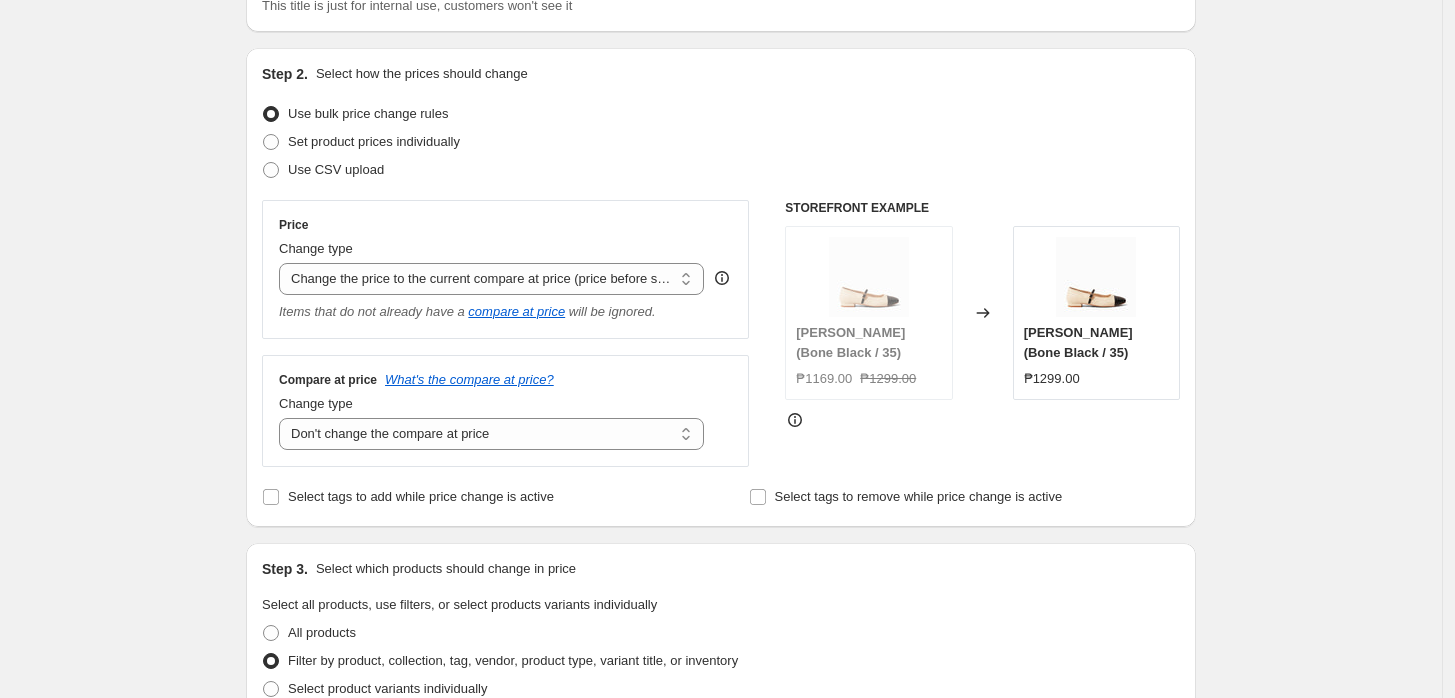scroll, scrollTop: 333, scrollLeft: 0, axis: vertical 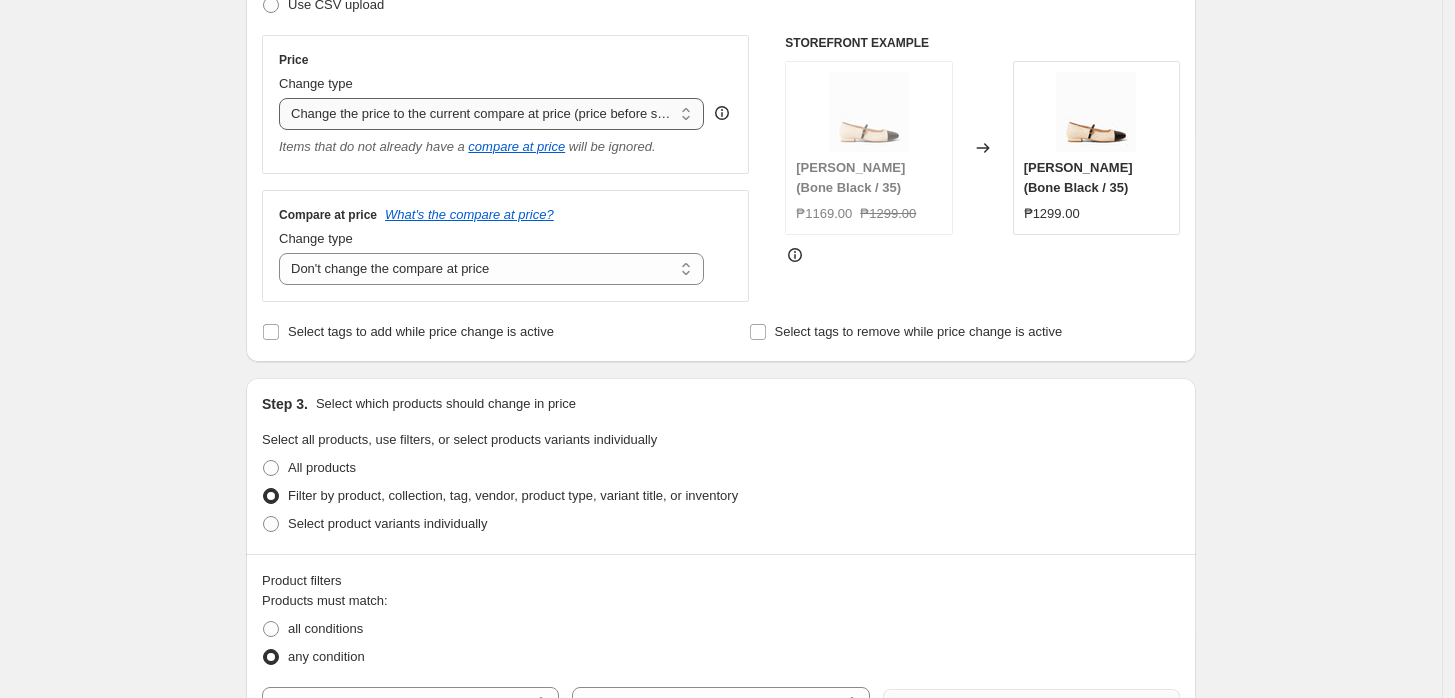 click on "Change the price to a certain amount Change the price by a certain amount Change the price by a certain percentage Change the price to the current compare at price (price before sale) Change the price by a certain amount relative to the compare at price Change the price by a certain percentage relative to the compare at price Don't change the price Change the price by a certain percentage relative to the cost per item Change price to certain cost margin" at bounding box center (491, 114) 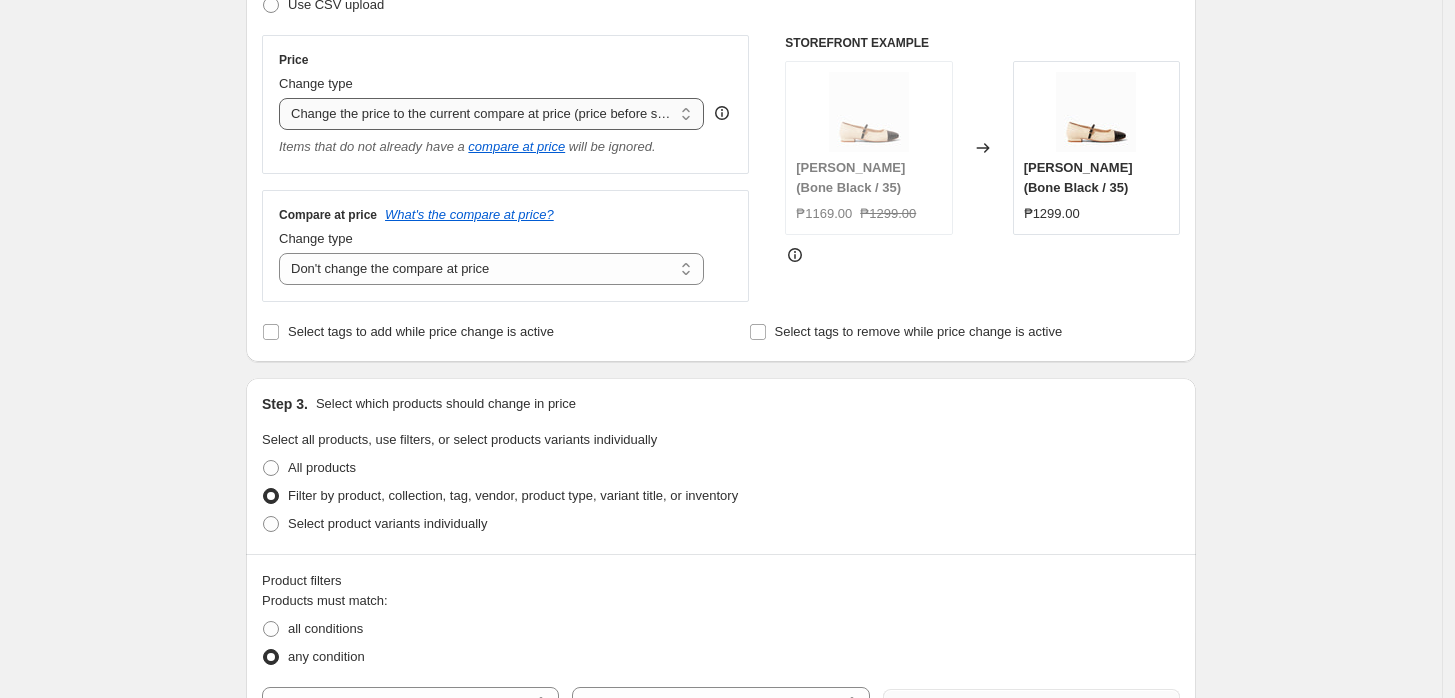 click on "Change the price to a certain amount Change the price by a certain amount Change the price by a certain percentage Change the price to the current compare at price (price before sale) Change the price by a certain amount relative to the compare at price Change the price by a certain percentage relative to the compare at price Don't change the price Change the price by a certain percentage relative to the cost per item Change price to certain cost margin" at bounding box center (491, 114) 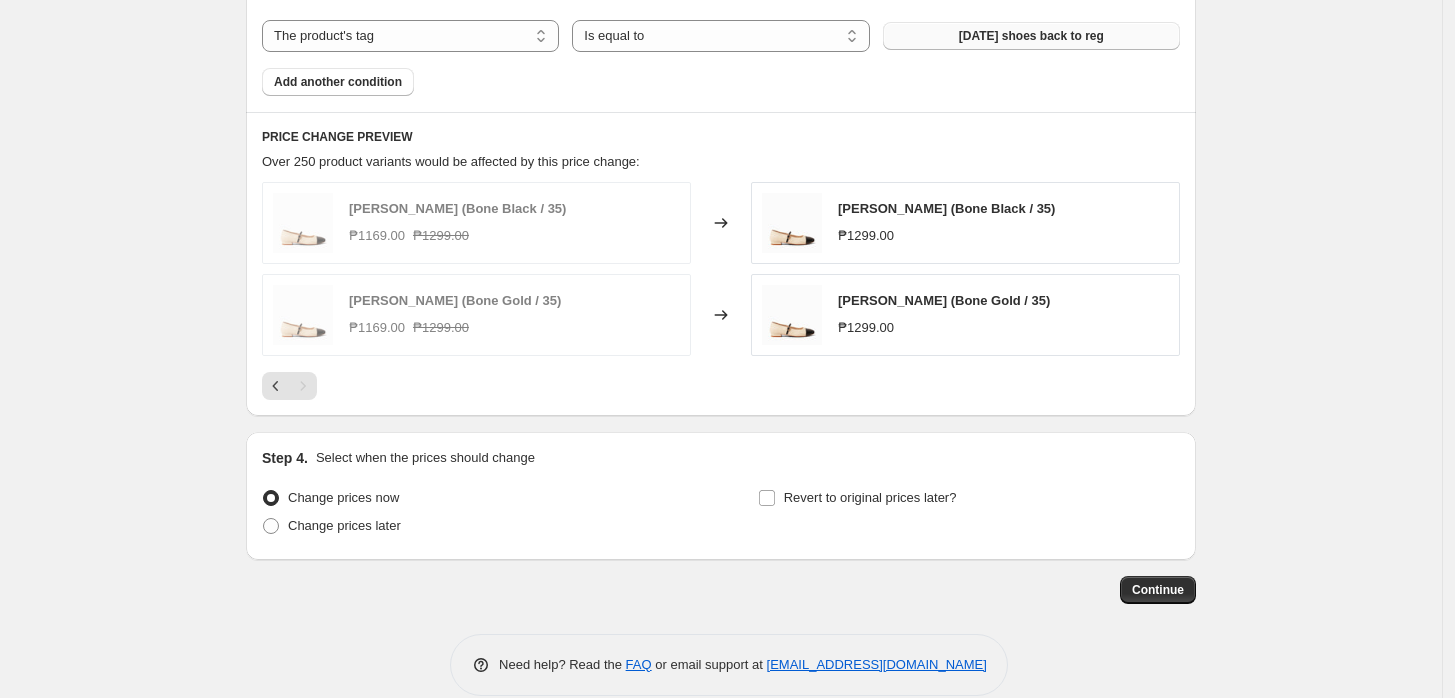 scroll, scrollTop: 1028, scrollLeft: 0, axis: vertical 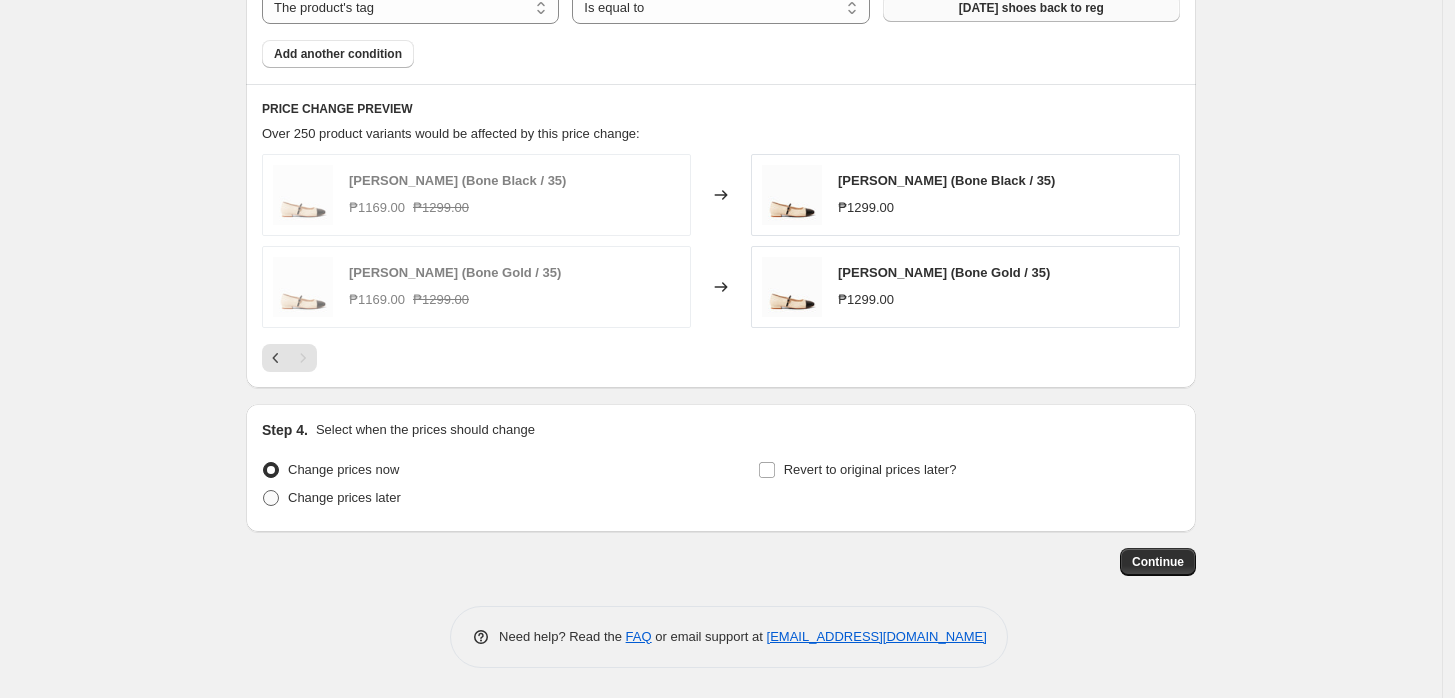 click on "Change prices later" at bounding box center (344, 497) 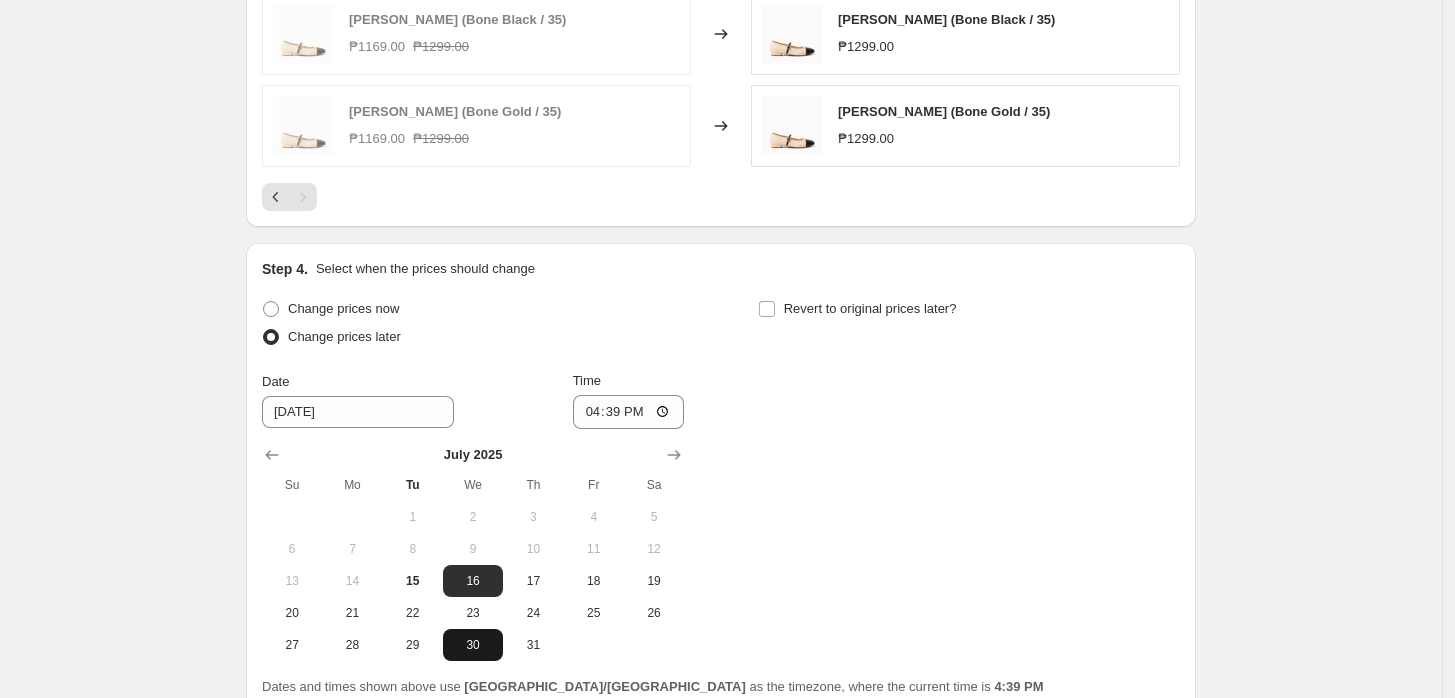 scroll, scrollTop: 1250, scrollLeft: 0, axis: vertical 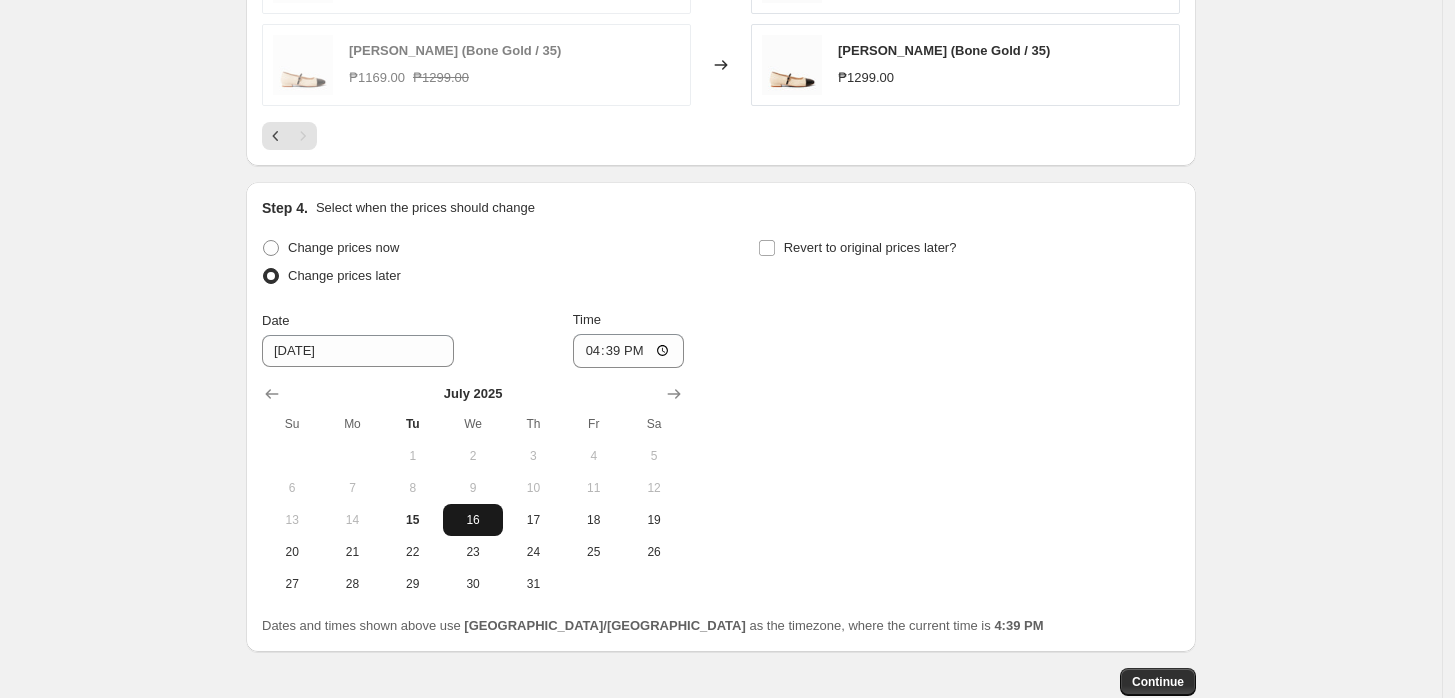 click on "16" at bounding box center [473, 520] 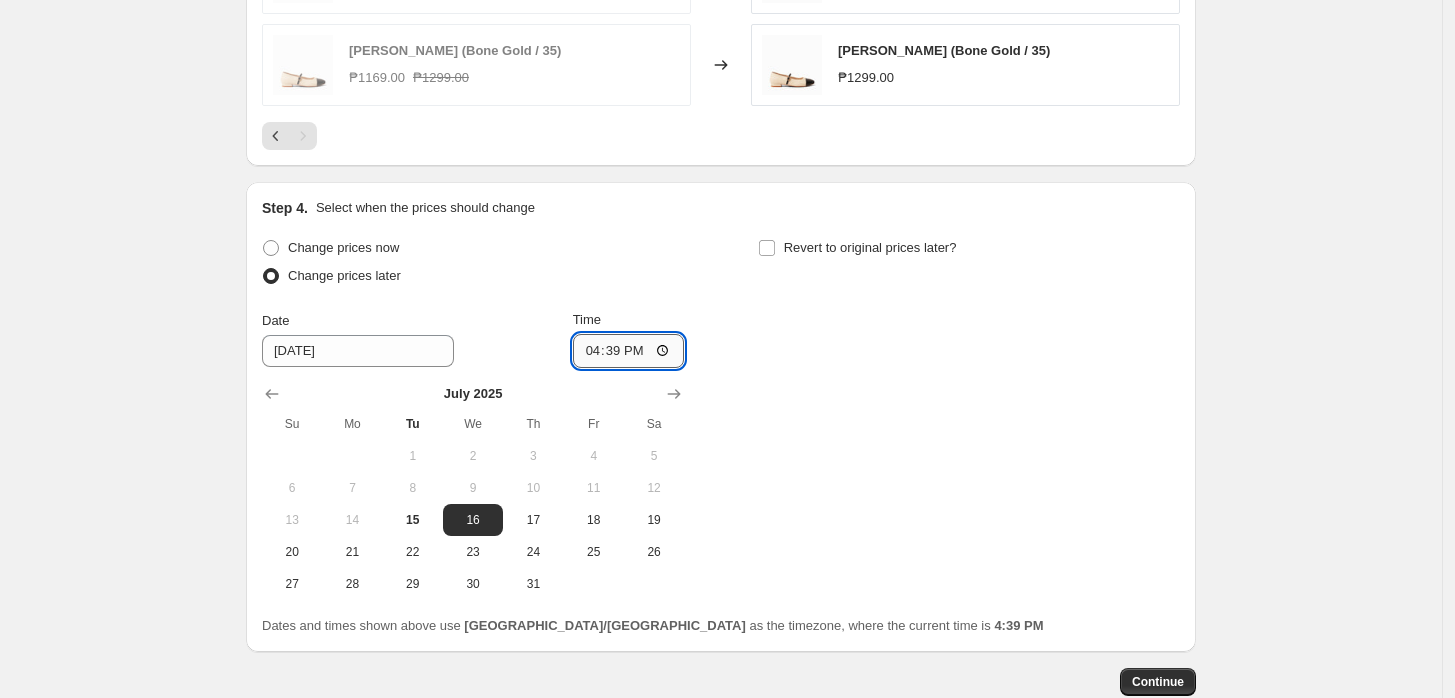 click on "16:39" at bounding box center (629, 351) 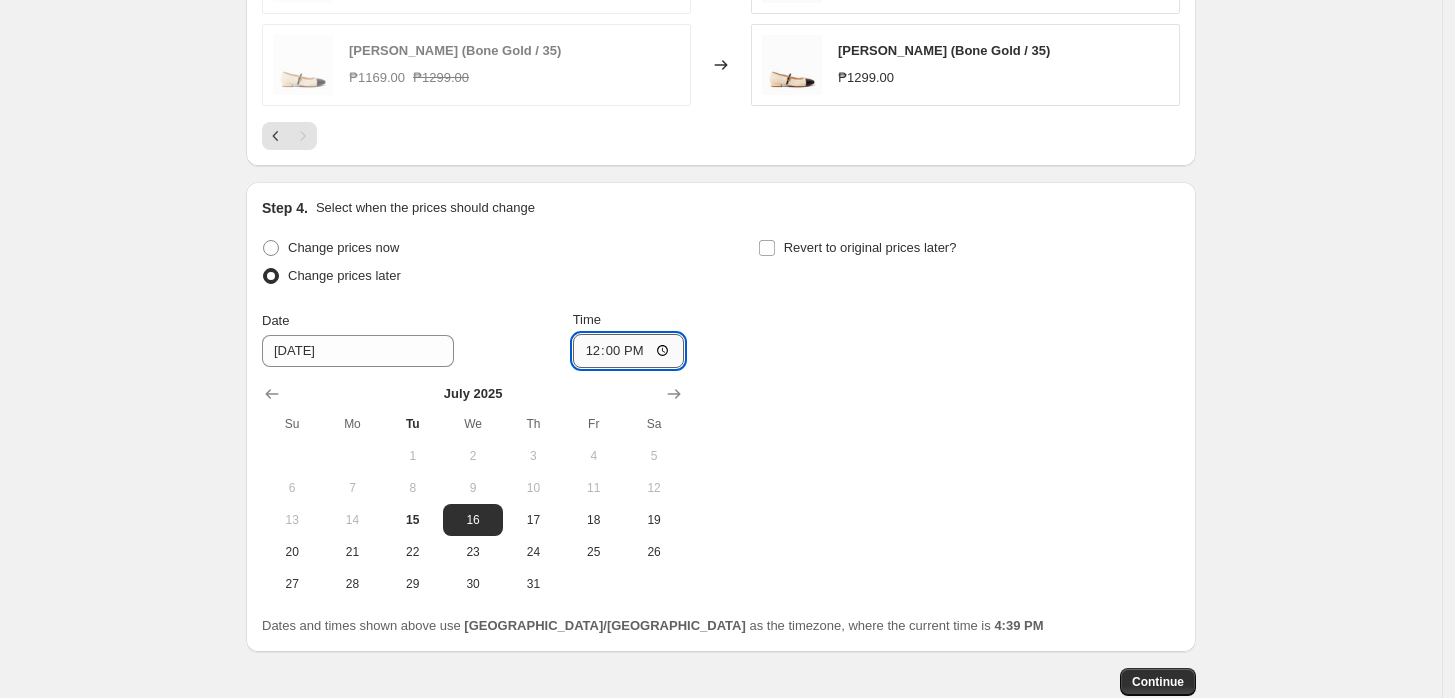 click on "12:00" at bounding box center (629, 351) 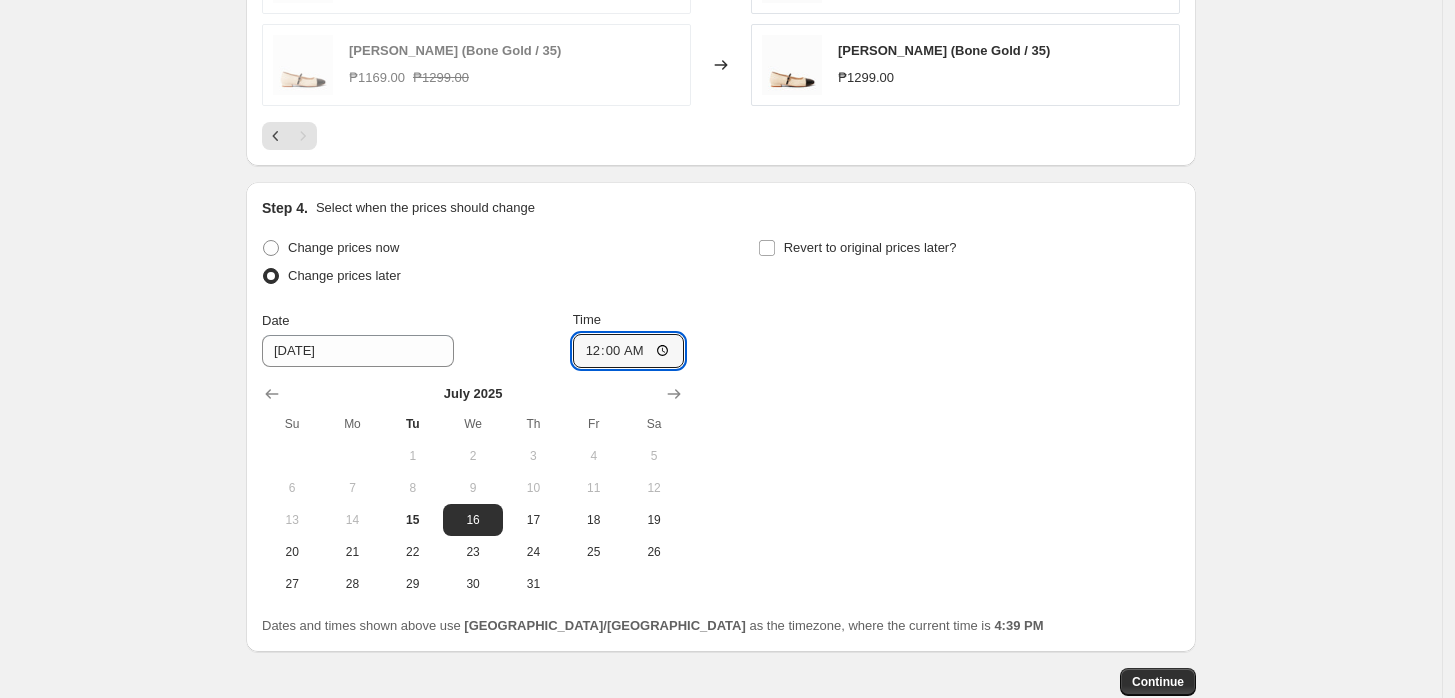 click on "Change prices now Change prices later Date [DATE] Time 00:00 [DATE] Su Mo Tu We Th Fr Sa 1 2 3 4 5 6 7 8 9 10 11 12 13 14 15 16 17 18 19 20 21 22 23 24 25 26 27 28 29 30 31 Revert to original prices later?" at bounding box center (721, 417) 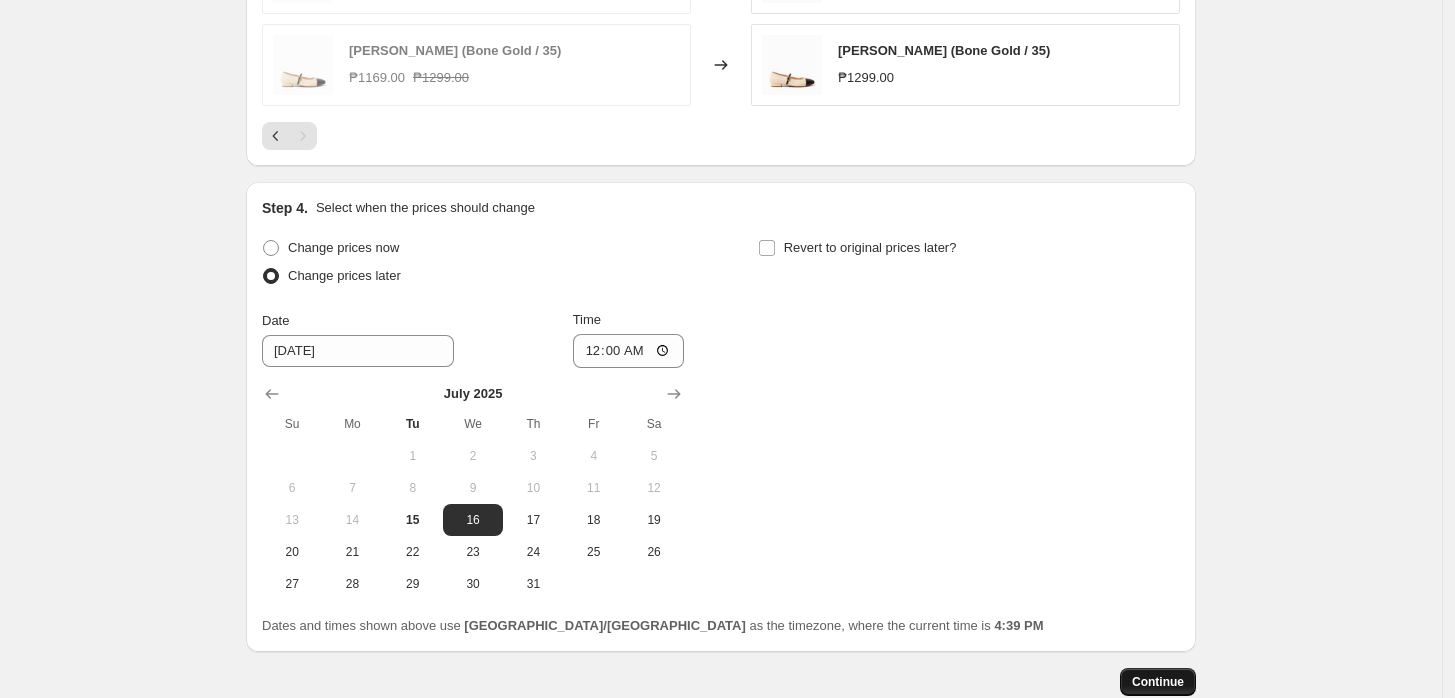 click on "Continue" at bounding box center [1158, 682] 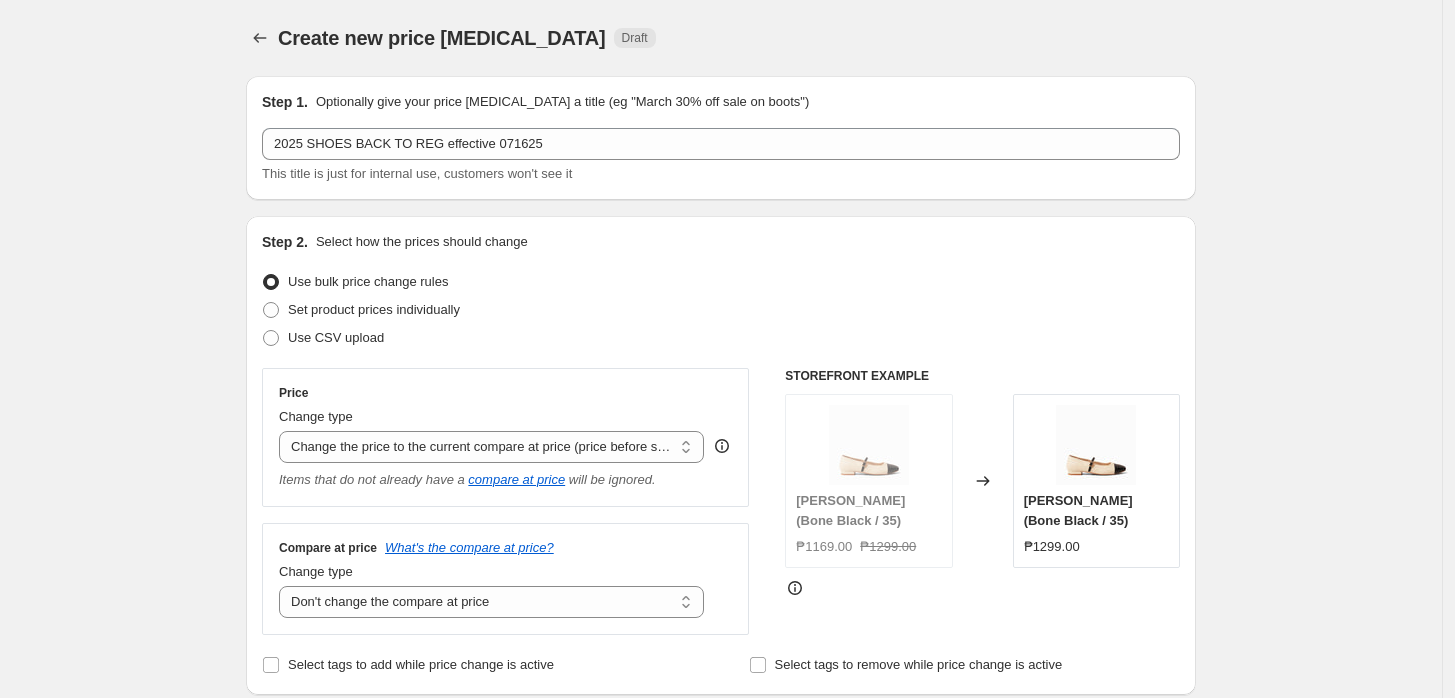 scroll, scrollTop: 1250, scrollLeft: 0, axis: vertical 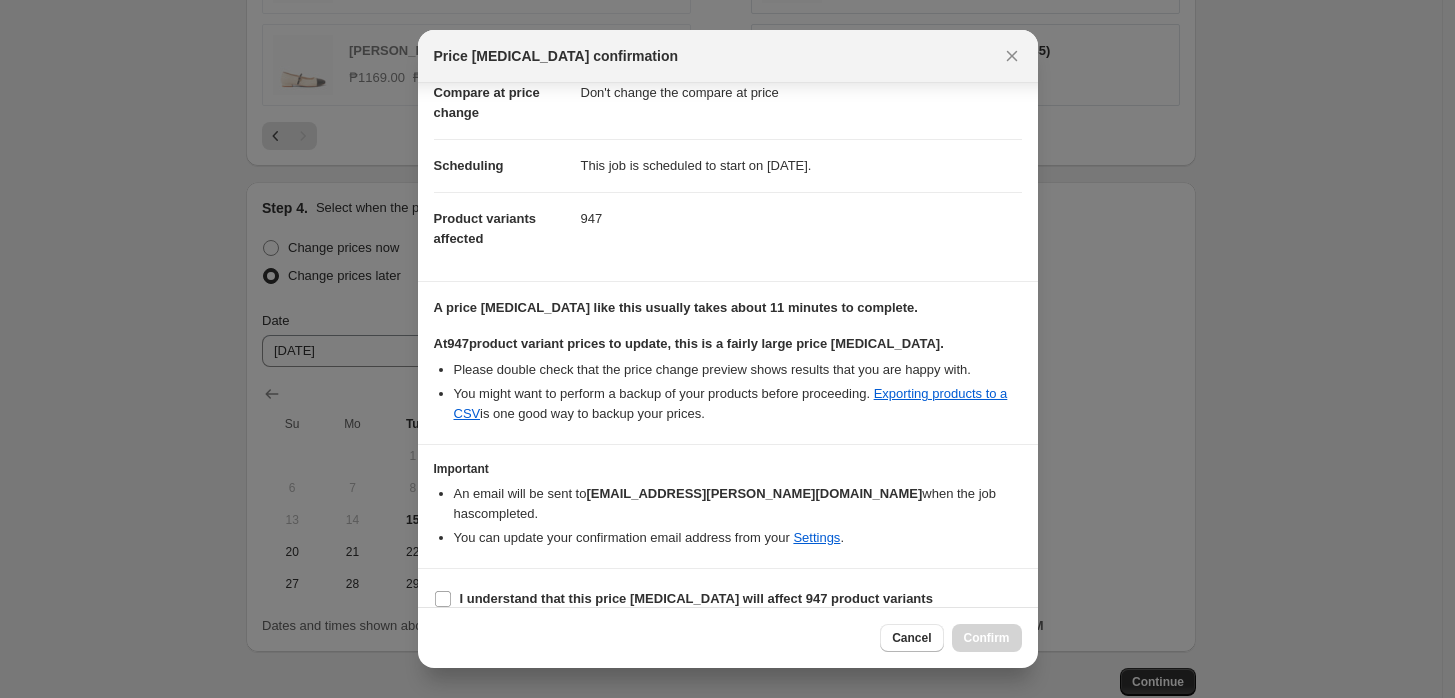click on "I understand that this price [MEDICAL_DATA] will affect 947 product variants" at bounding box center [728, 599] 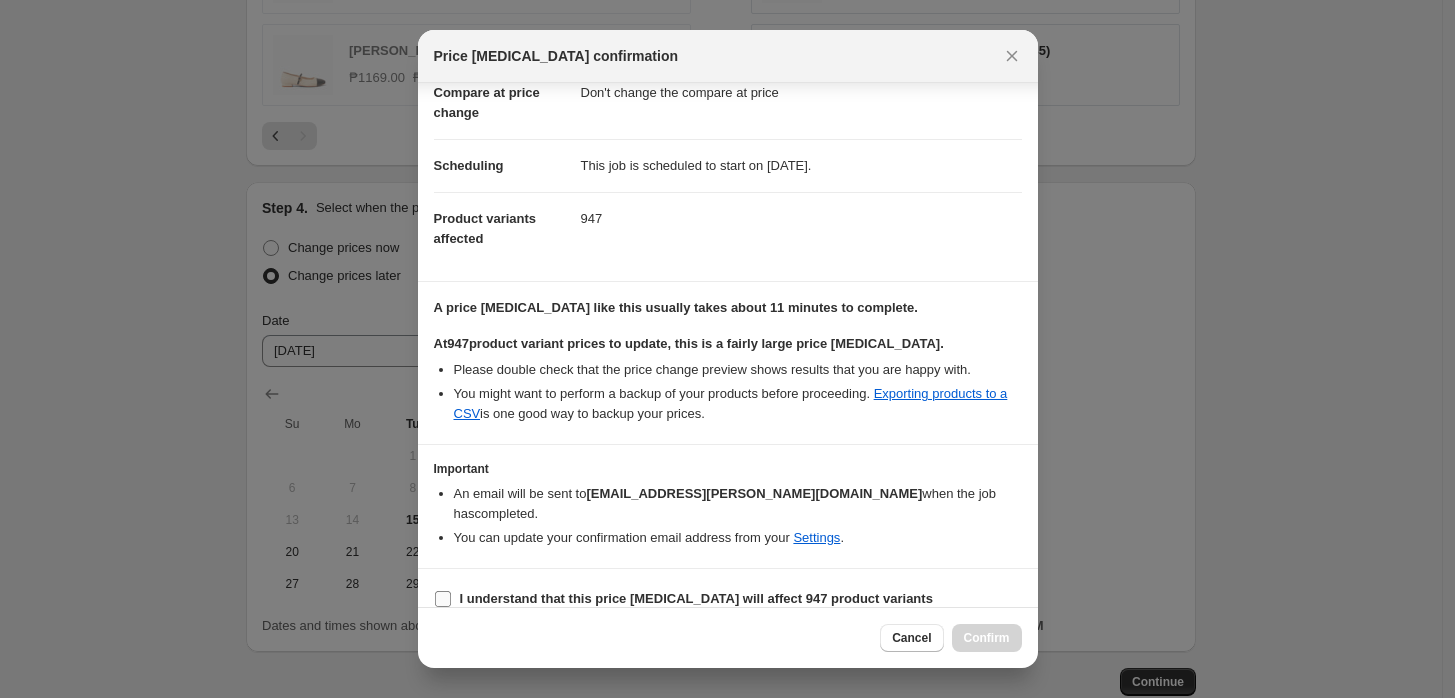 click at bounding box center (443, 599) 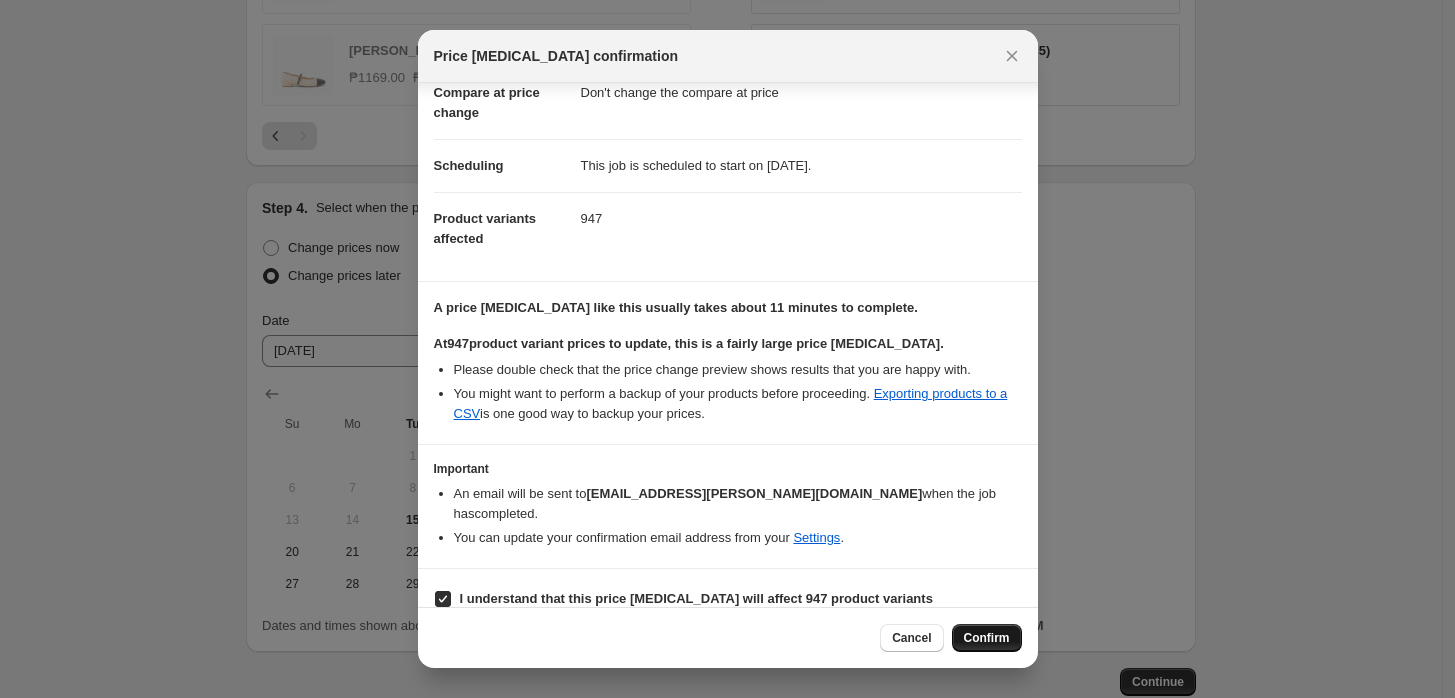 click on "Confirm" at bounding box center (987, 638) 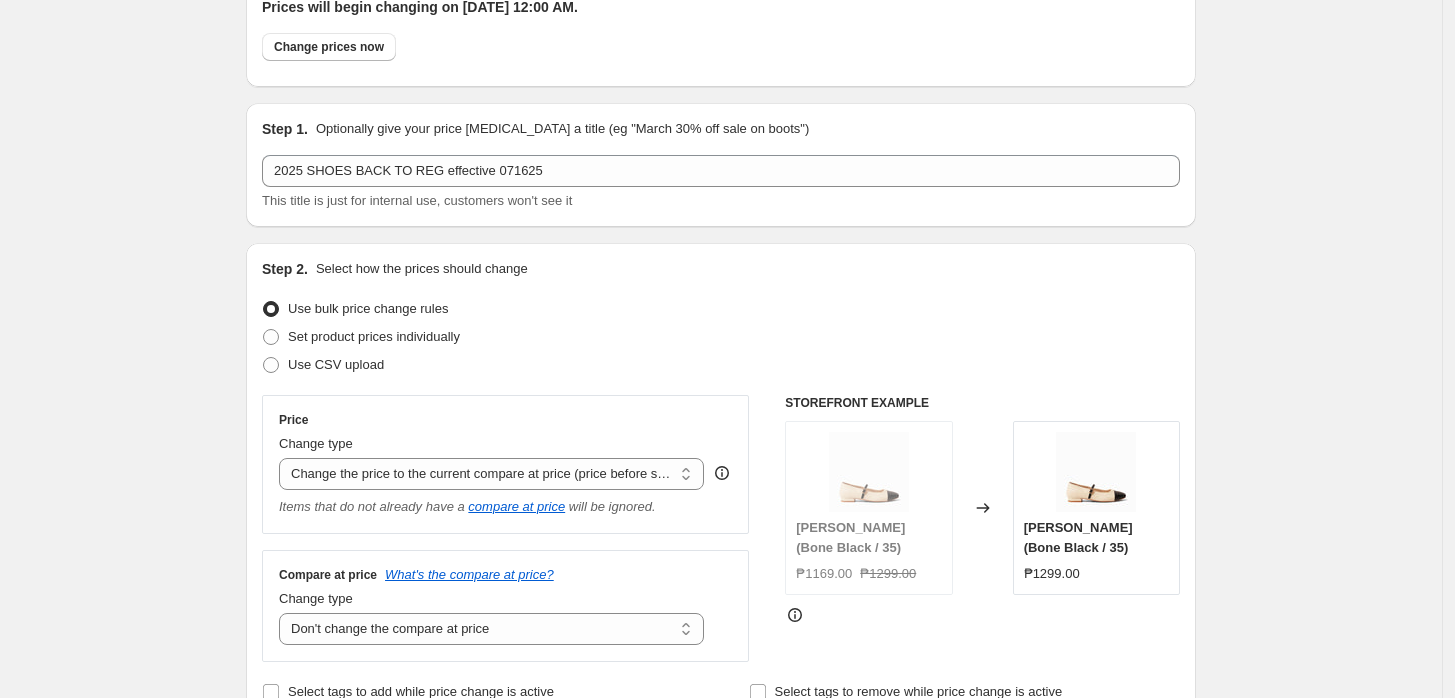 scroll, scrollTop: 0, scrollLeft: 0, axis: both 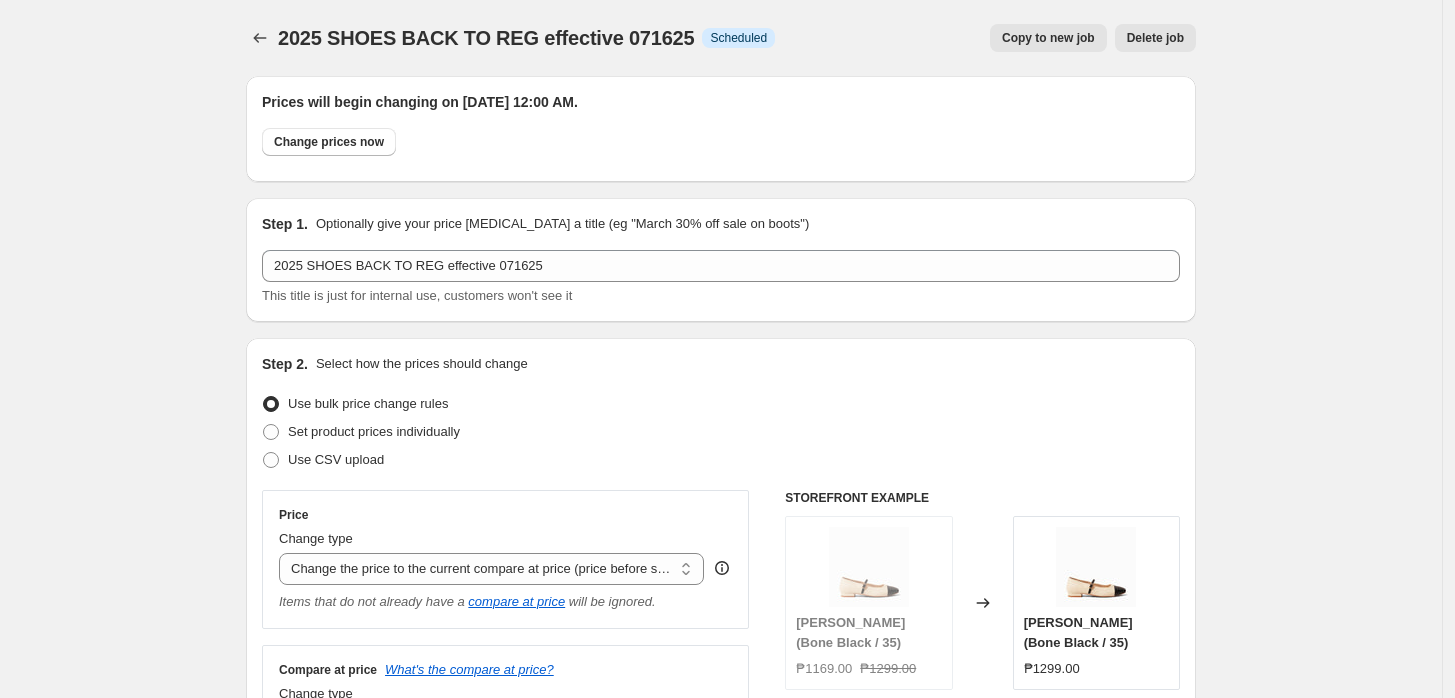 click on "2025 SHOES BACK TO REG effective 071625. This page is ready 2025 SHOES BACK TO REG effective 071625 Info Scheduled Copy to new job Delete job More actions Copy to new job Delete job Prices will begin changing on [DATE] 12:00 AM. Change prices now Step 1. Optionally give your price [MEDICAL_DATA] a title (eg "March 30% off sale on boots") 2025 SHOES BACK TO REG effective 071625 This title is just for internal use, customers won't see it Step 2. Select how the prices should change Use bulk price change rules Set product prices individually Use CSV upload Price Change type Change the price to a certain amount Change the price by a certain amount Change the price by a certain percentage Change the price to the current compare at price (price before sale) Change the price by a certain amount relative to the compare at price Change the price by a certain percentage relative to the compare at price Don't change the price Change the price by a certain percentage relative to the cost per item   compare at price" at bounding box center [721, 1095] 